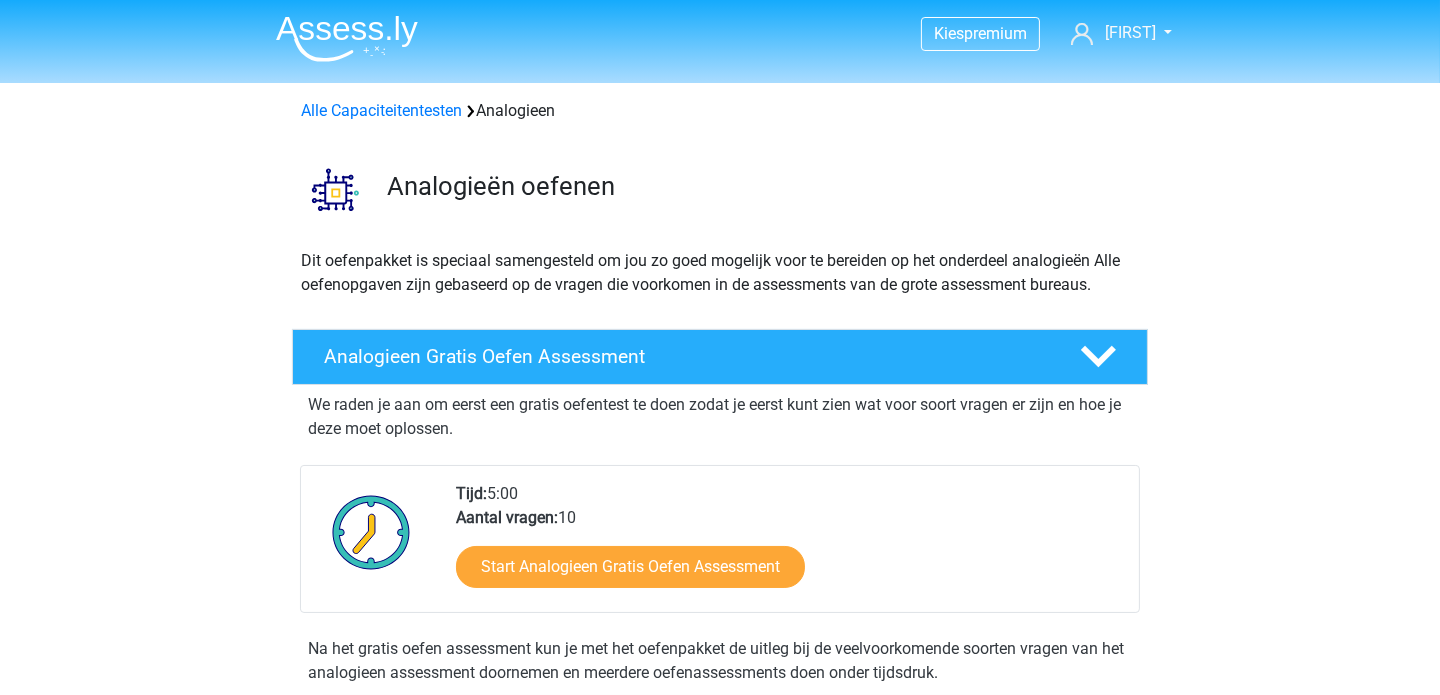 scroll, scrollTop: 0, scrollLeft: 0, axis: both 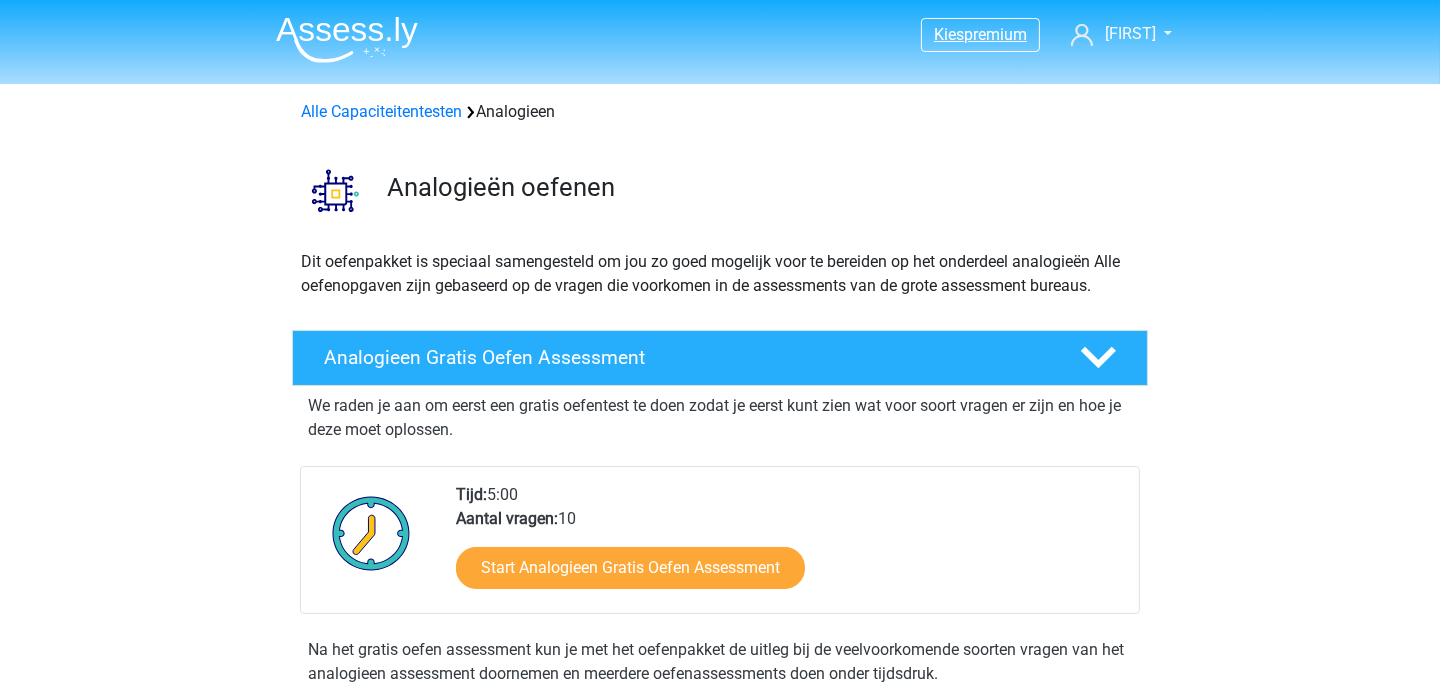 click on "premium" at bounding box center [995, 34] 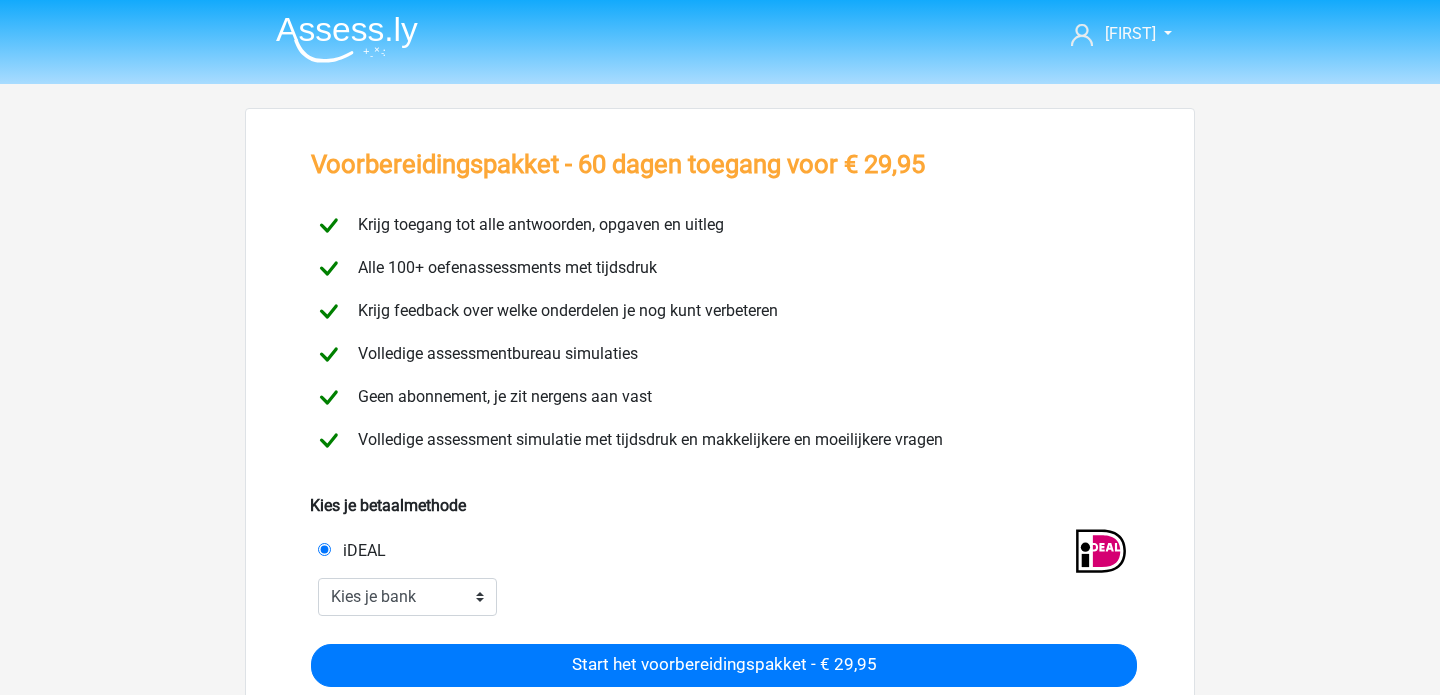 scroll, scrollTop: 0, scrollLeft: 0, axis: both 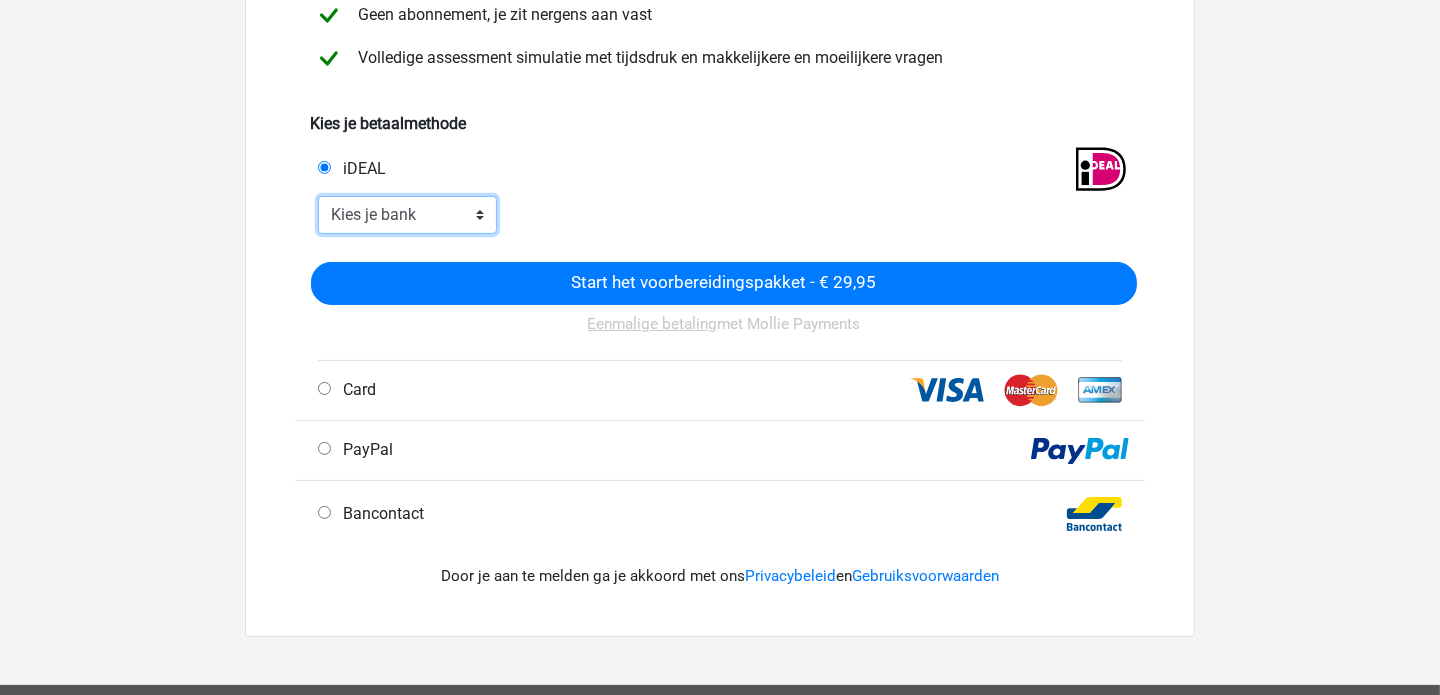 click on "Kies je bank
ABN AMRO
ING
Rabobank
ASN Bank
bunq
Knab
N26
NN
Regiobank
Revolut
SNS Bank
Triodos
Van Lanschot Kempen" at bounding box center (407, 215) 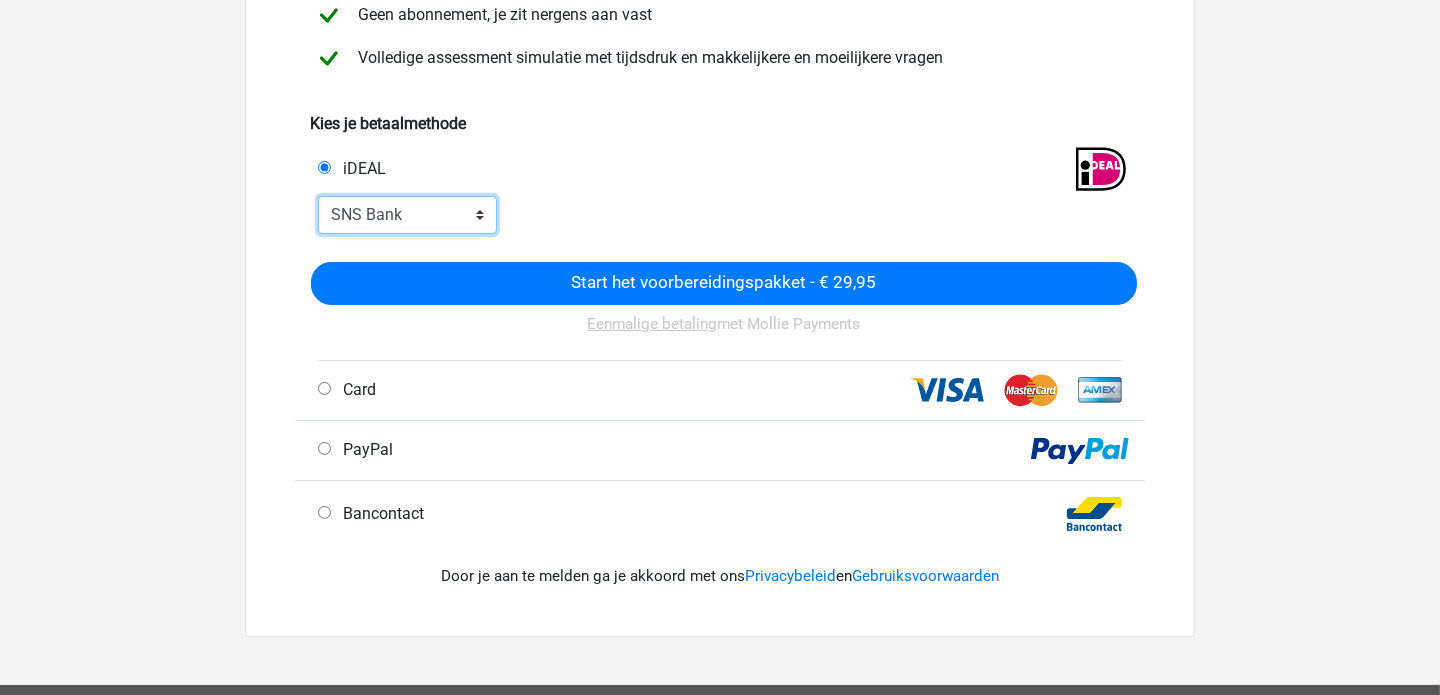 click on "Kies je bank
ABN AMRO
ING
Rabobank
ASN Bank
bunq
Knab
N26
NN
Regiobank
Revolut
SNS Bank
Triodos
Van Lanschot Kempen" at bounding box center [407, 215] 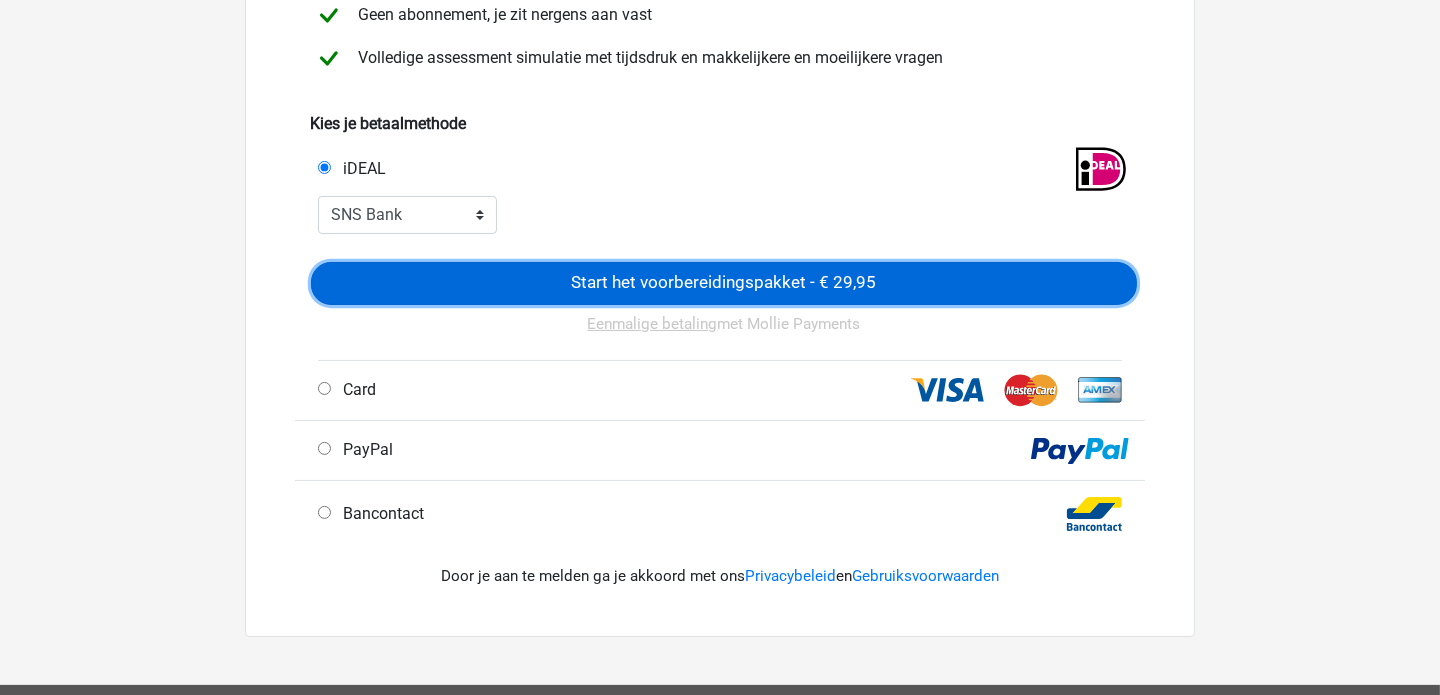 click on "Start het voorbereidingspakket - € 29,95" at bounding box center [724, 283] 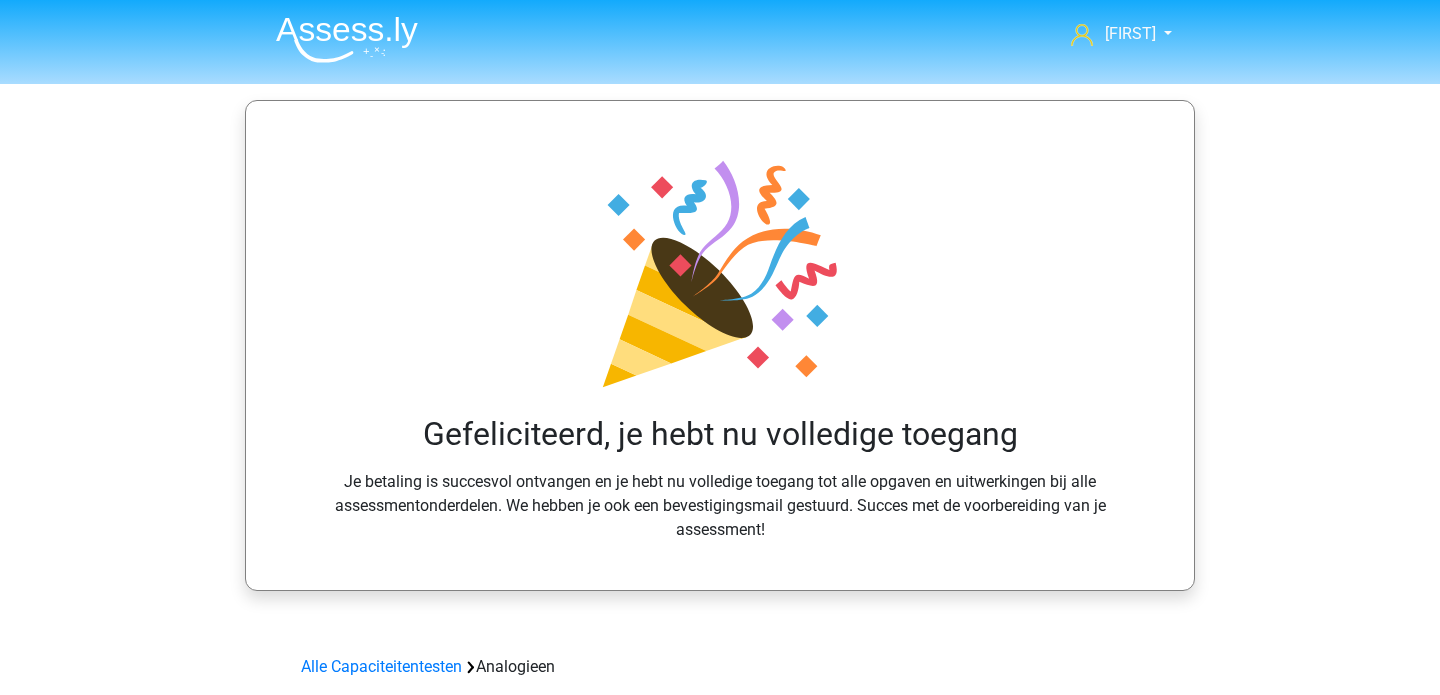 scroll, scrollTop: 0, scrollLeft: 0, axis: both 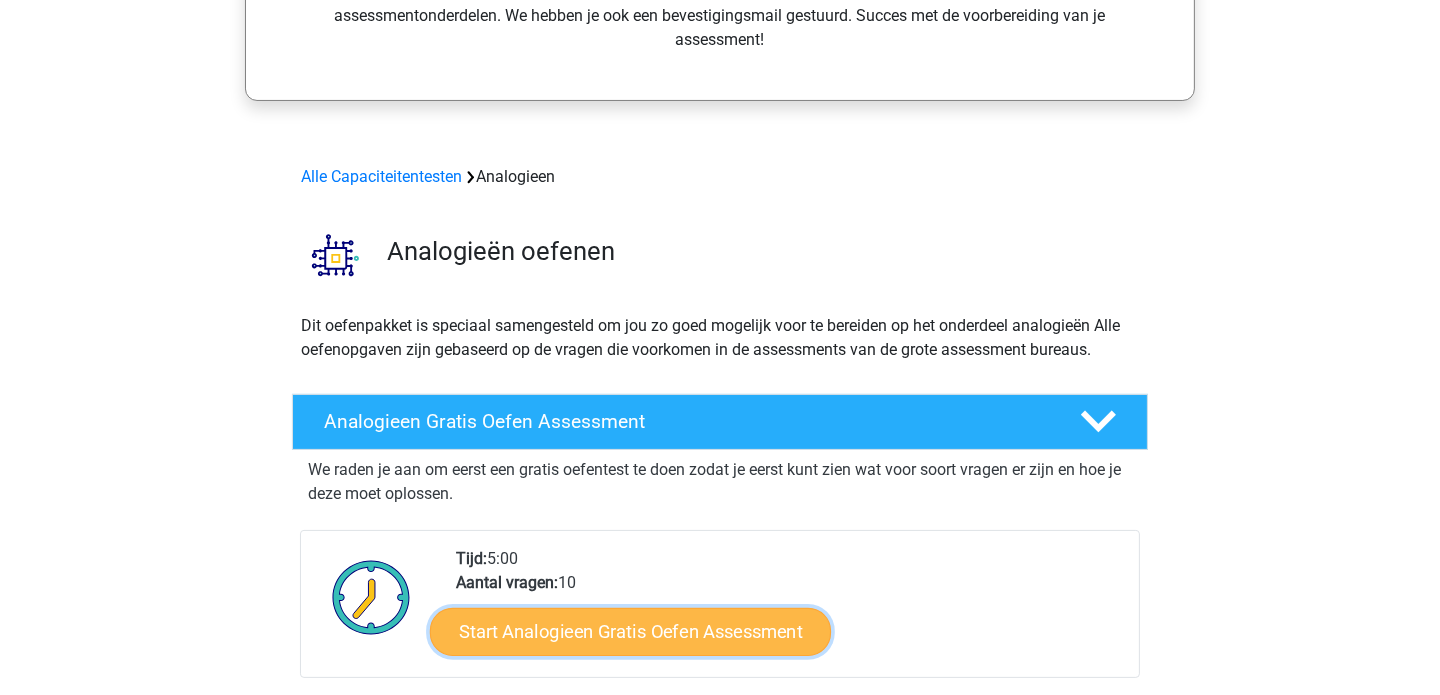 click on "Start Analogieen
Gratis Oefen Assessment" at bounding box center (630, 632) 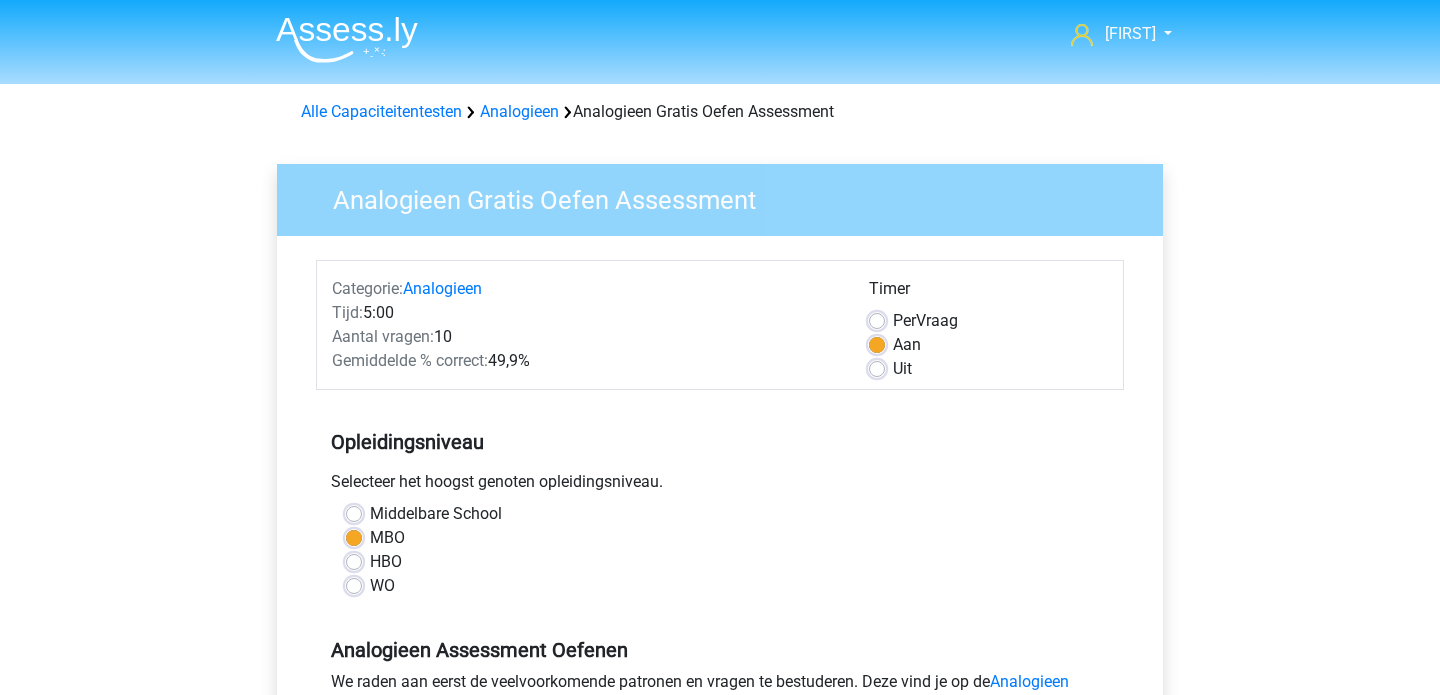 scroll, scrollTop: 0, scrollLeft: 0, axis: both 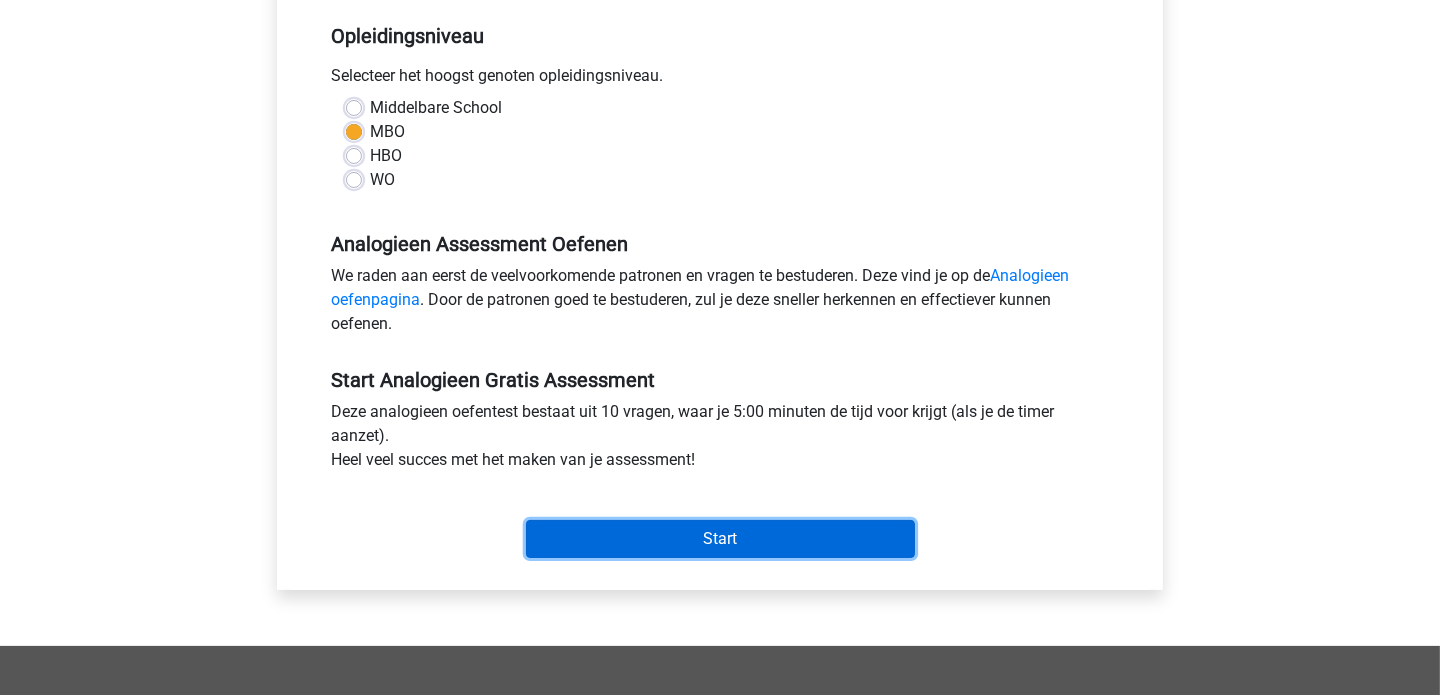 click on "Start" at bounding box center (720, 539) 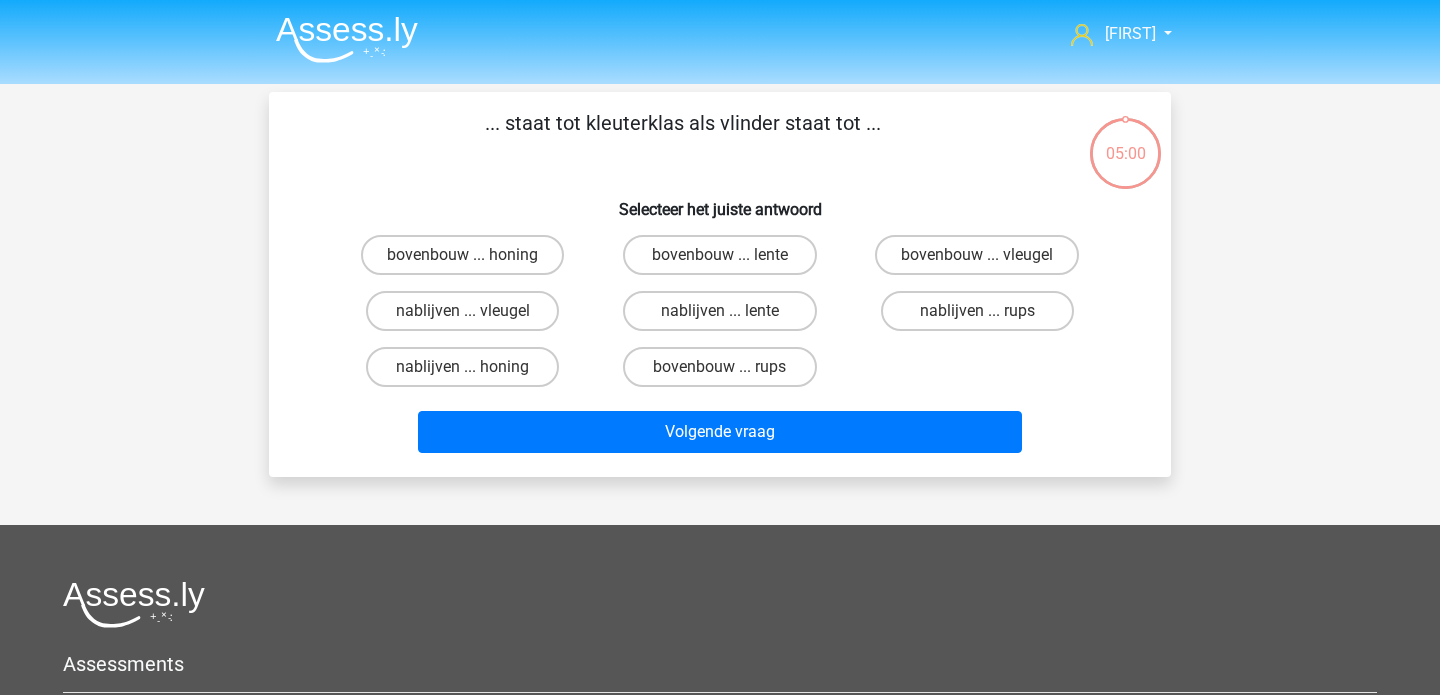 scroll, scrollTop: 0, scrollLeft: 0, axis: both 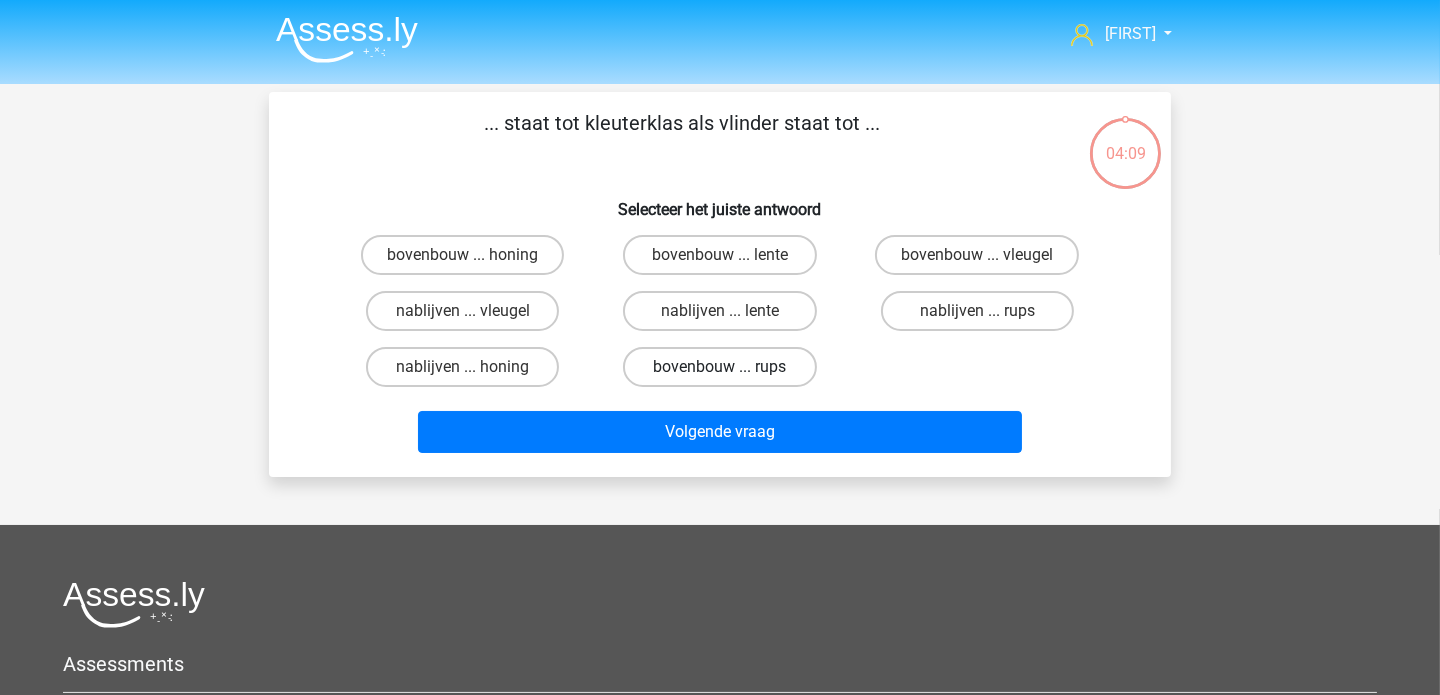 click on "bovenbouw ... rups" at bounding box center (719, 367) 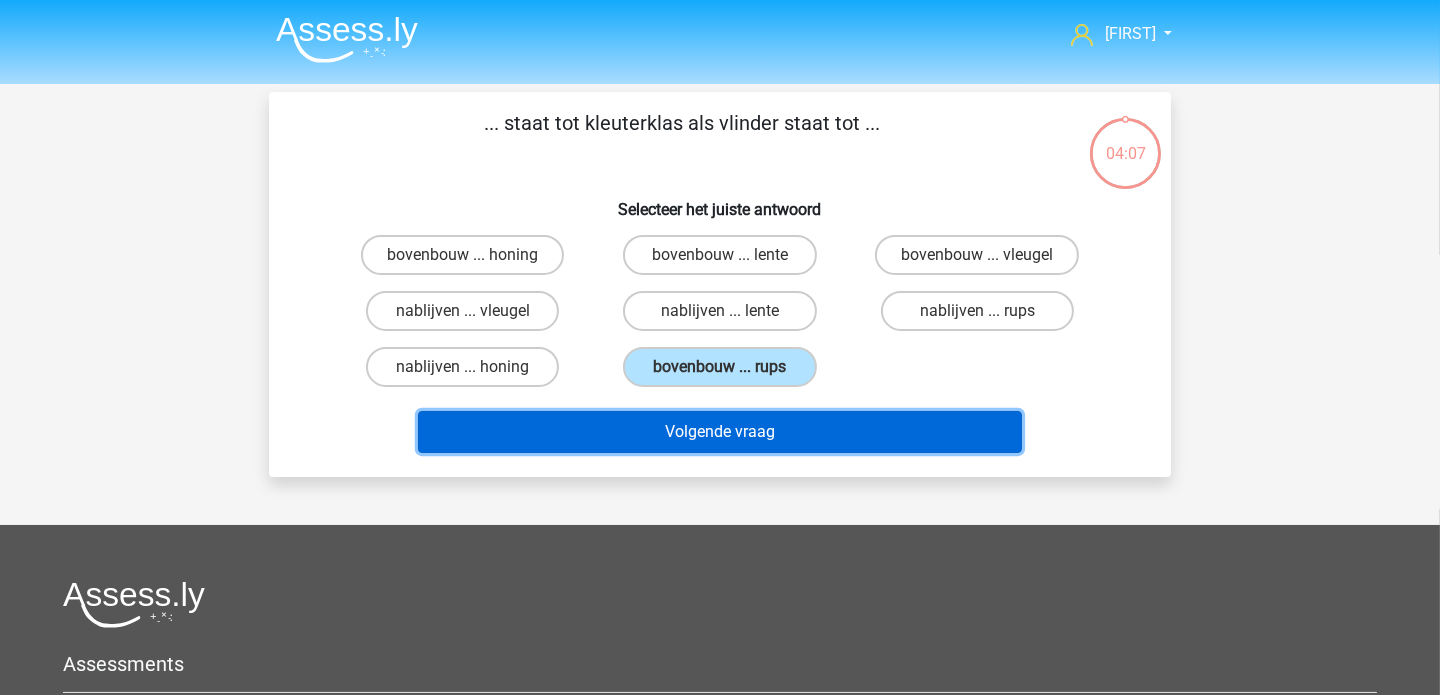 click on "Volgende vraag" at bounding box center [720, 432] 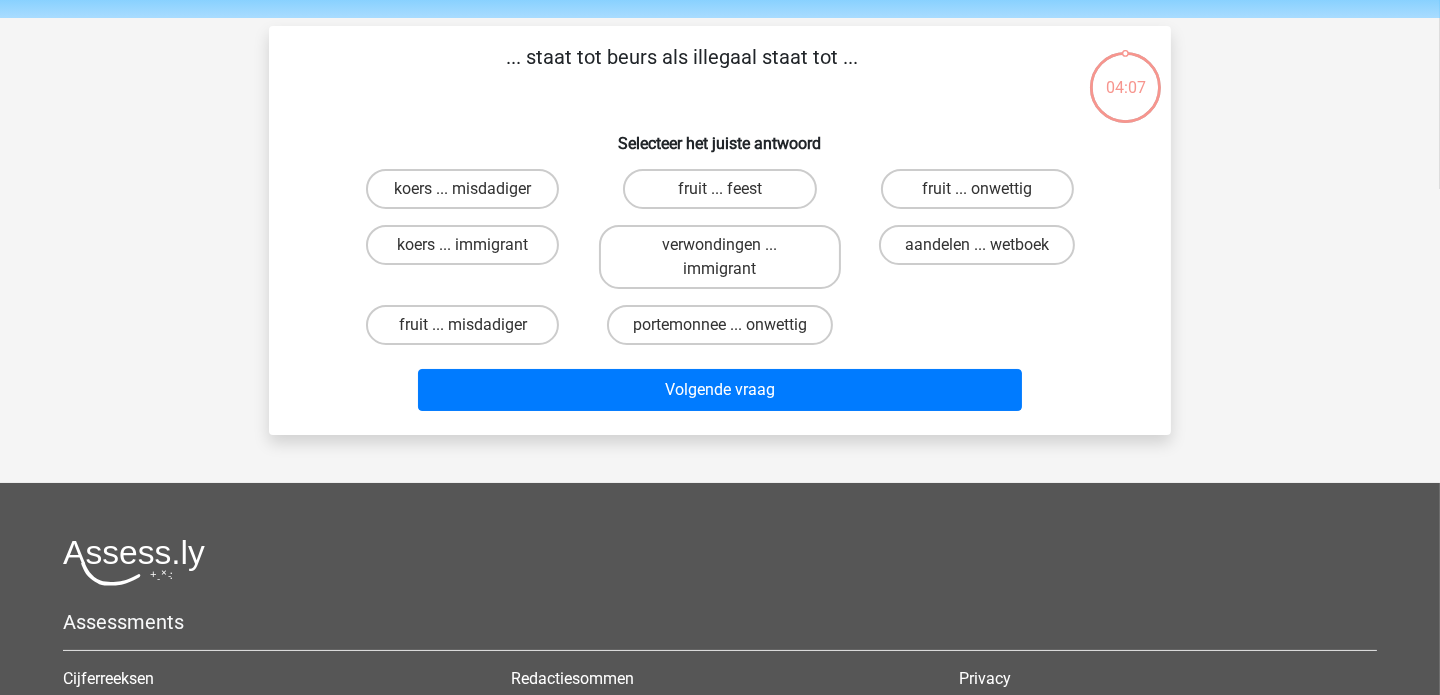 scroll, scrollTop: 92, scrollLeft: 0, axis: vertical 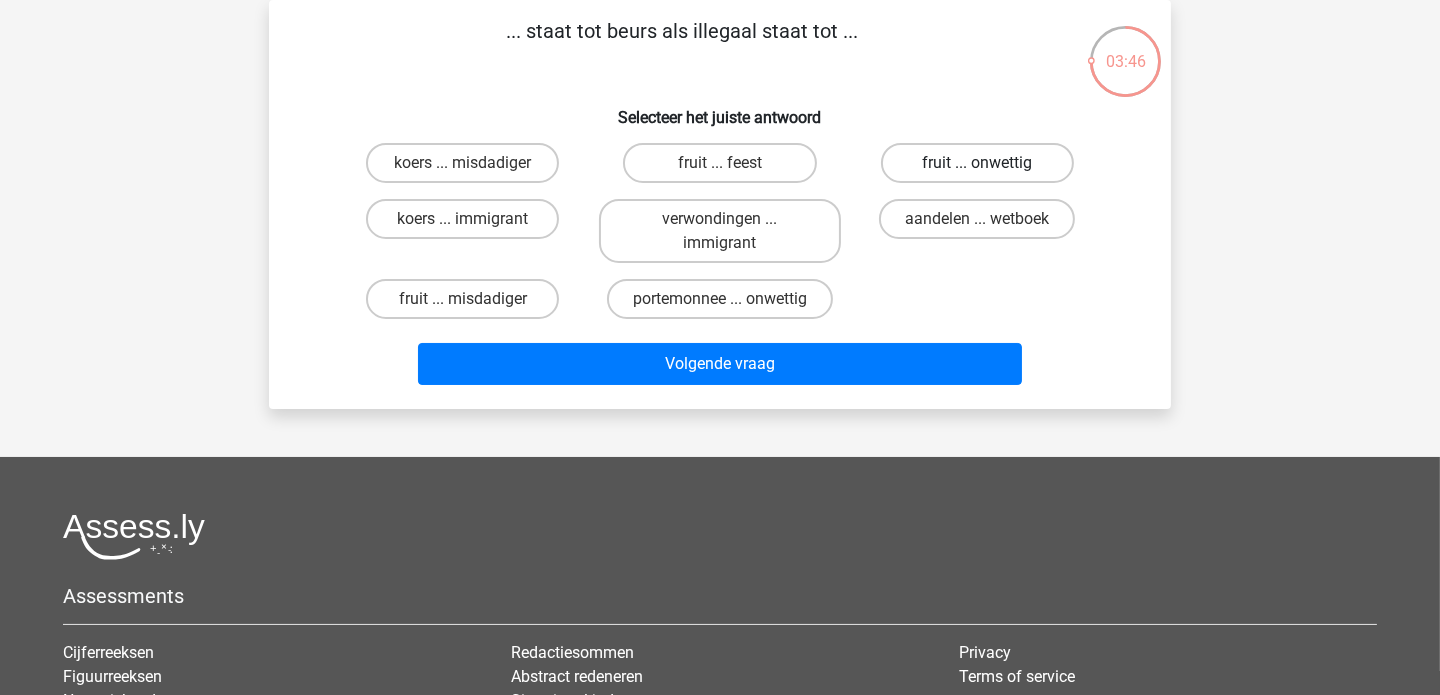 click on "fruit ... onwettig" at bounding box center (977, 163) 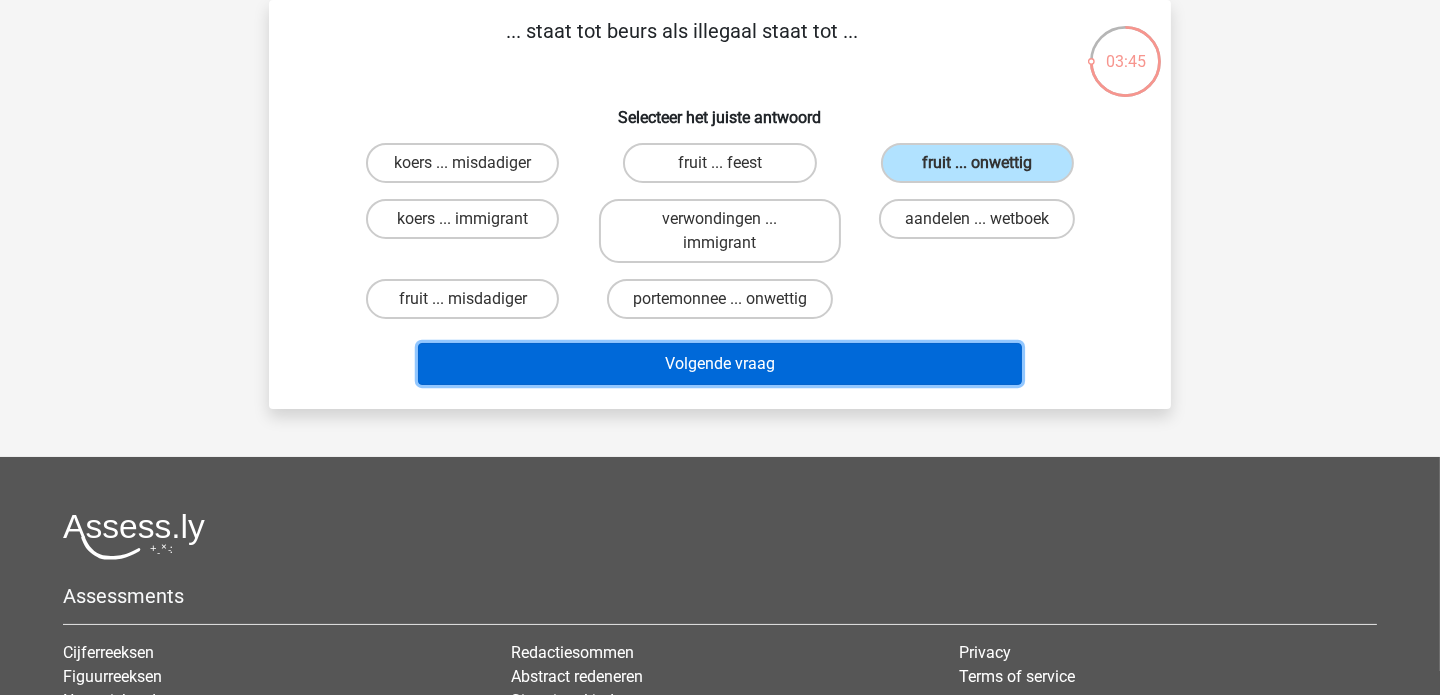 click on "Volgende vraag" at bounding box center [720, 364] 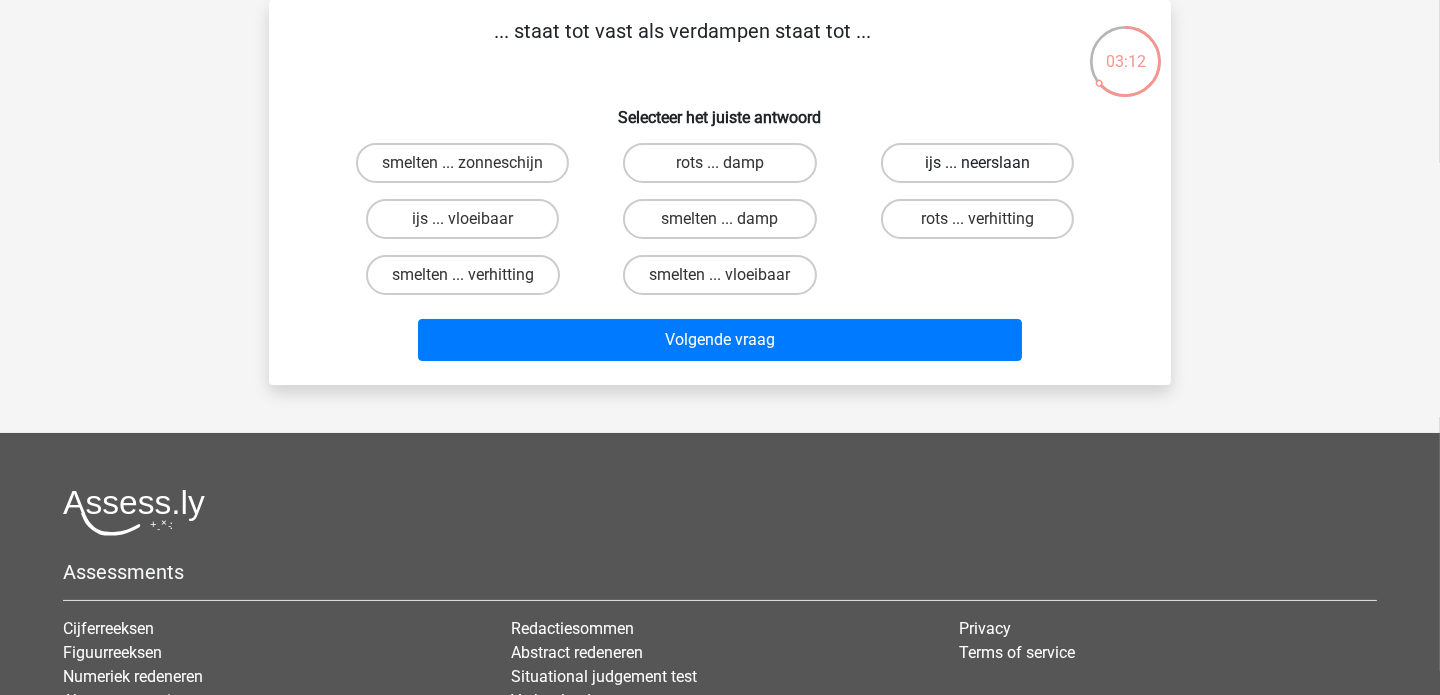 click on "ijs ... neerslaan" at bounding box center [977, 163] 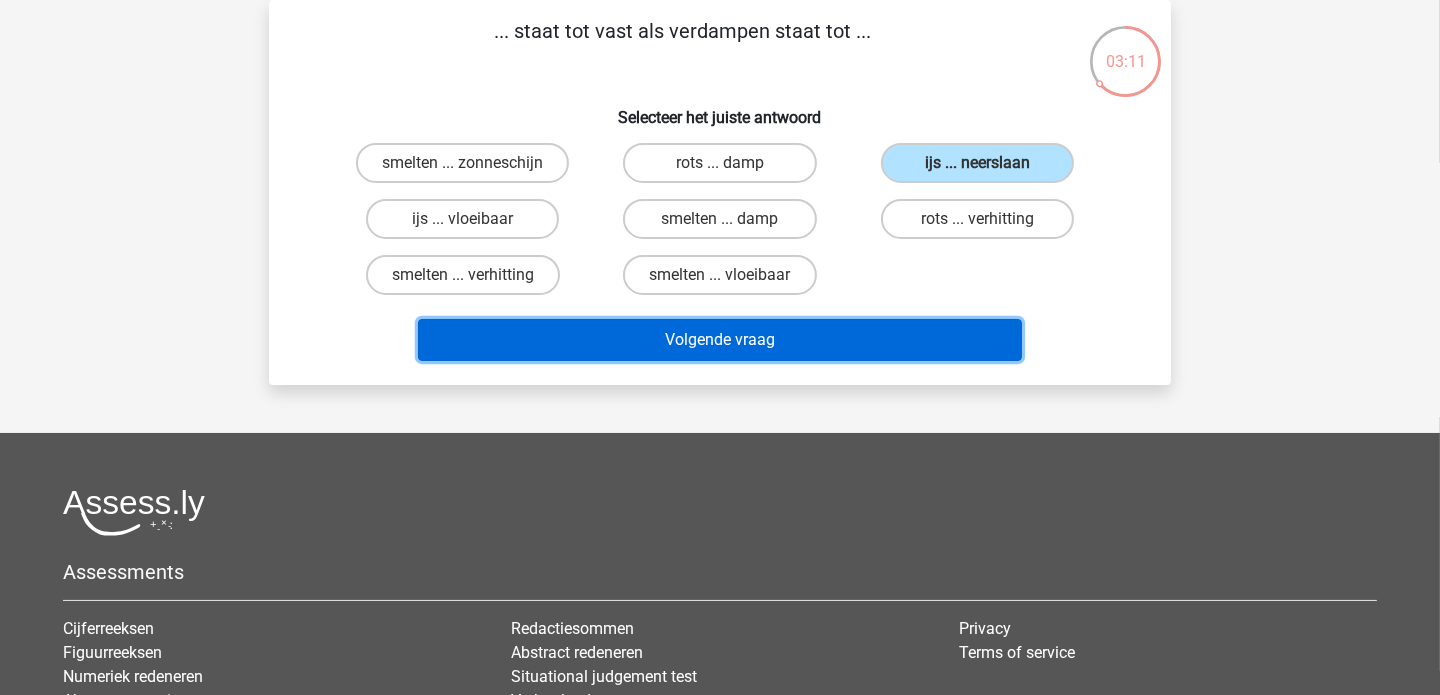 click on "Volgende vraag" at bounding box center (720, 340) 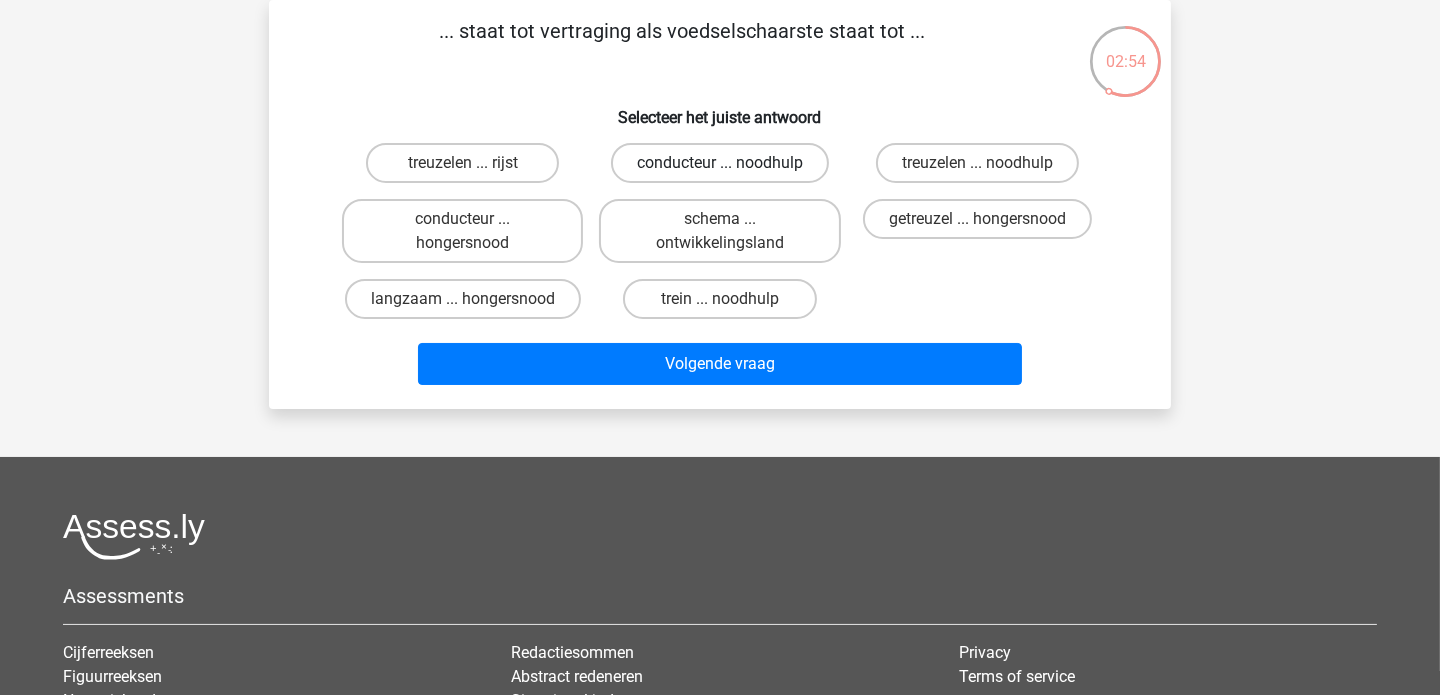 click on "conducteur ... noodhulp" at bounding box center [720, 163] 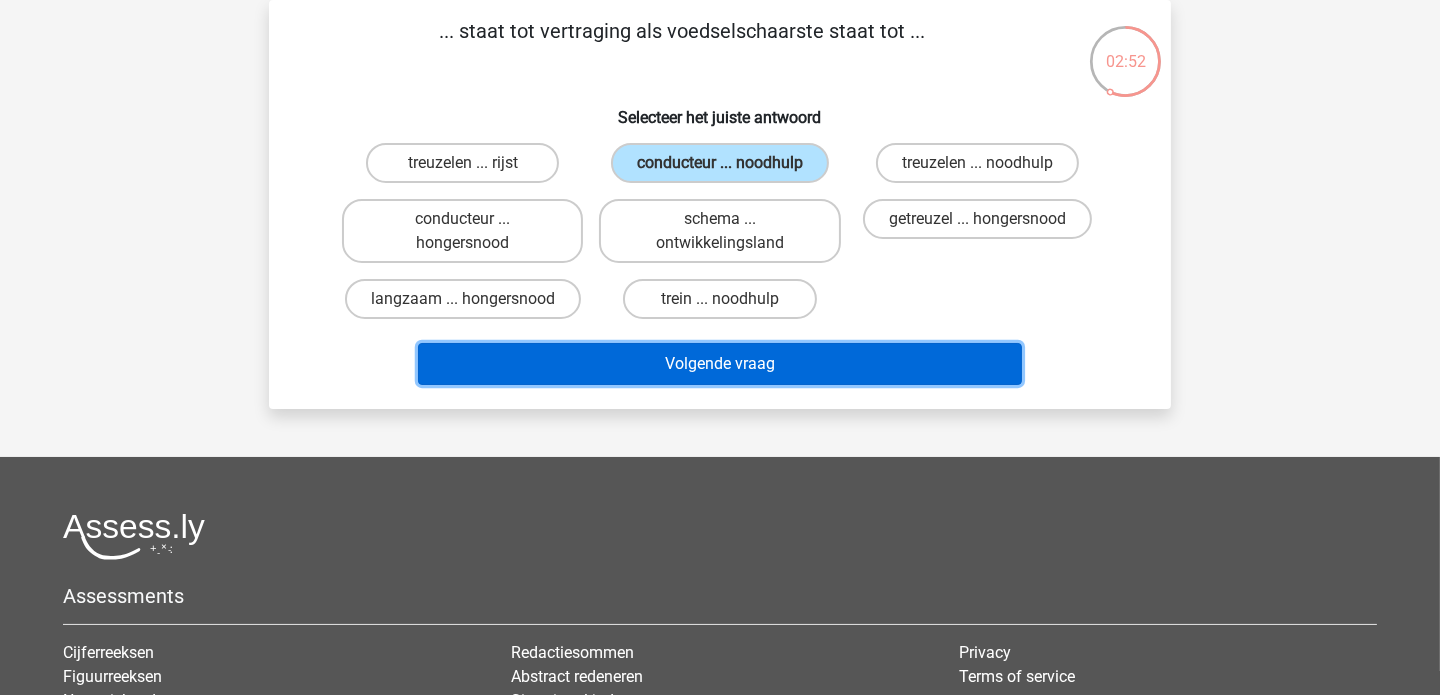 click on "Volgende vraag" at bounding box center (720, 364) 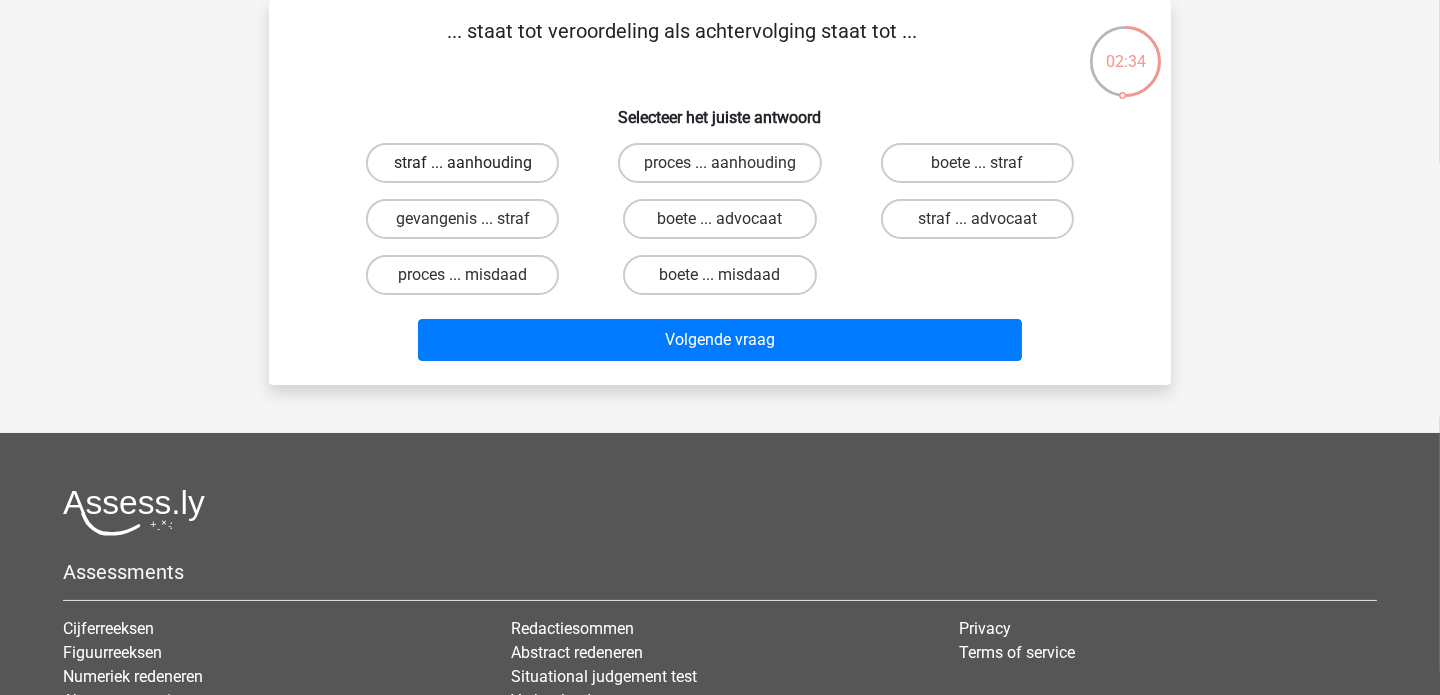click on "straf ... aanhouding" at bounding box center (462, 163) 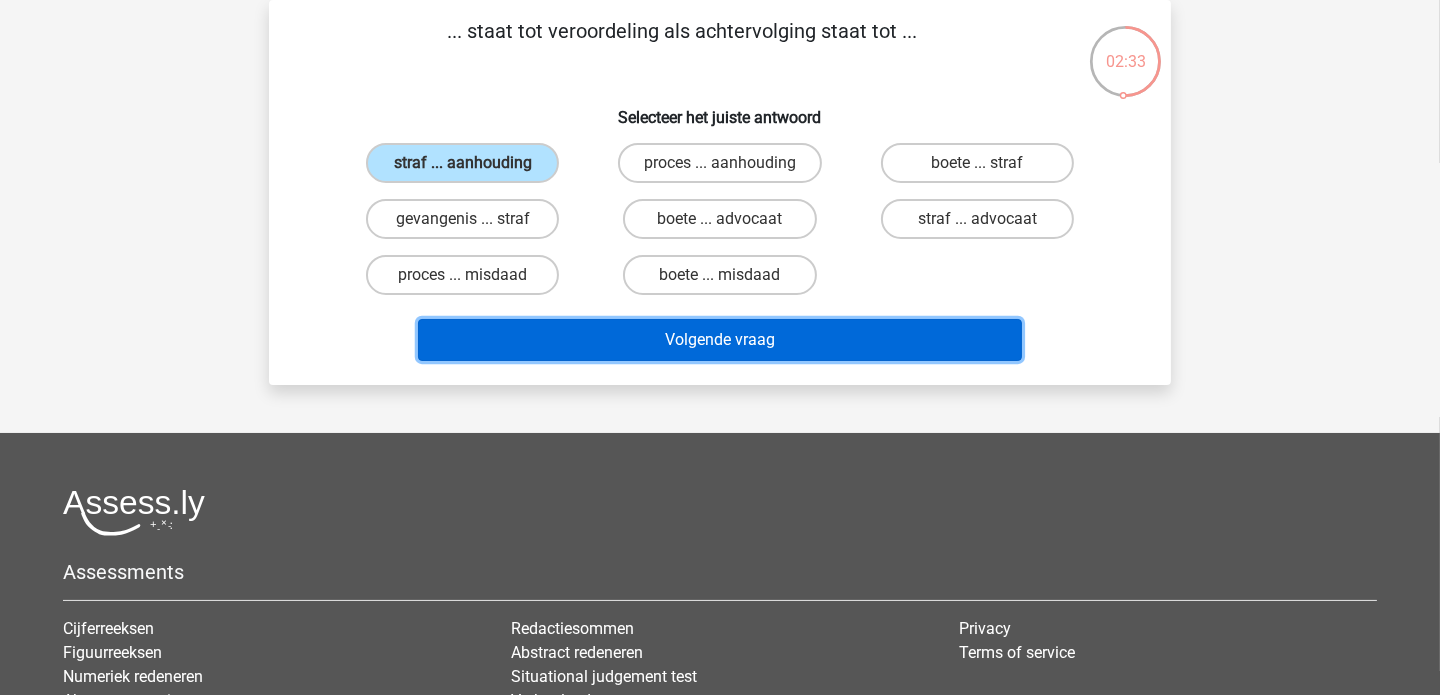click on "Volgende vraag" at bounding box center (720, 340) 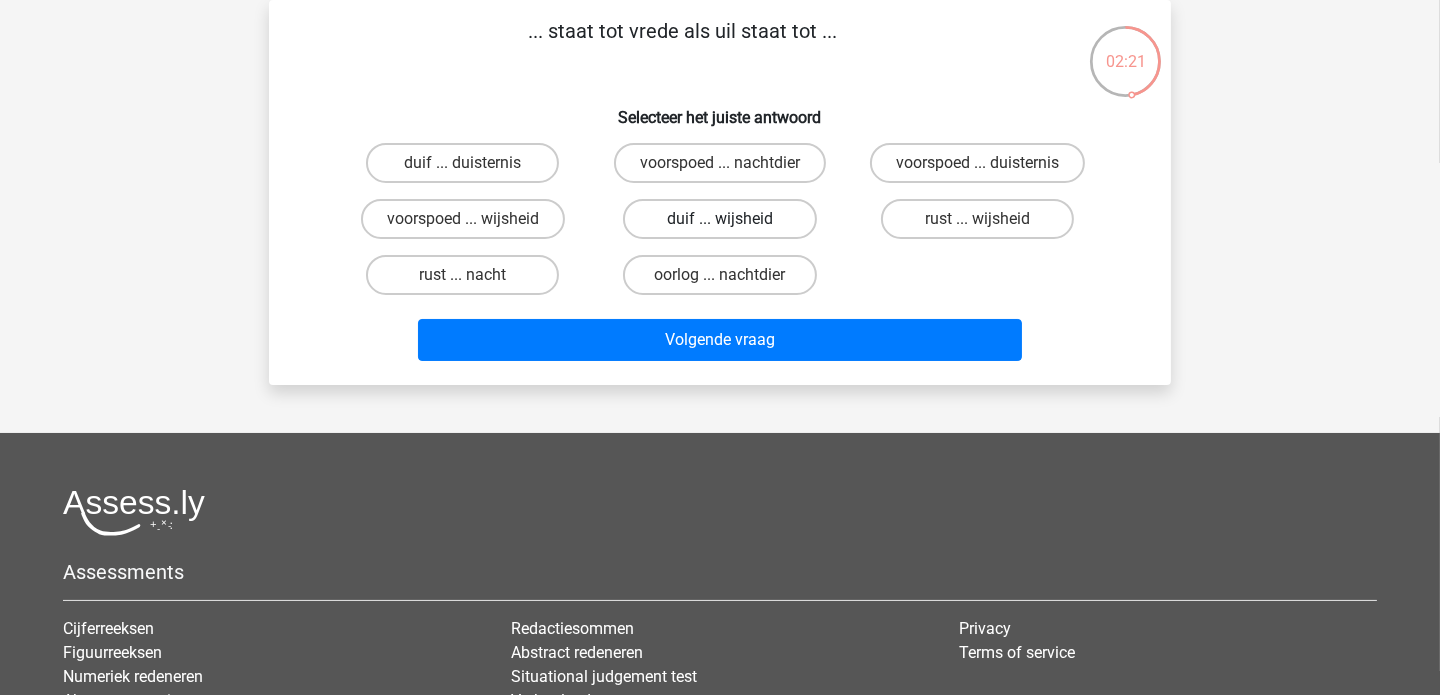 click on "duif ... wijsheid" at bounding box center (719, 219) 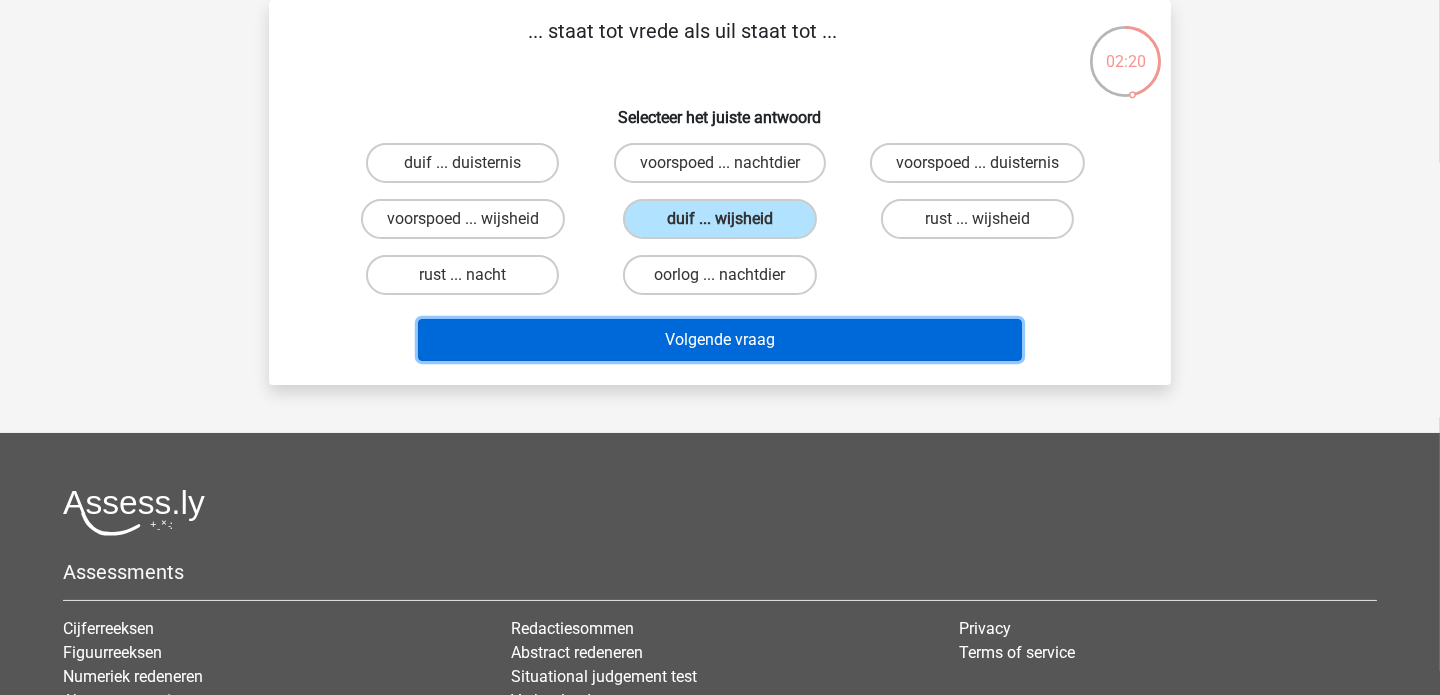 click on "Volgende vraag" at bounding box center (720, 340) 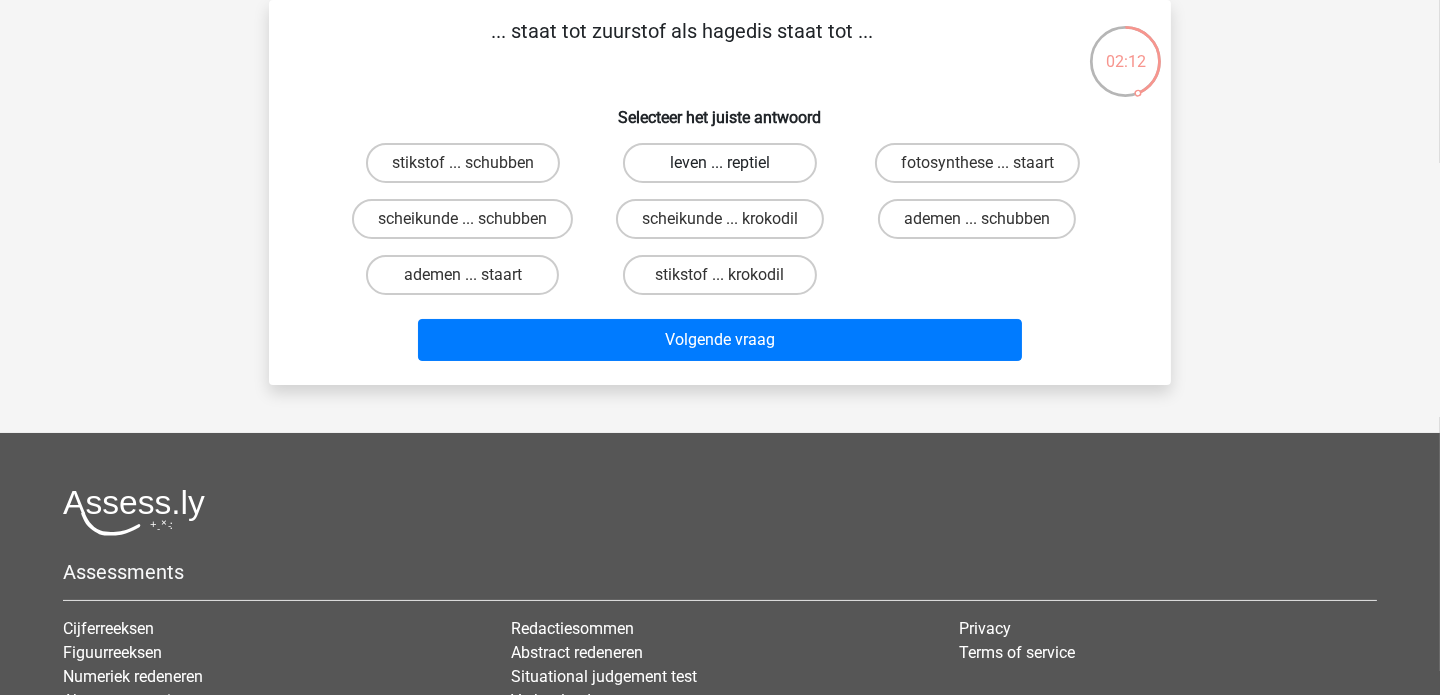 click on "leven ... reptiel" at bounding box center (719, 163) 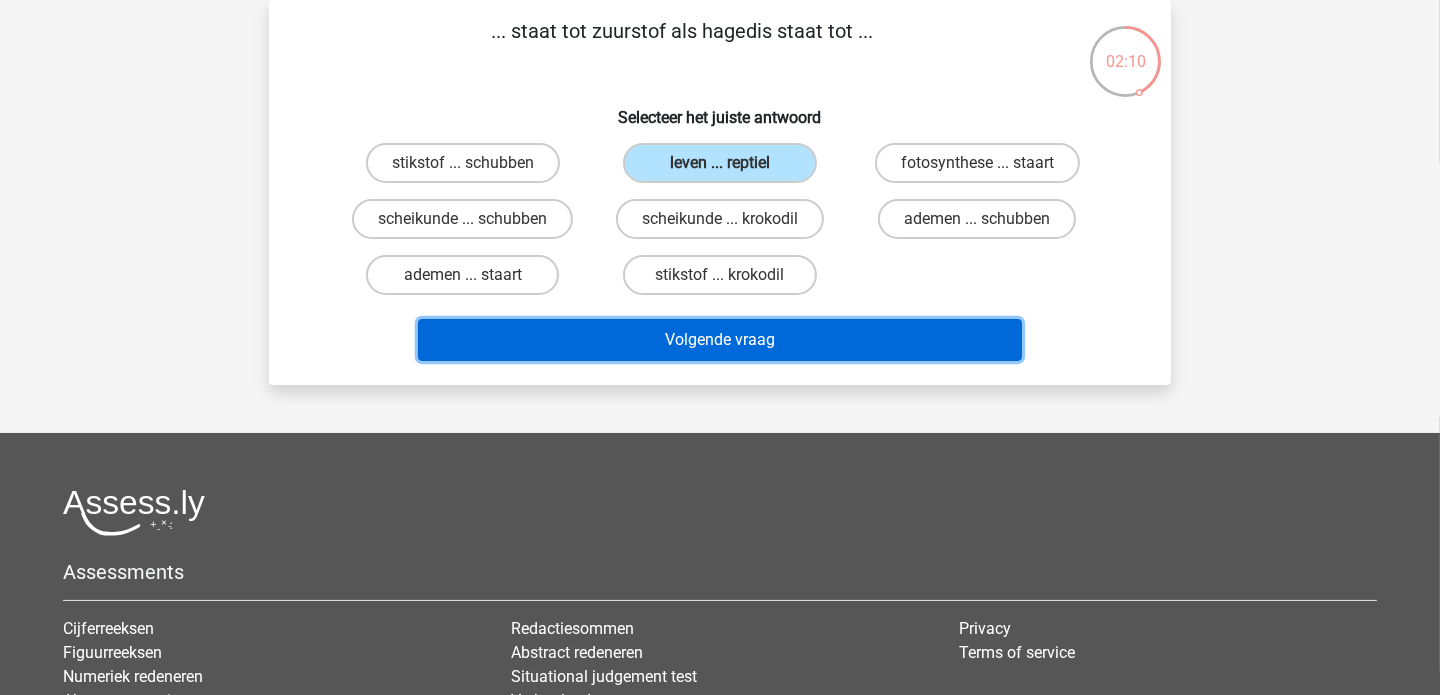 click on "Volgende vraag" at bounding box center [720, 340] 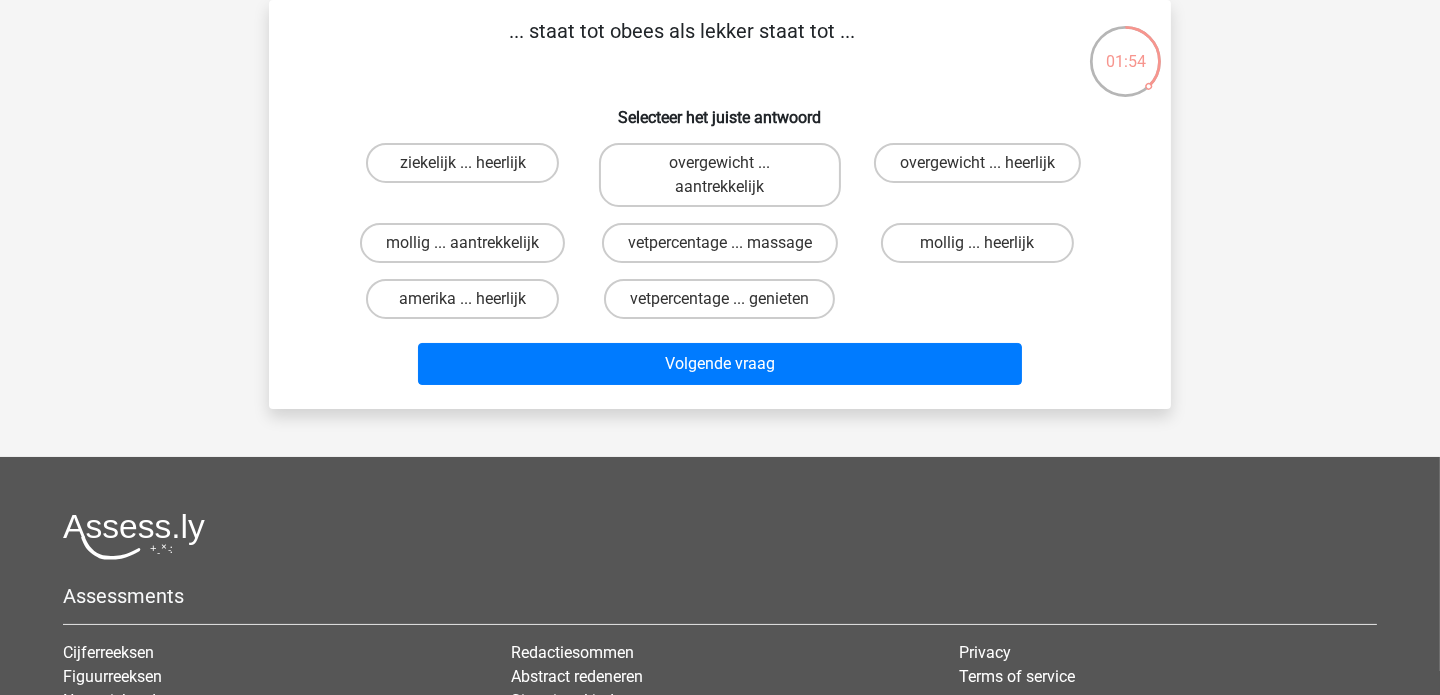 click on "overgewicht ... aantrekkelijk" at bounding box center (726, 169) 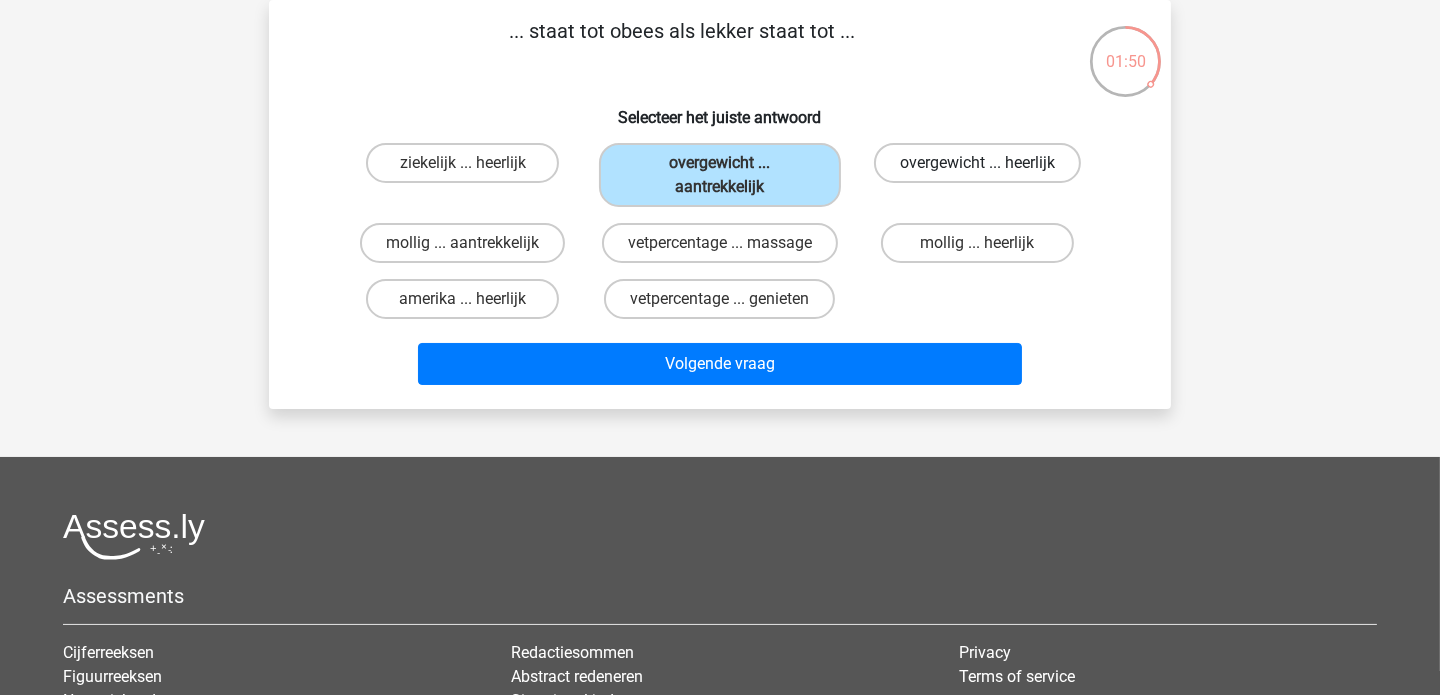 click on "overgewicht ... heerlijk" at bounding box center (977, 163) 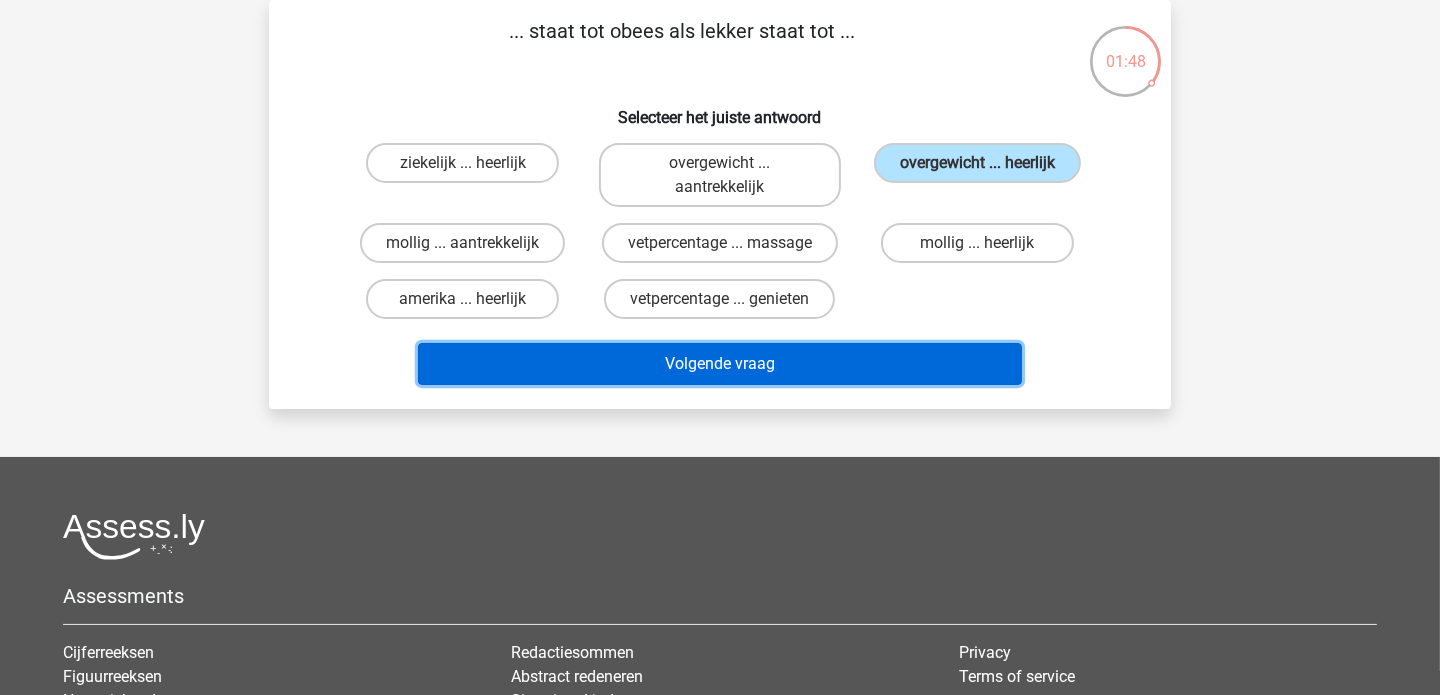 click on "Volgende vraag" at bounding box center (720, 364) 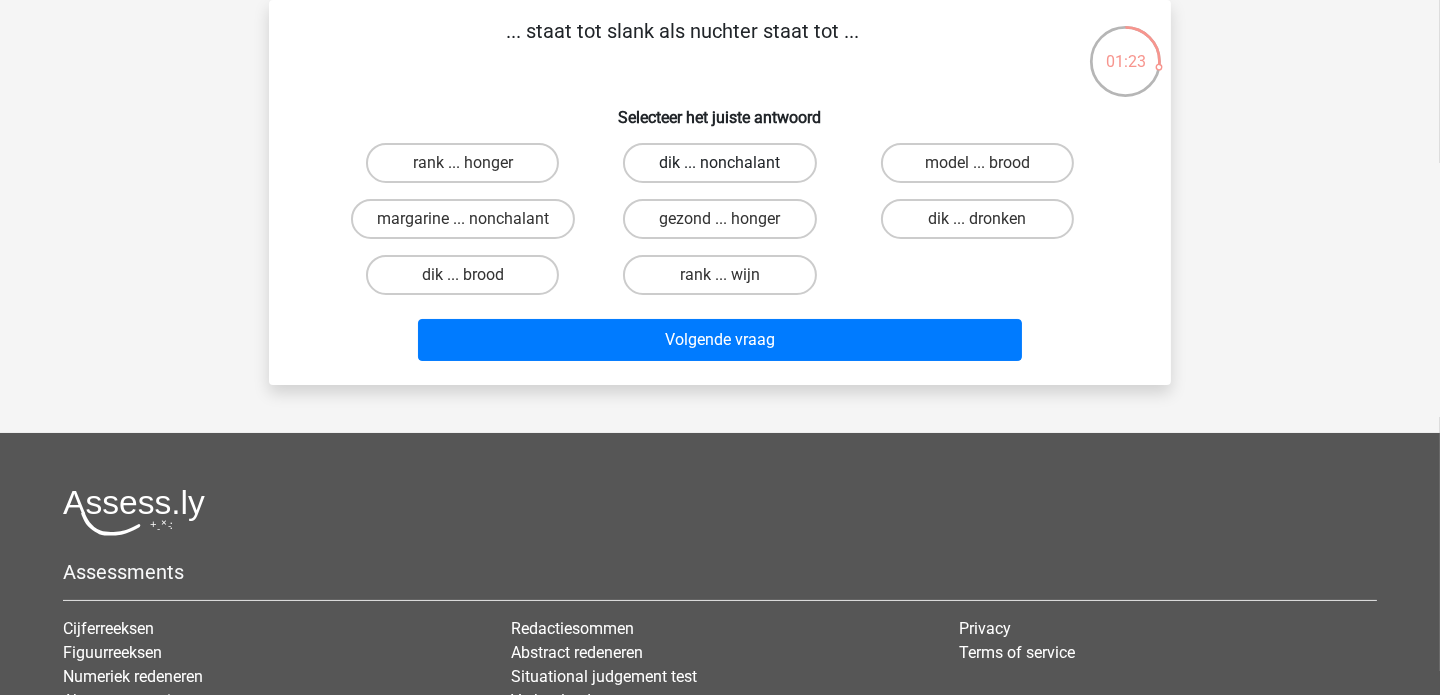 click on "dik ... nonchalant" at bounding box center [719, 163] 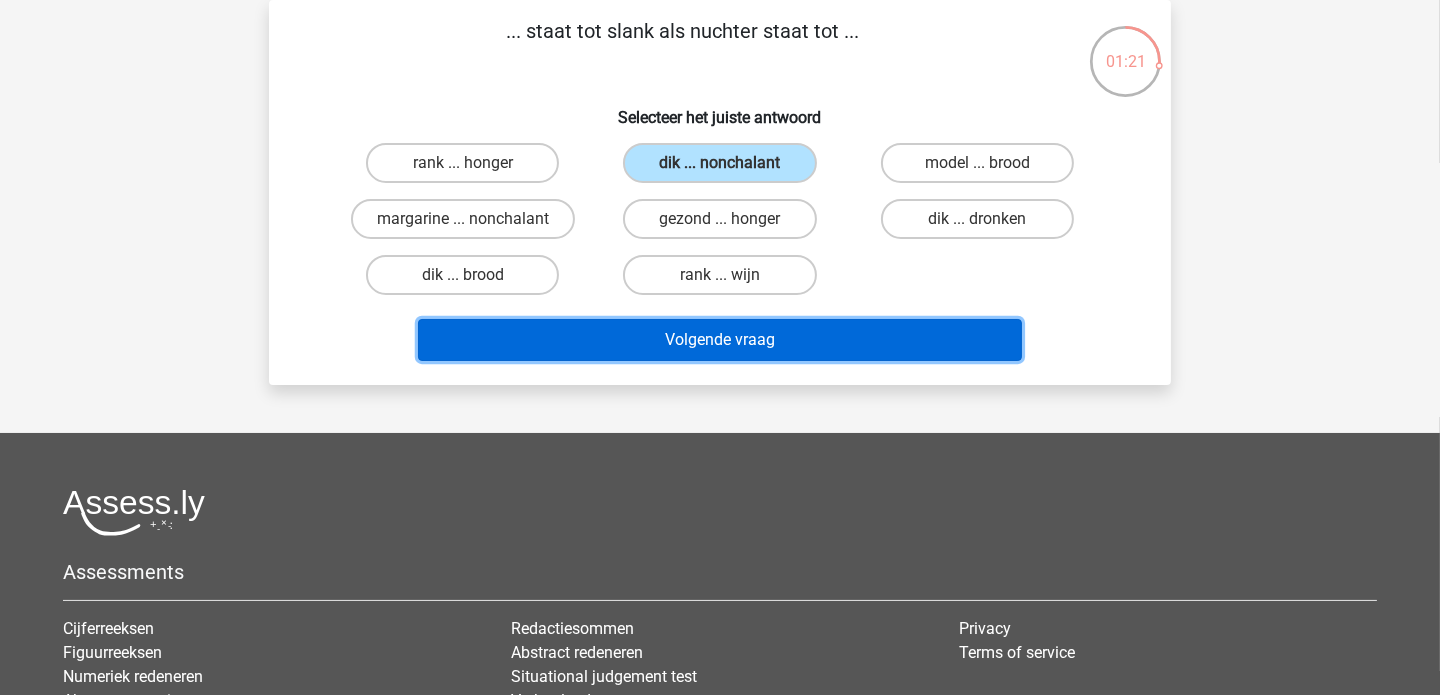 click on "Volgende vraag" at bounding box center (720, 340) 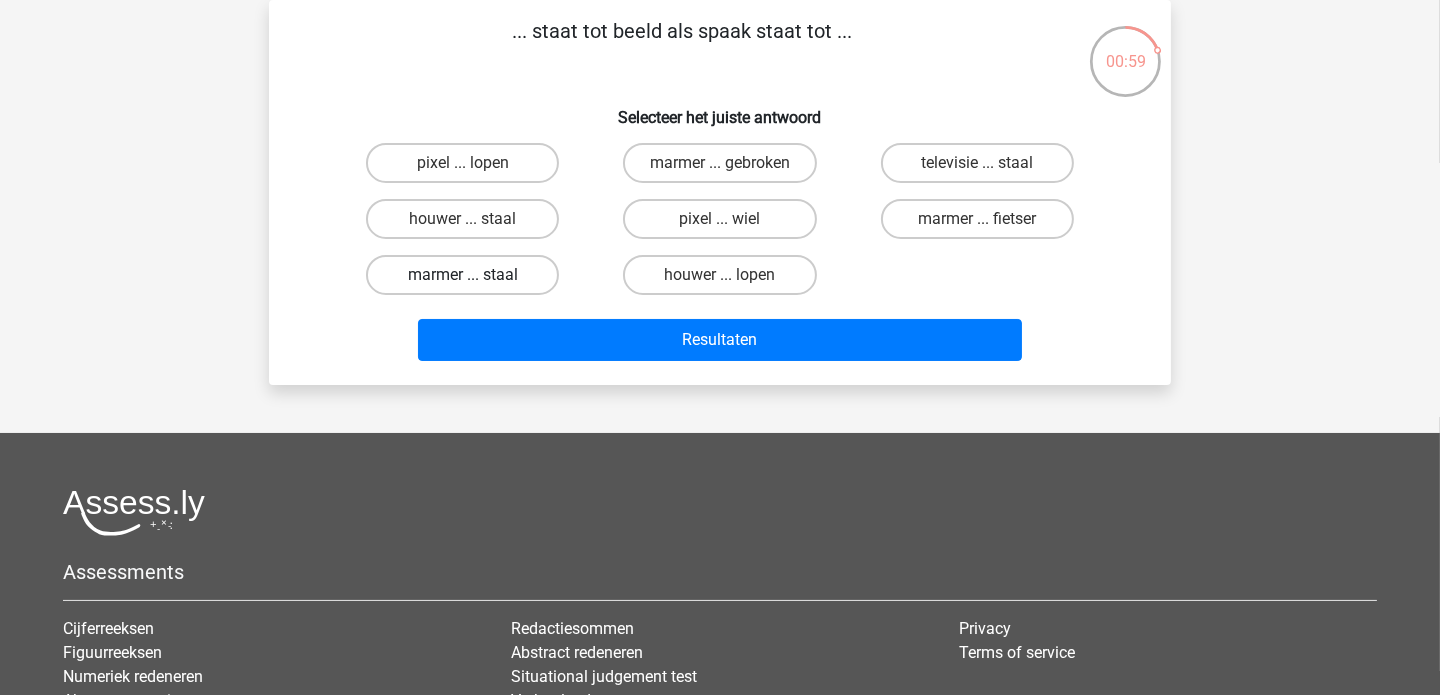 click on "marmer ... staal" at bounding box center [462, 275] 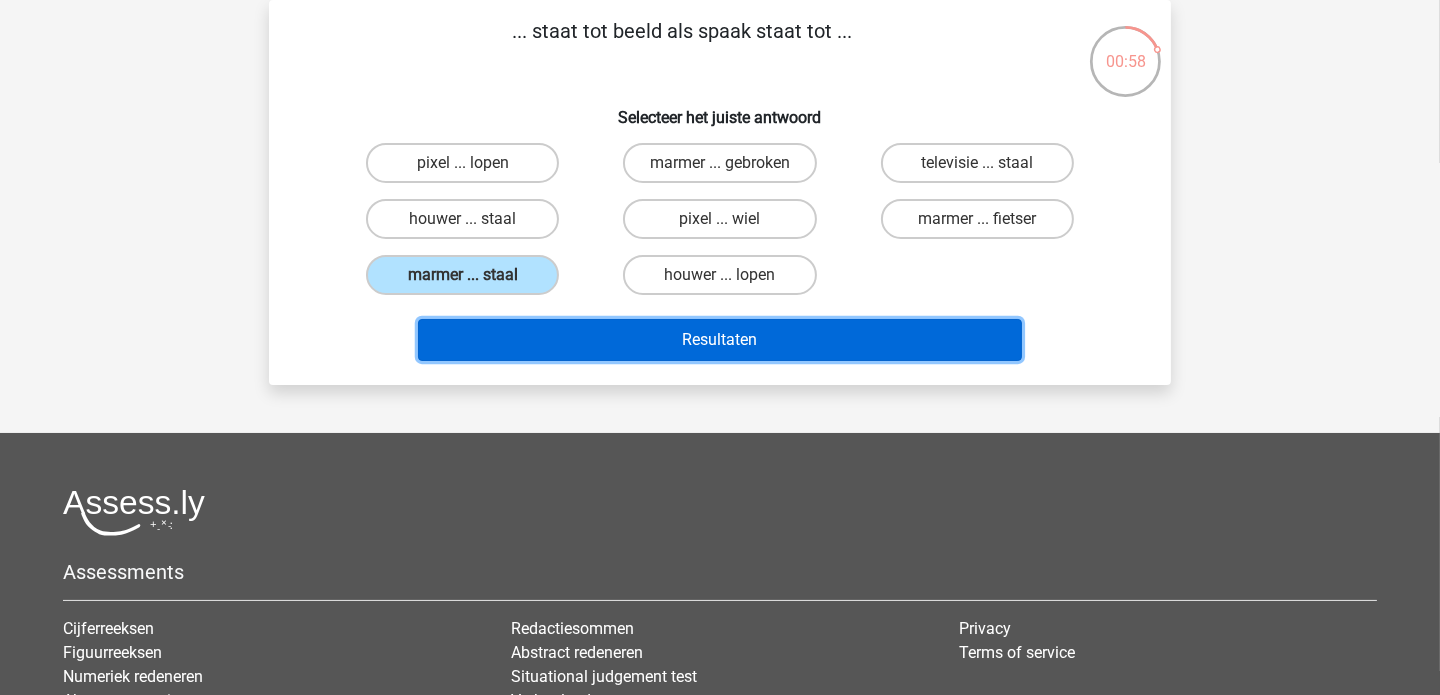 click on "Resultaten" at bounding box center [720, 340] 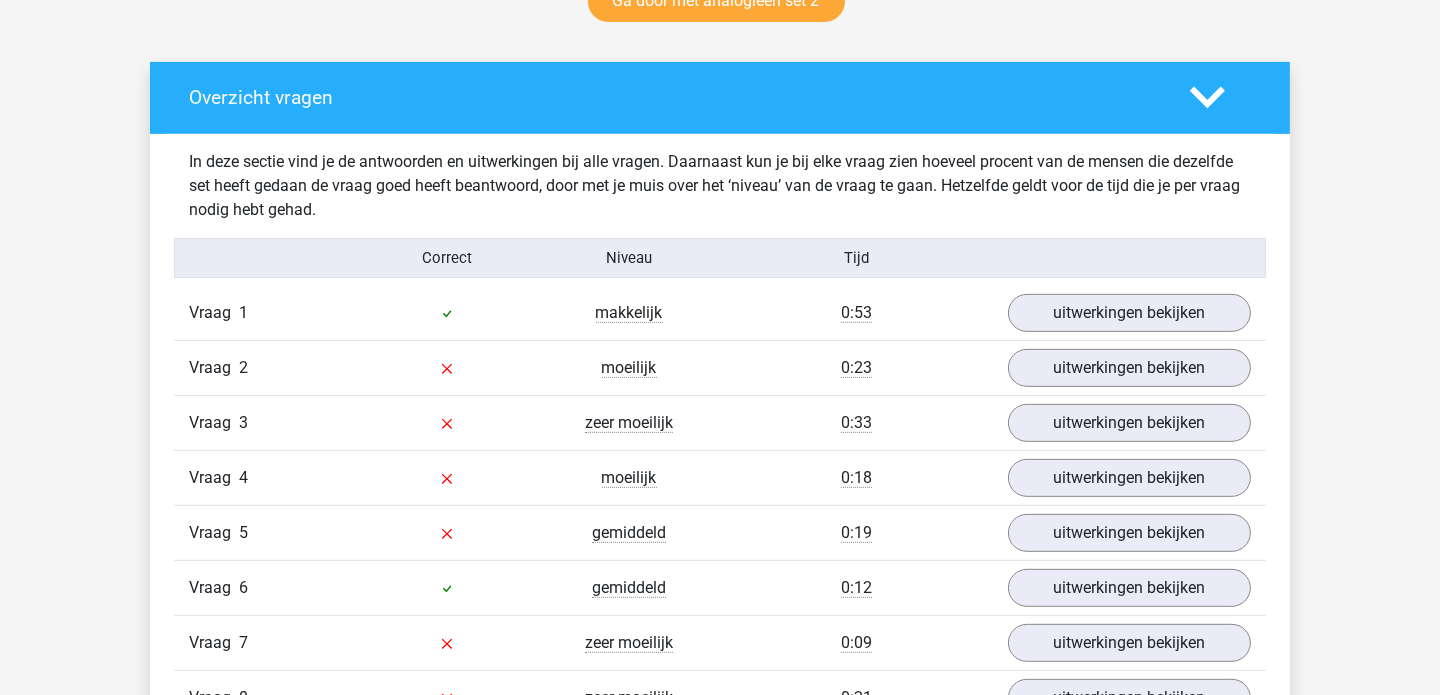 scroll, scrollTop: 1103, scrollLeft: 0, axis: vertical 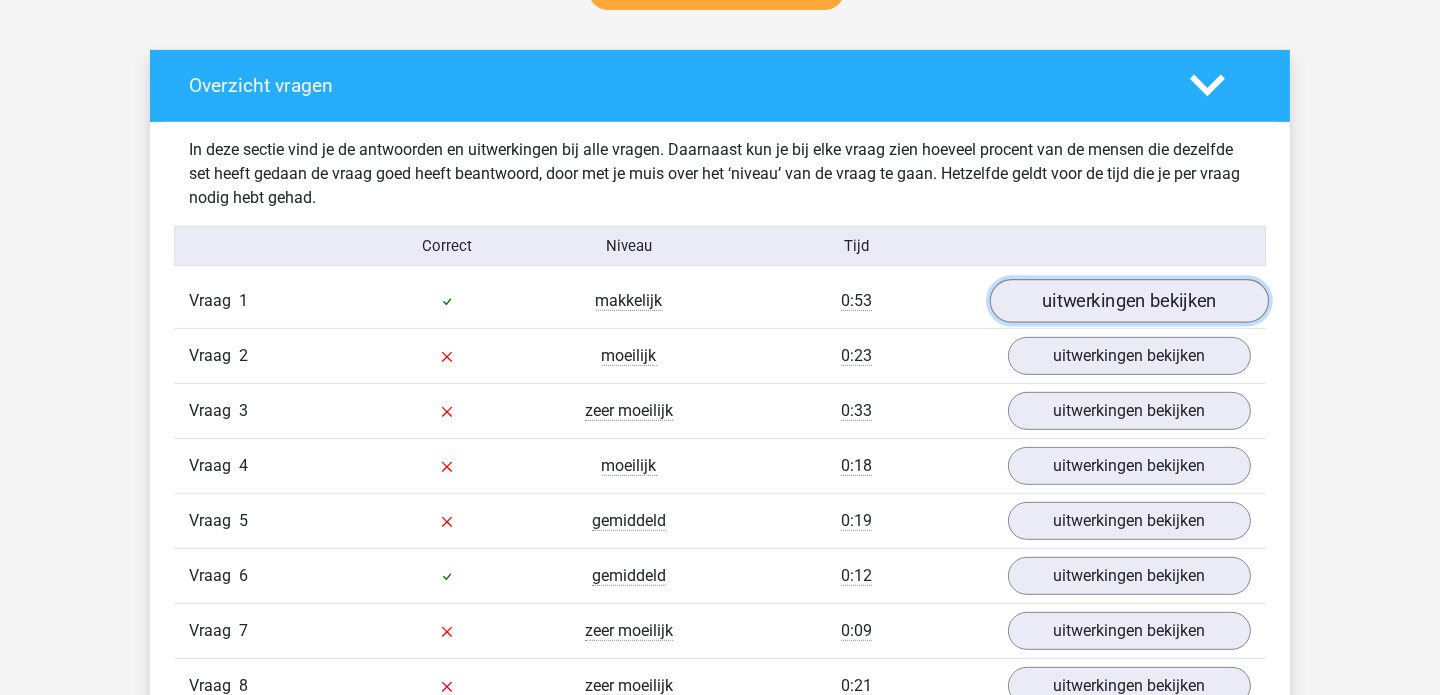 click on "uitwerkingen bekijken" at bounding box center [1129, 301] 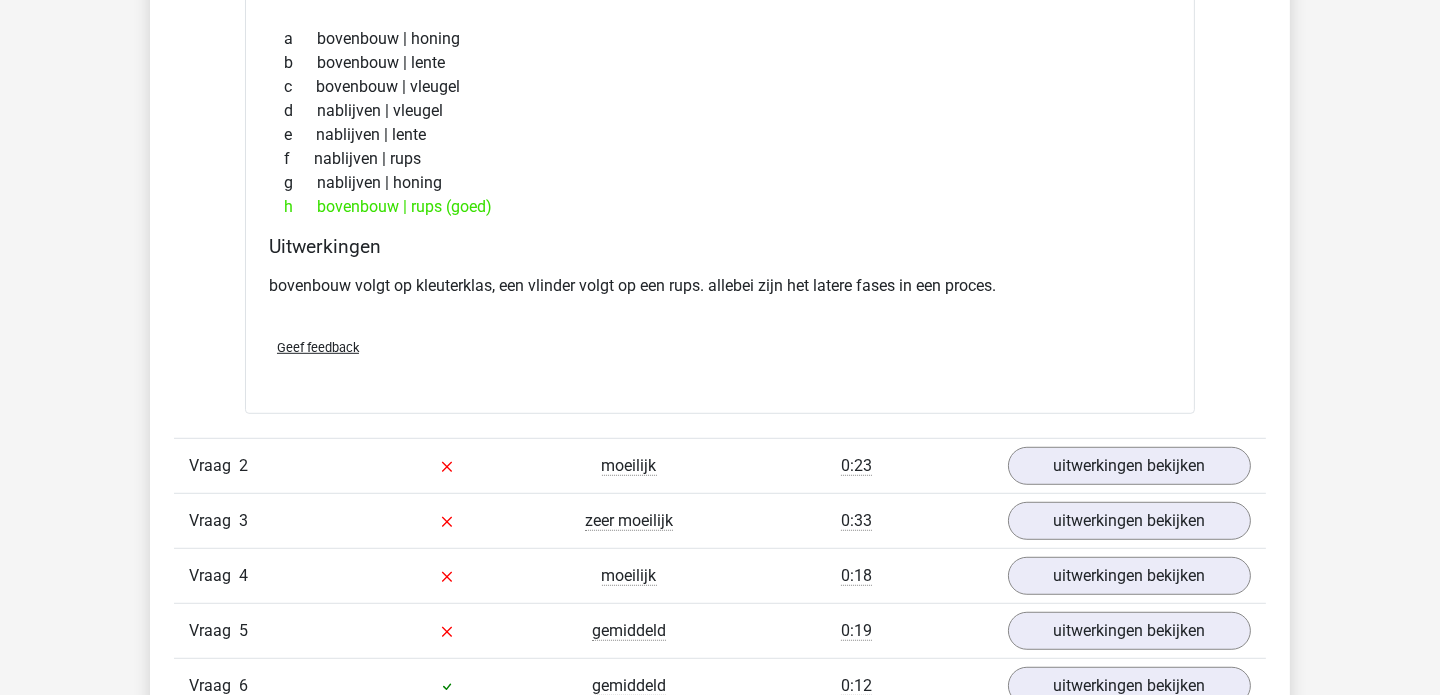 scroll, scrollTop: 1496, scrollLeft: 0, axis: vertical 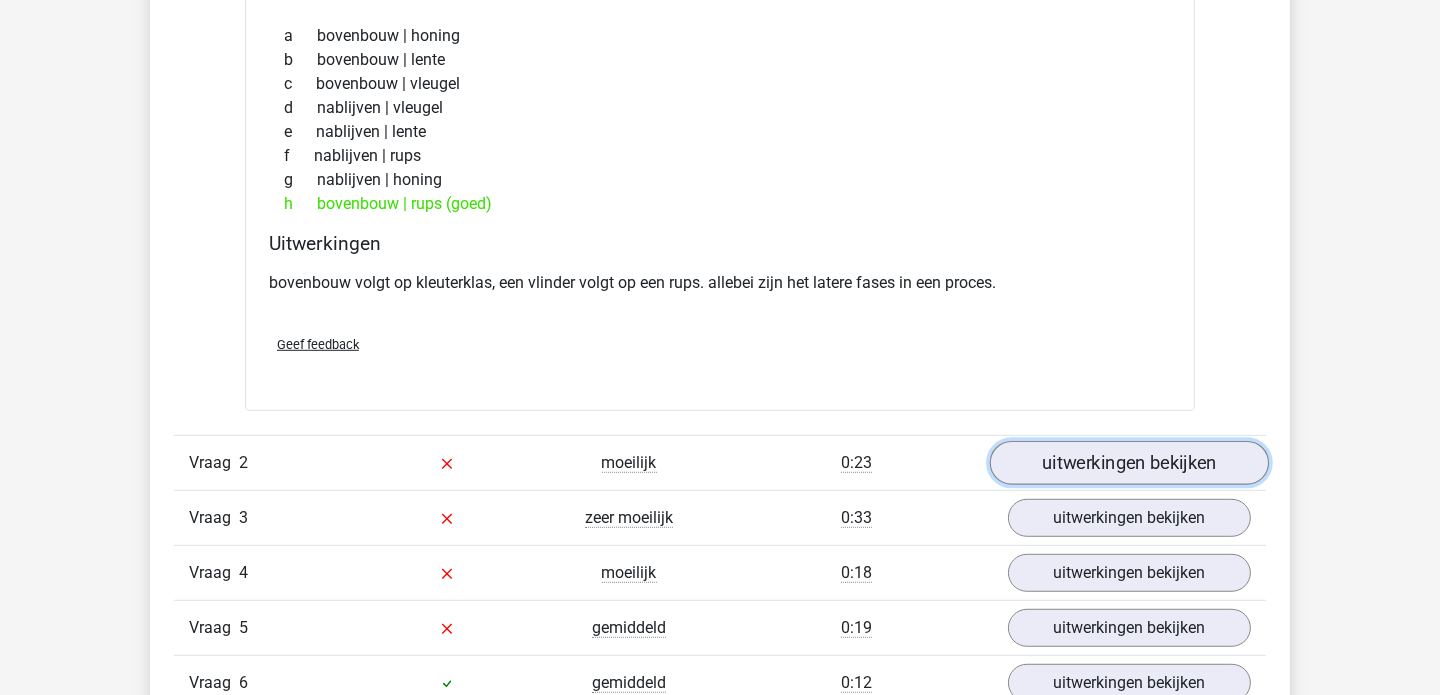 click on "uitwerkingen bekijken" at bounding box center (1129, 464) 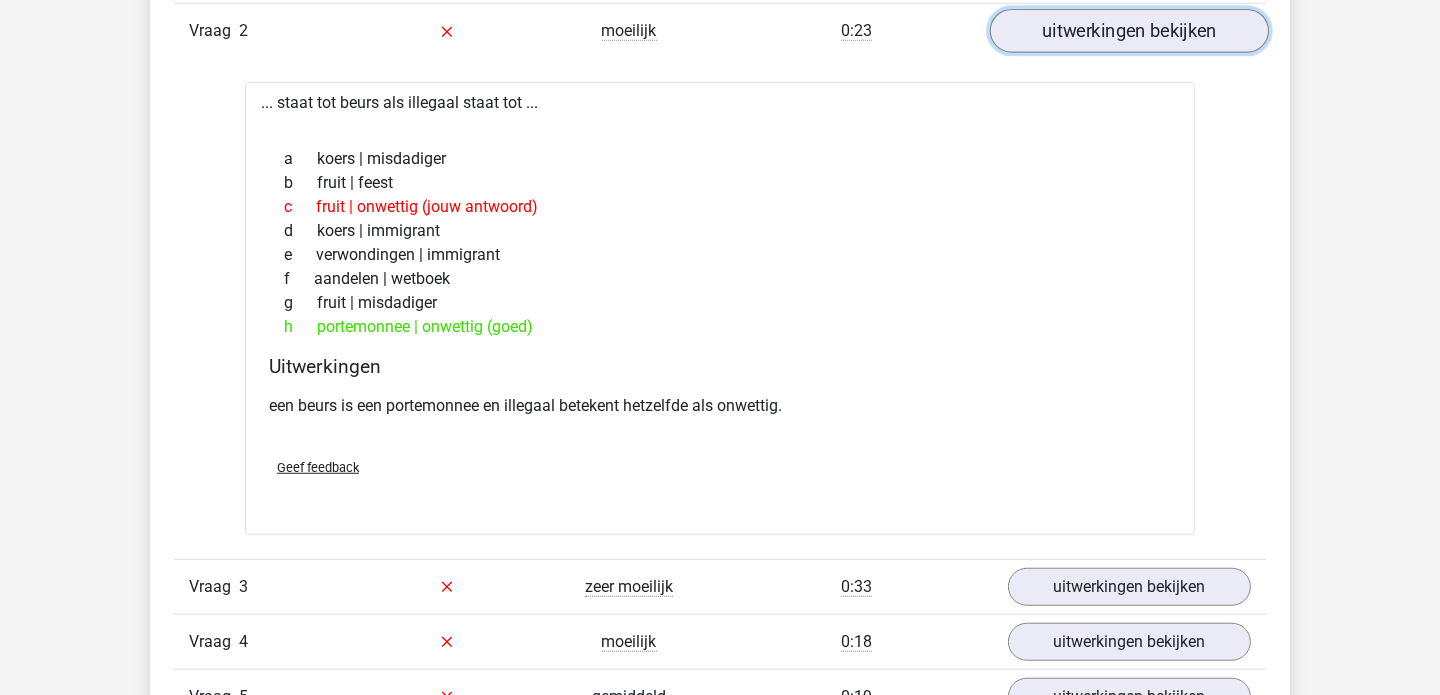 scroll, scrollTop: 2127, scrollLeft: 0, axis: vertical 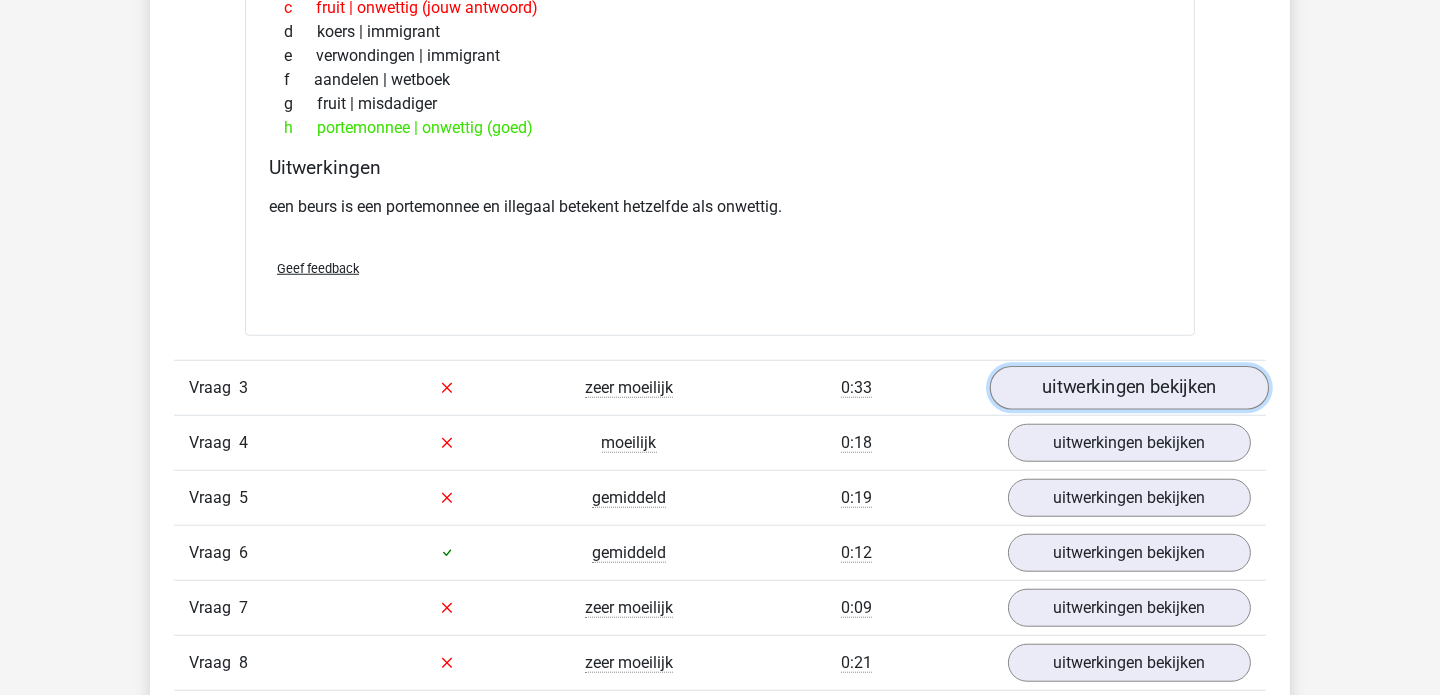 click on "uitwerkingen bekijken" at bounding box center (1129, 388) 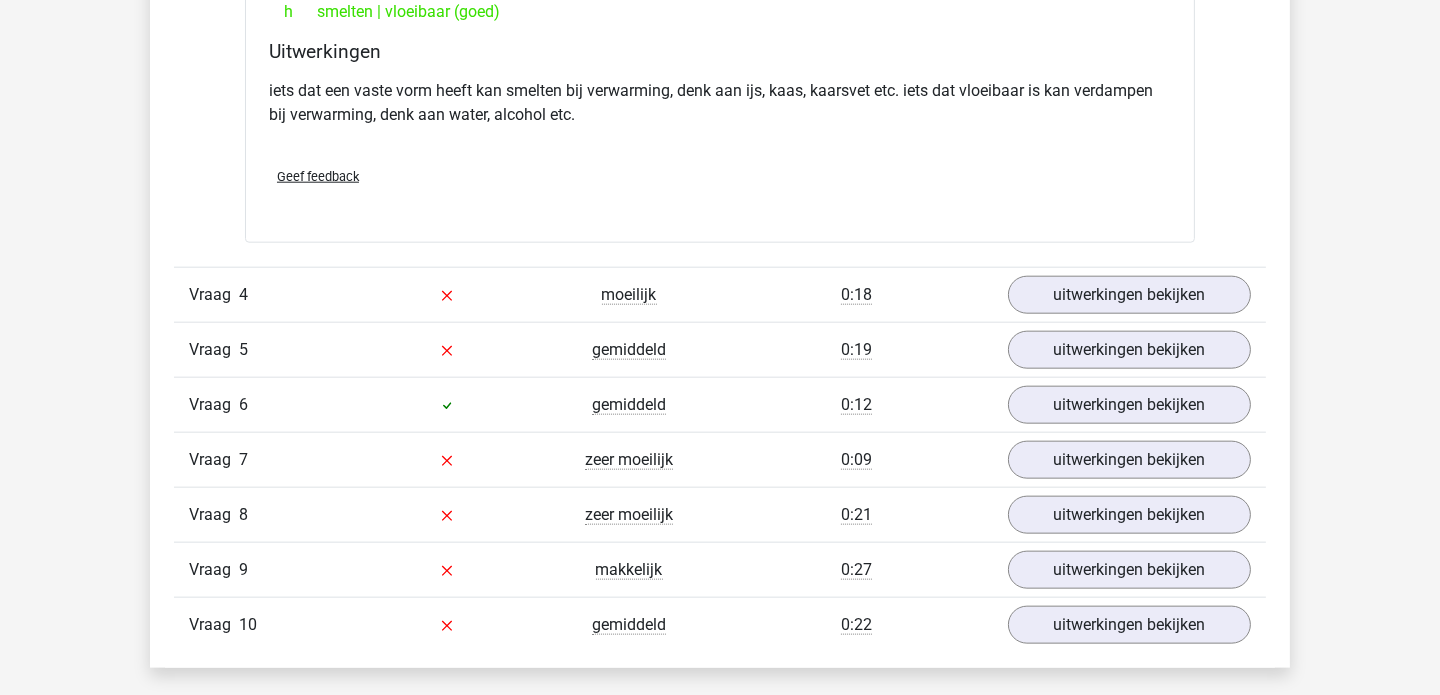 scroll, scrollTop: 2836, scrollLeft: 0, axis: vertical 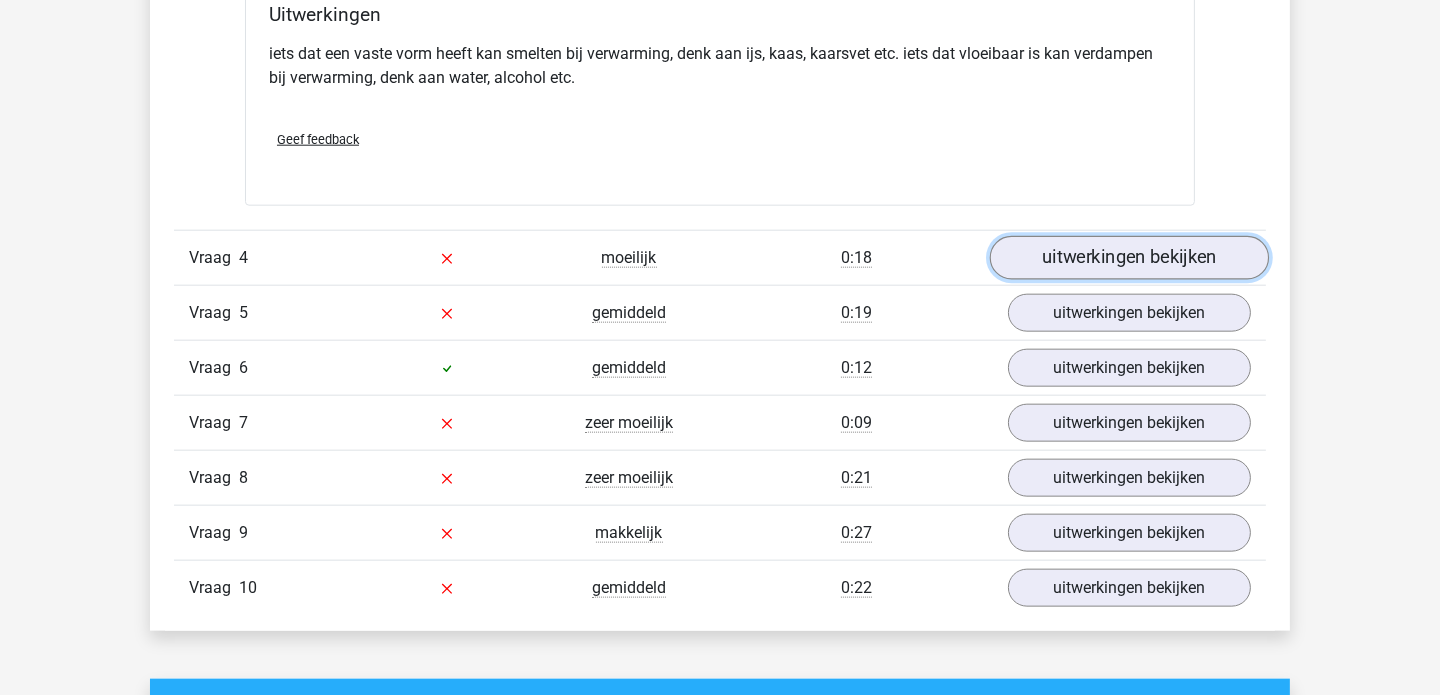 click on "uitwerkingen bekijken" at bounding box center (1129, 258) 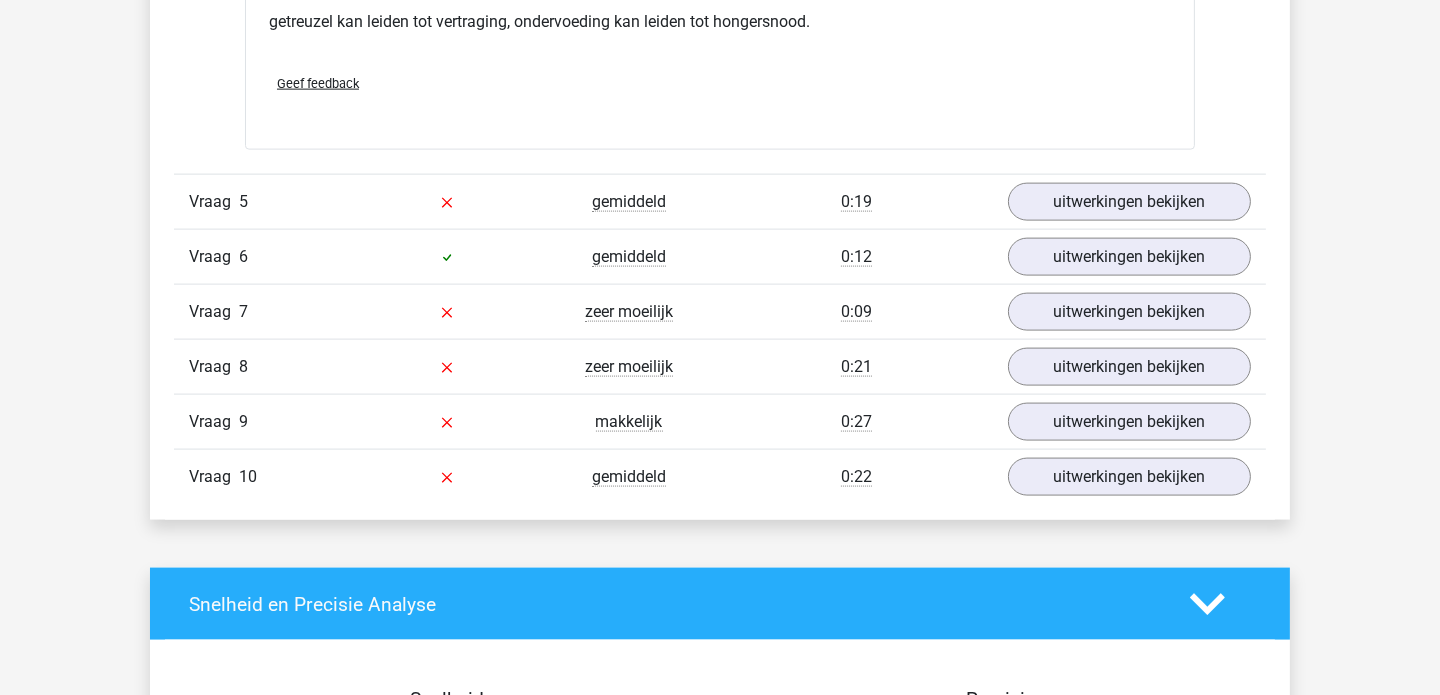 scroll, scrollTop: 3545, scrollLeft: 0, axis: vertical 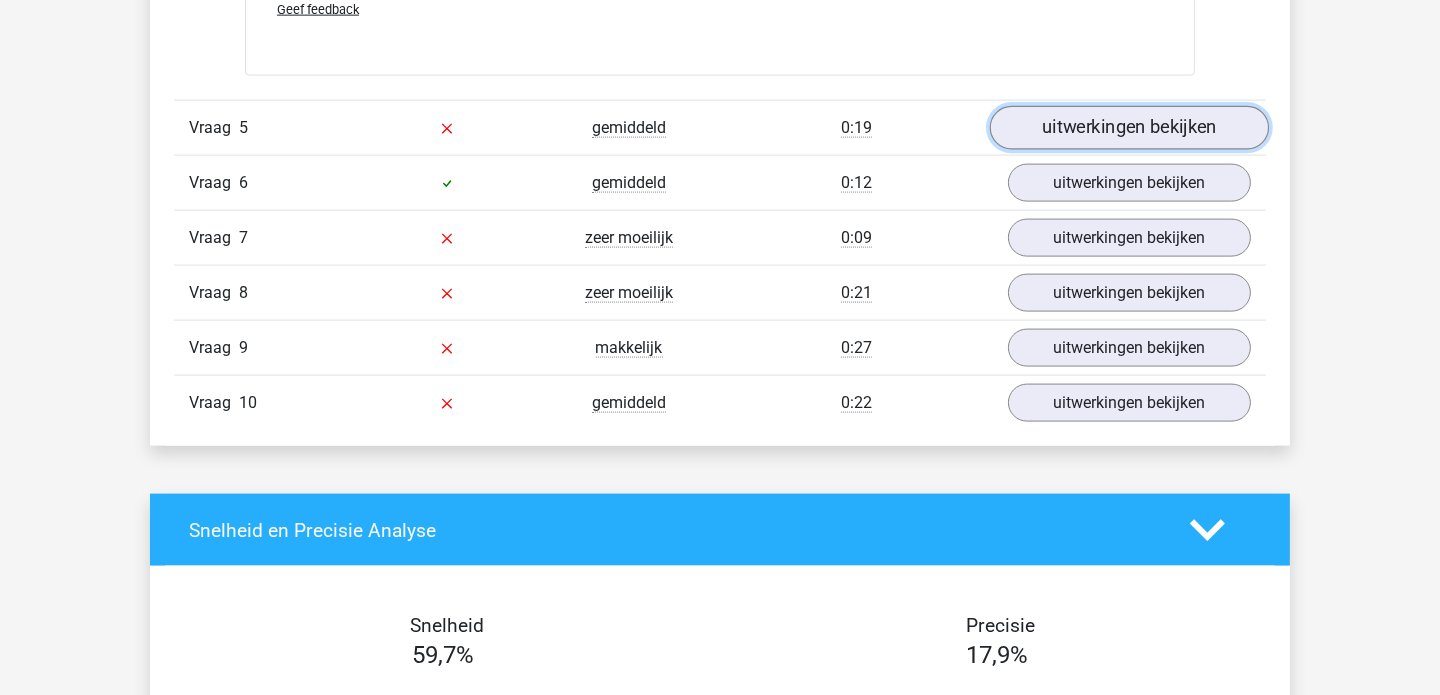 click on "uitwerkingen bekijken" at bounding box center (1129, 128) 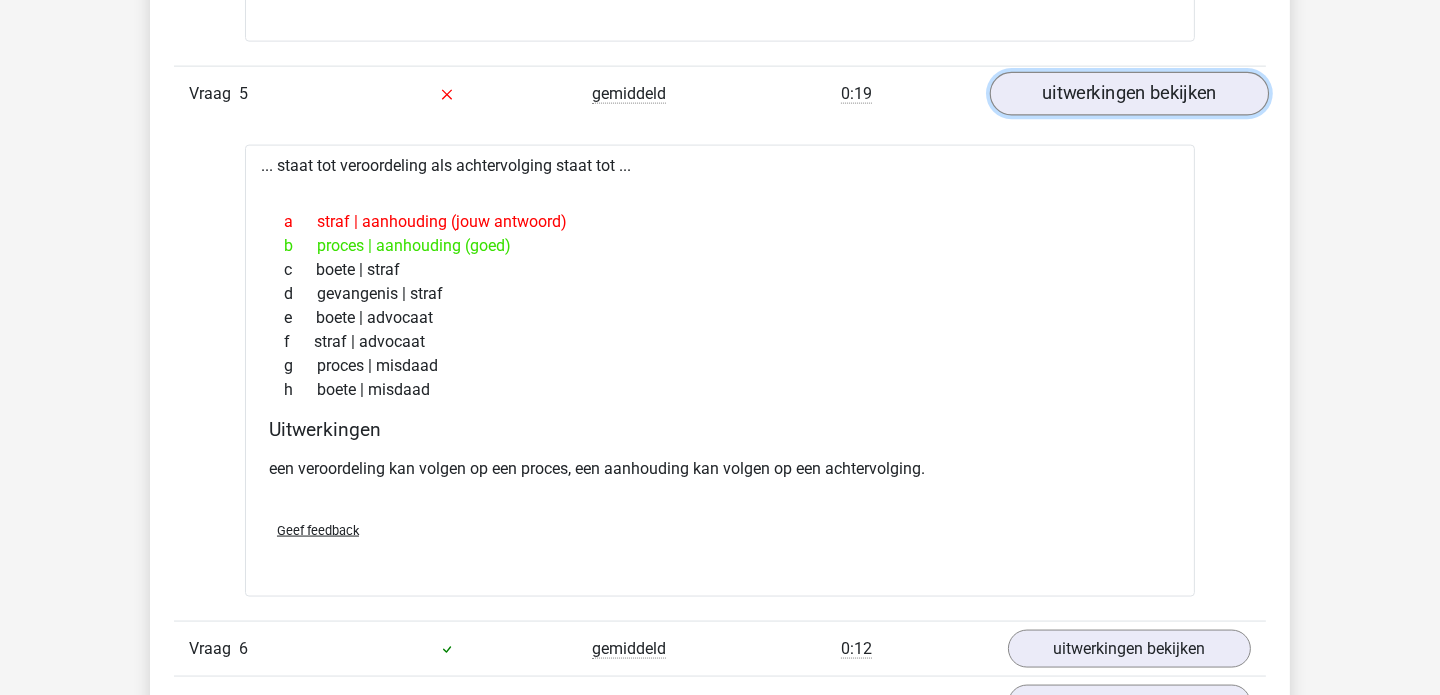 scroll, scrollTop: 3584, scrollLeft: 0, axis: vertical 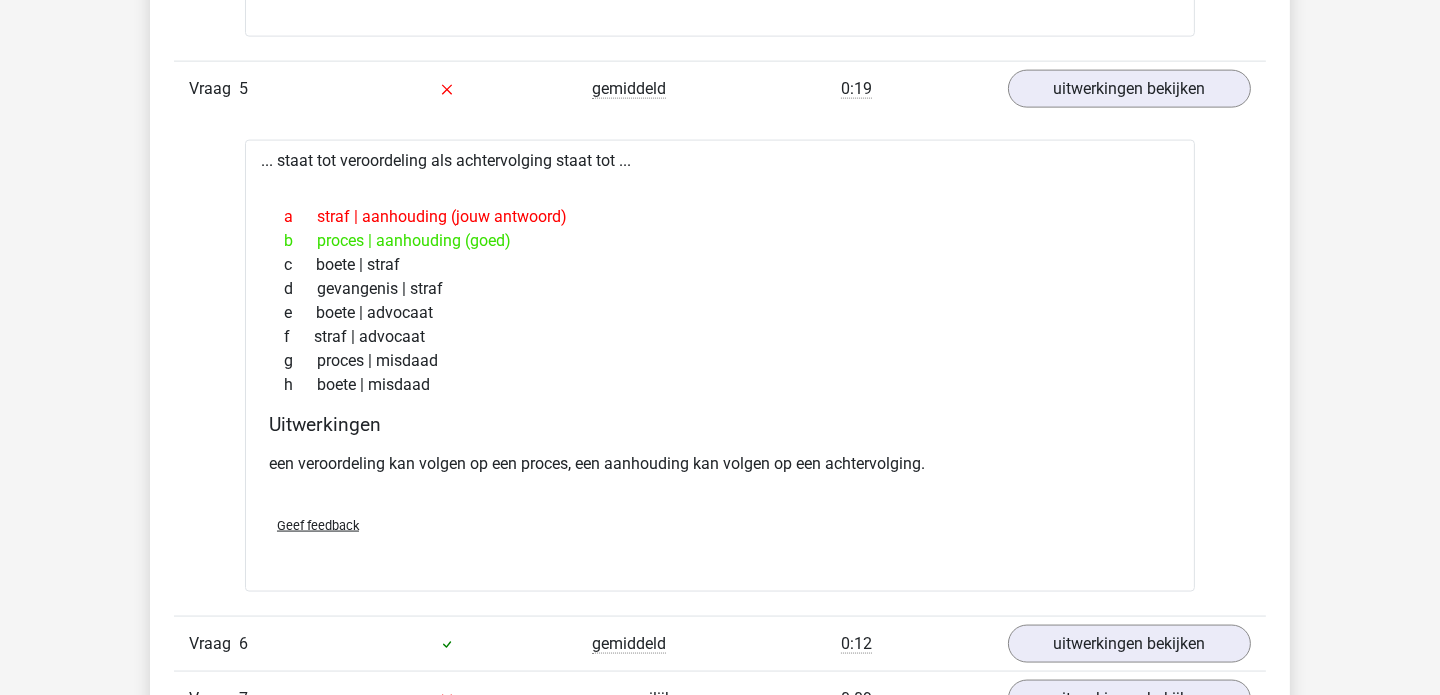 click on "Geef feedback" at bounding box center [318, 525] 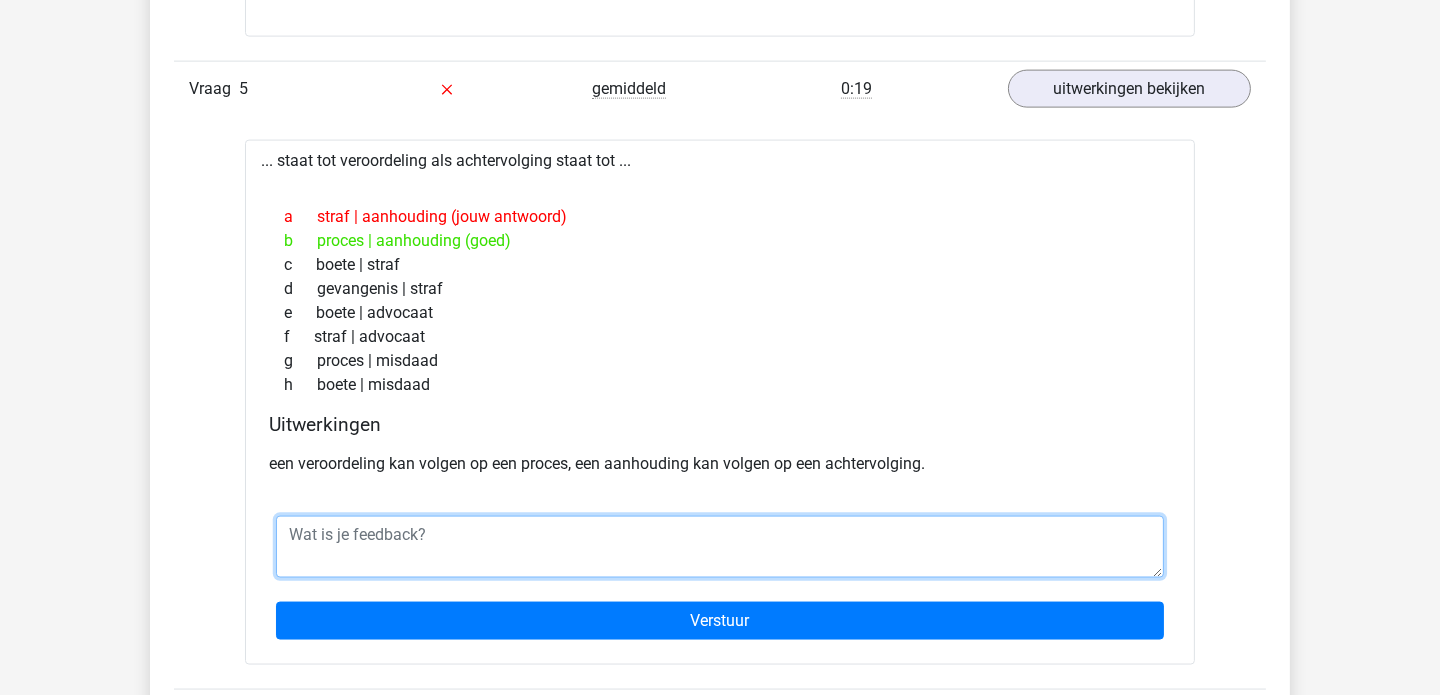 click at bounding box center (720, 547) 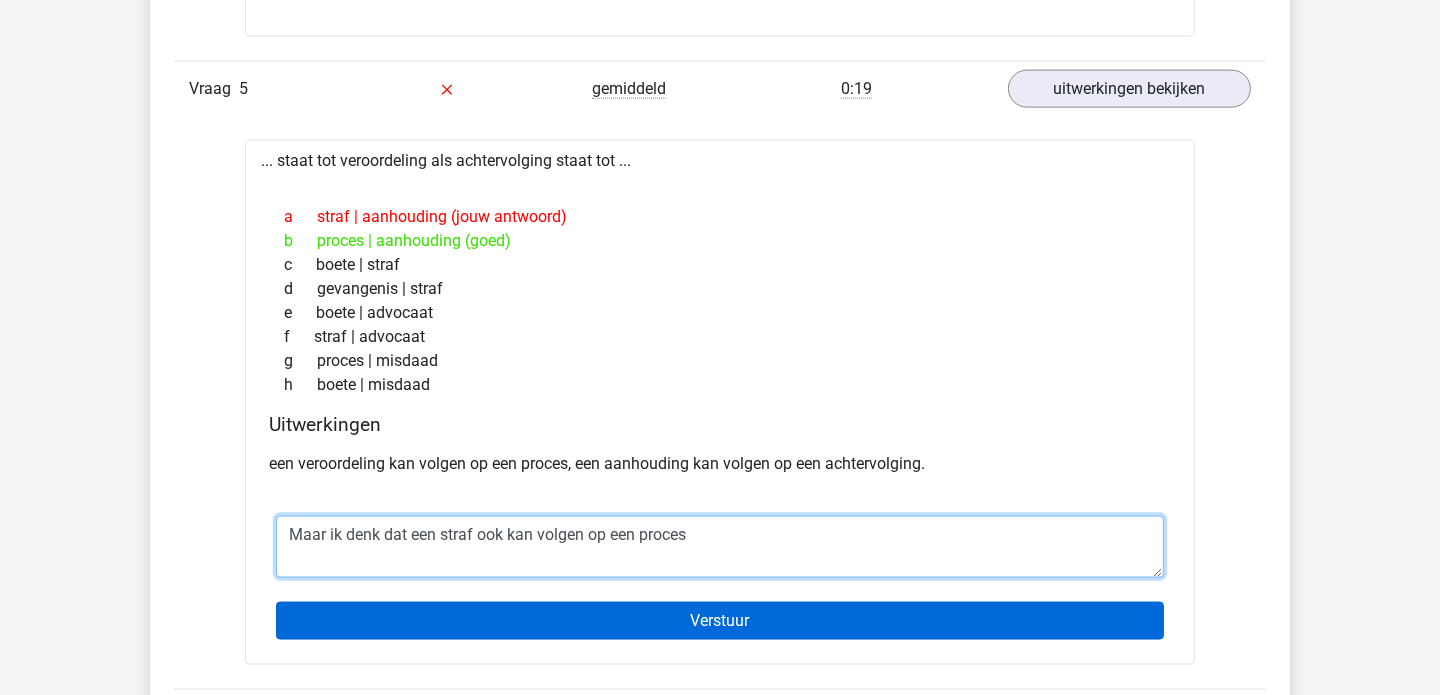 type on "Maar ik denk dat een straf ook kan volgen op een proces" 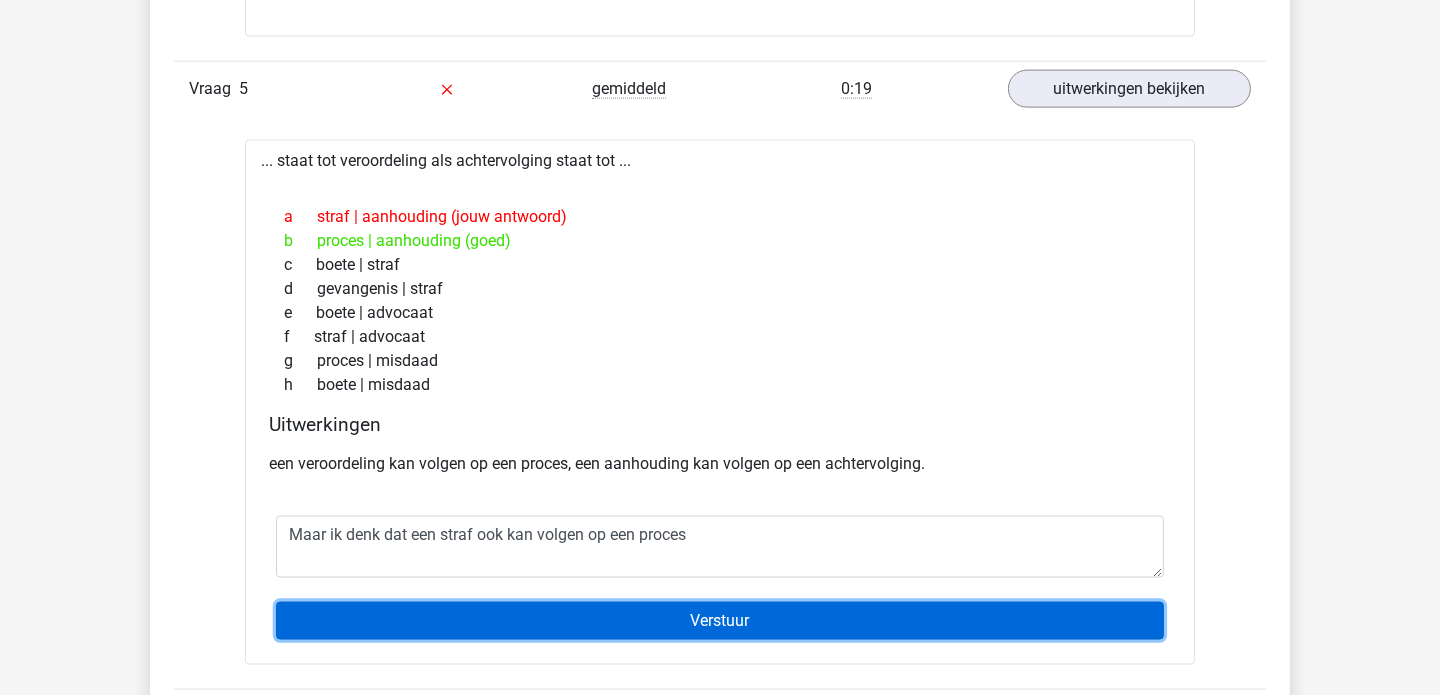 click on "Verstuur" at bounding box center [720, 621] 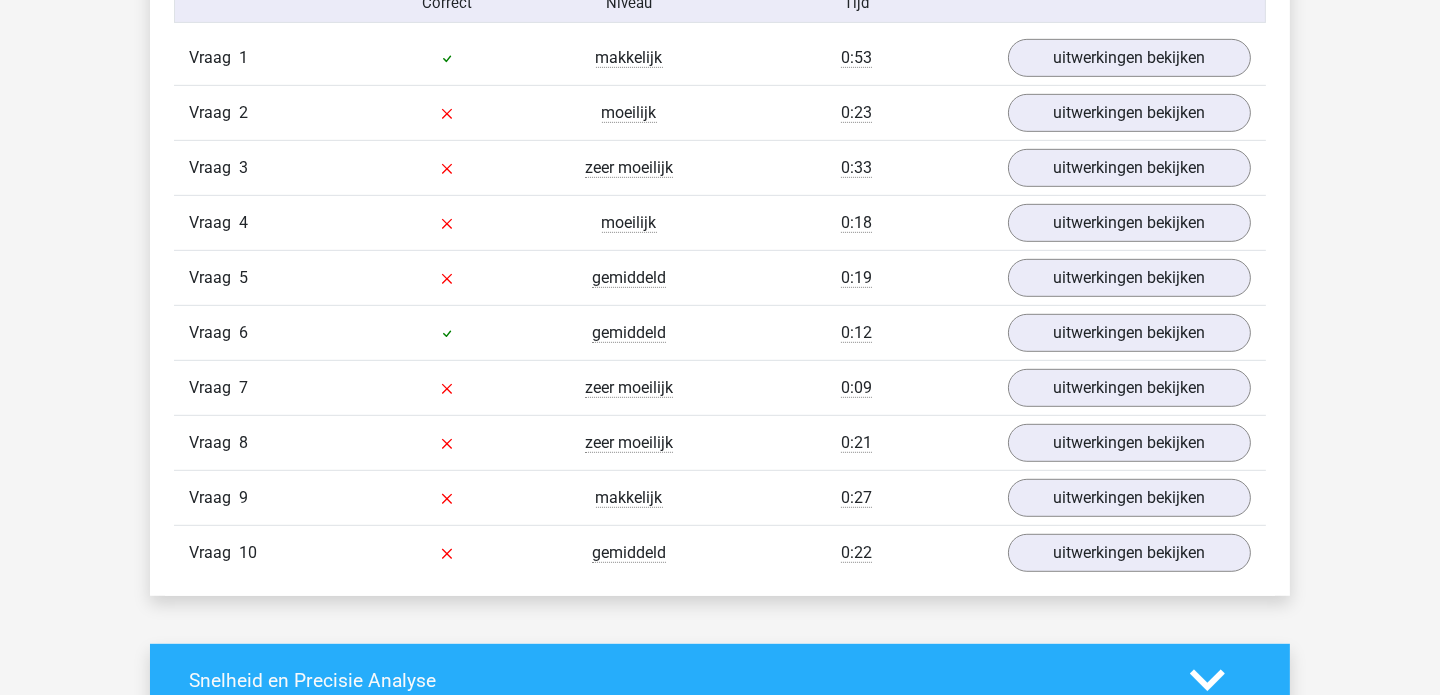 scroll, scrollTop: 1228, scrollLeft: 0, axis: vertical 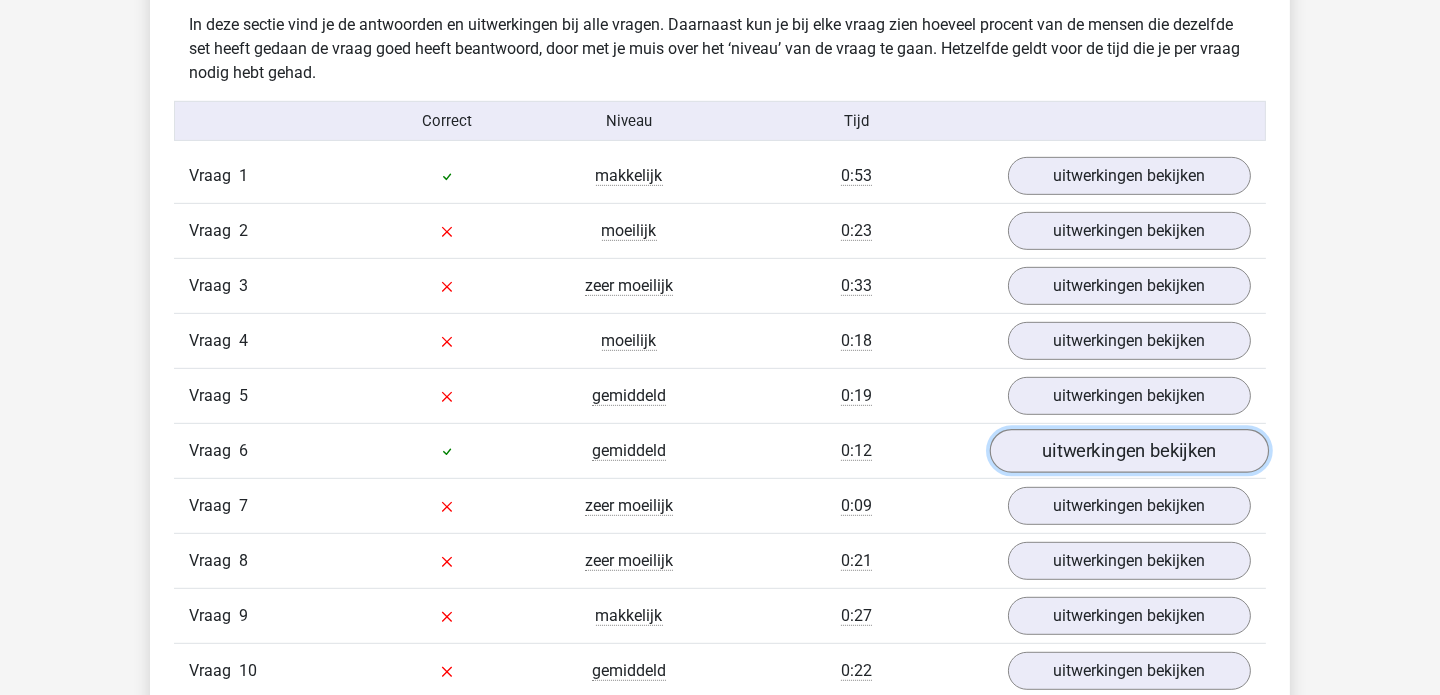 click on "uitwerkingen bekijken" at bounding box center (1129, 451) 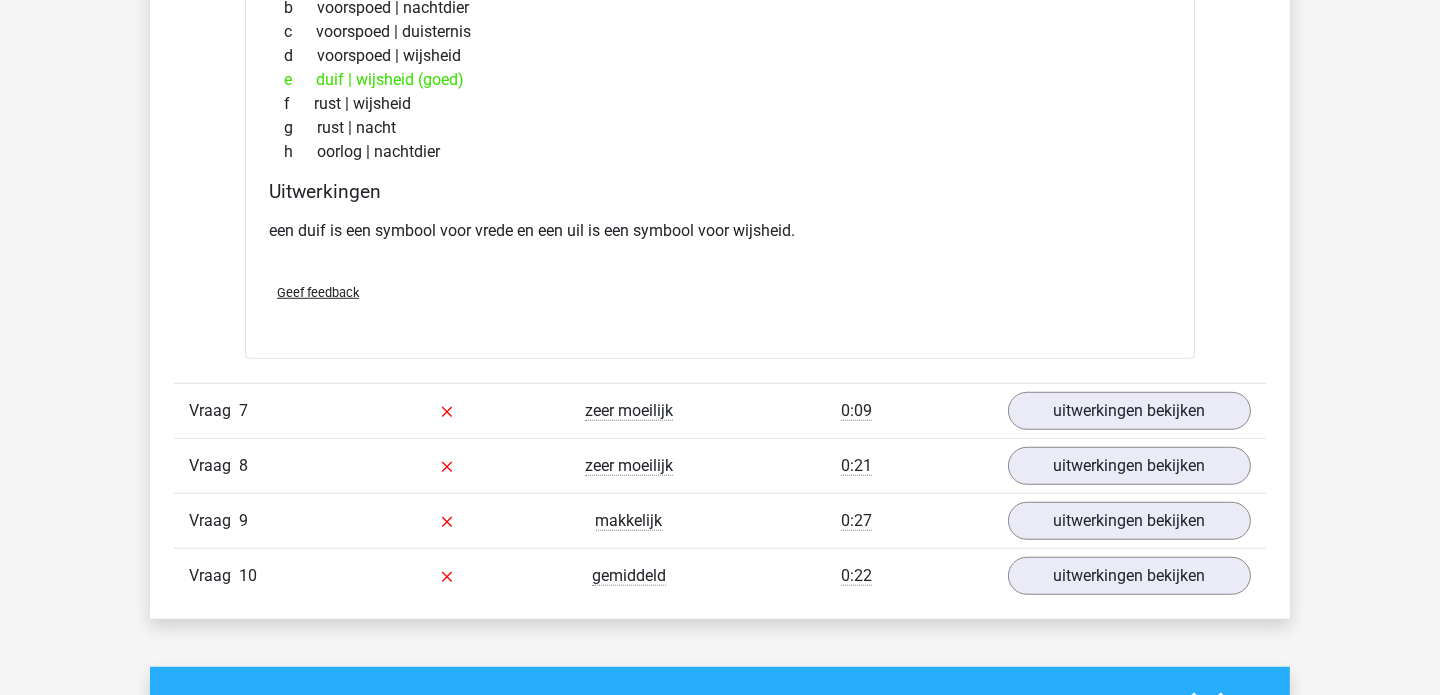 scroll, scrollTop: 1858, scrollLeft: 0, axis: vertical 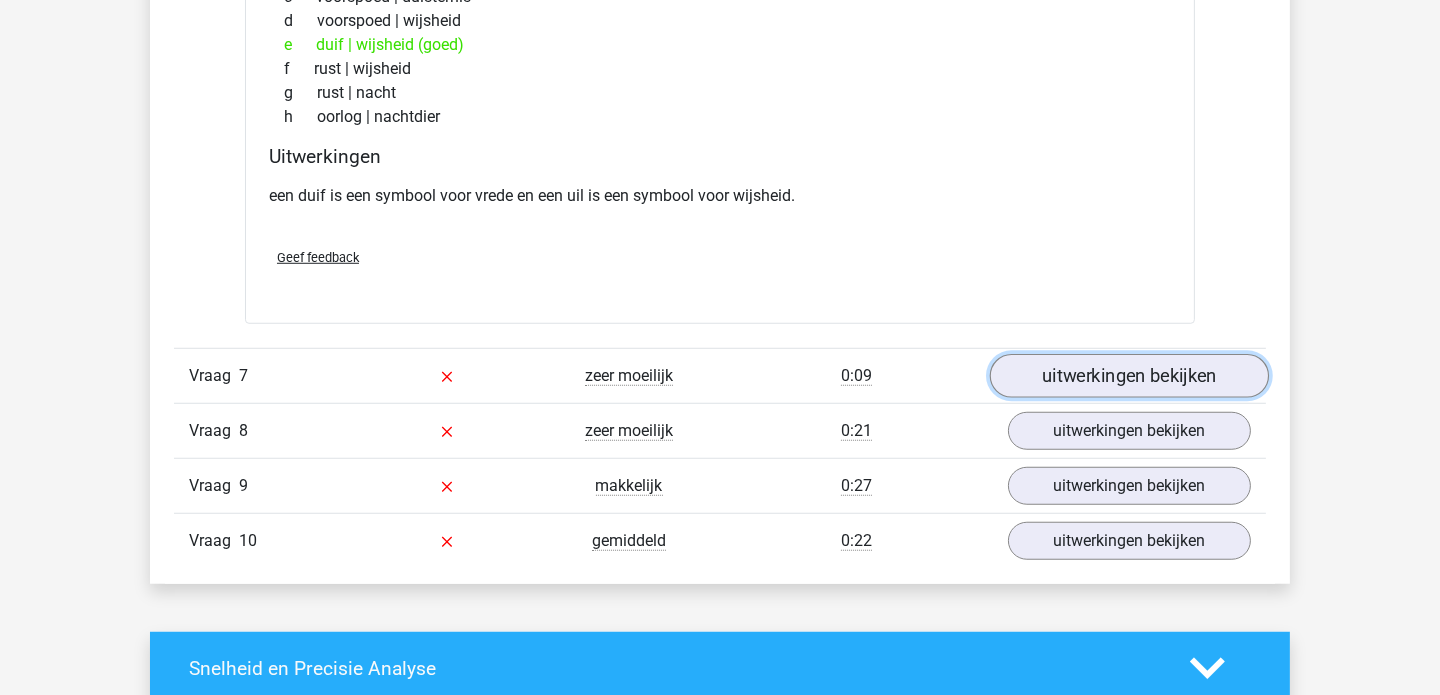 click on "uitwerkingen bekijken" at bounding box center (1129, 377) 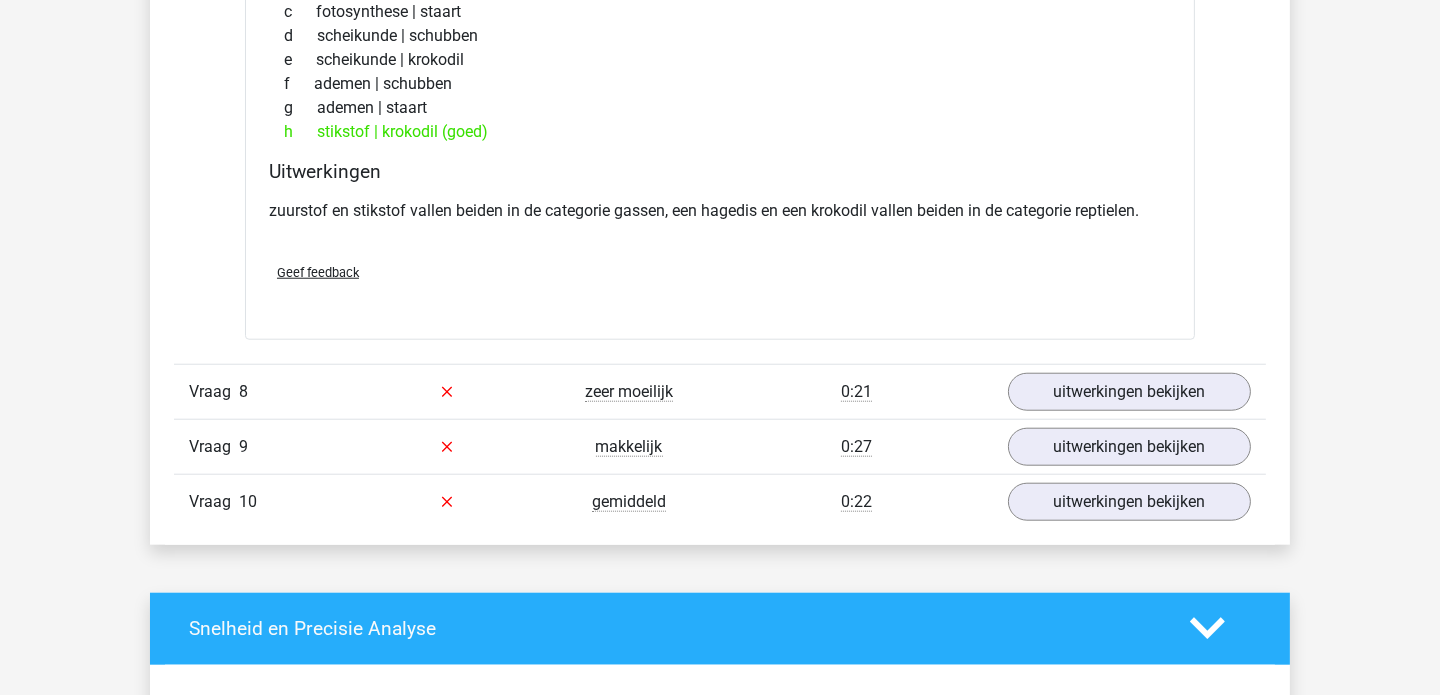 scroll, scrollTop: 2409, scrollLeft: 0, axis: vertical 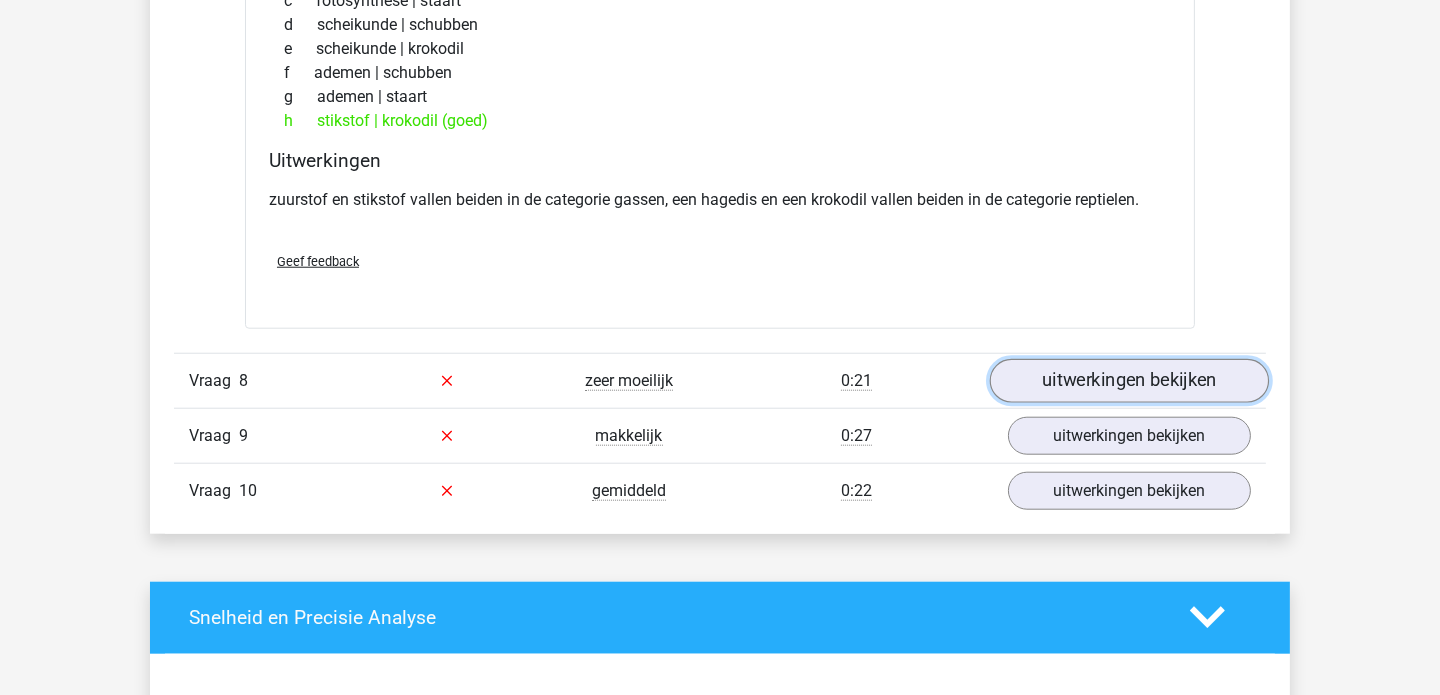 click on "uitwerkingen bekijken" at bounding box center [1129, 381] 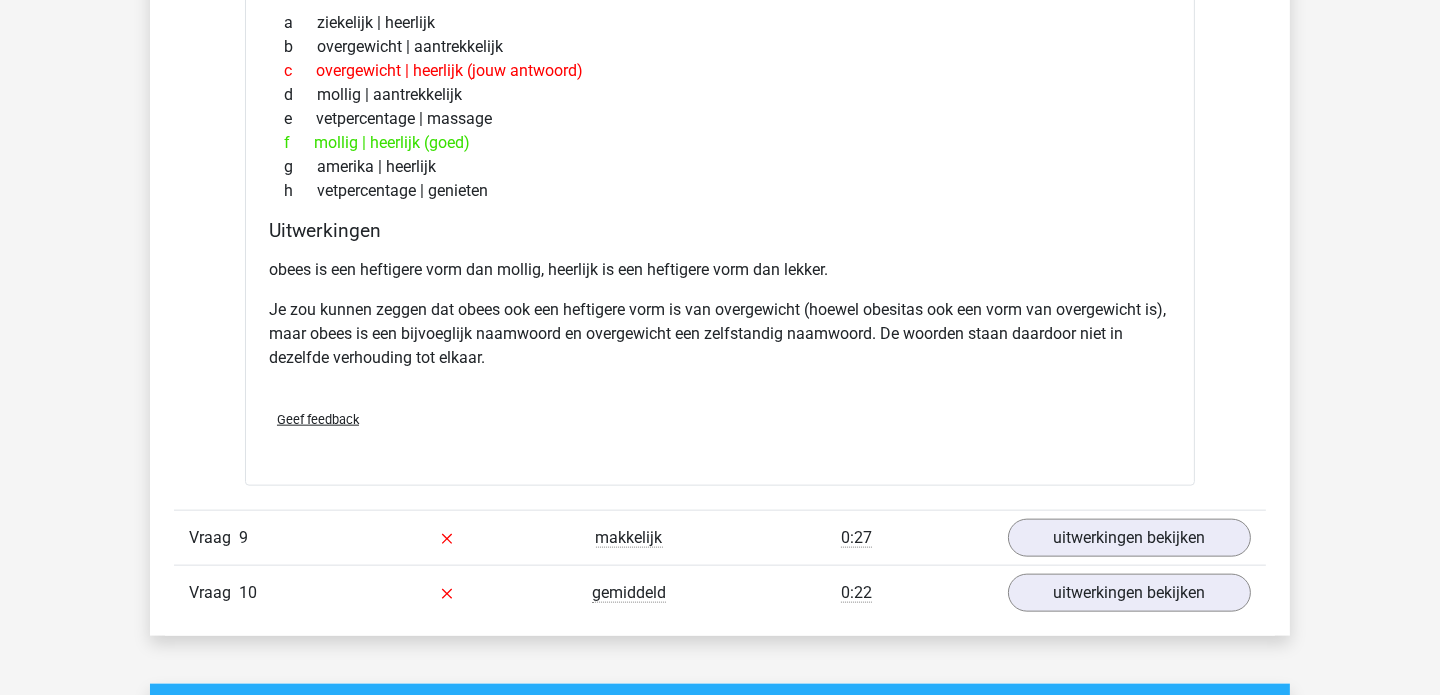 scroll, scrollTop: 2921, scrollLeft: 0, axis: vertical 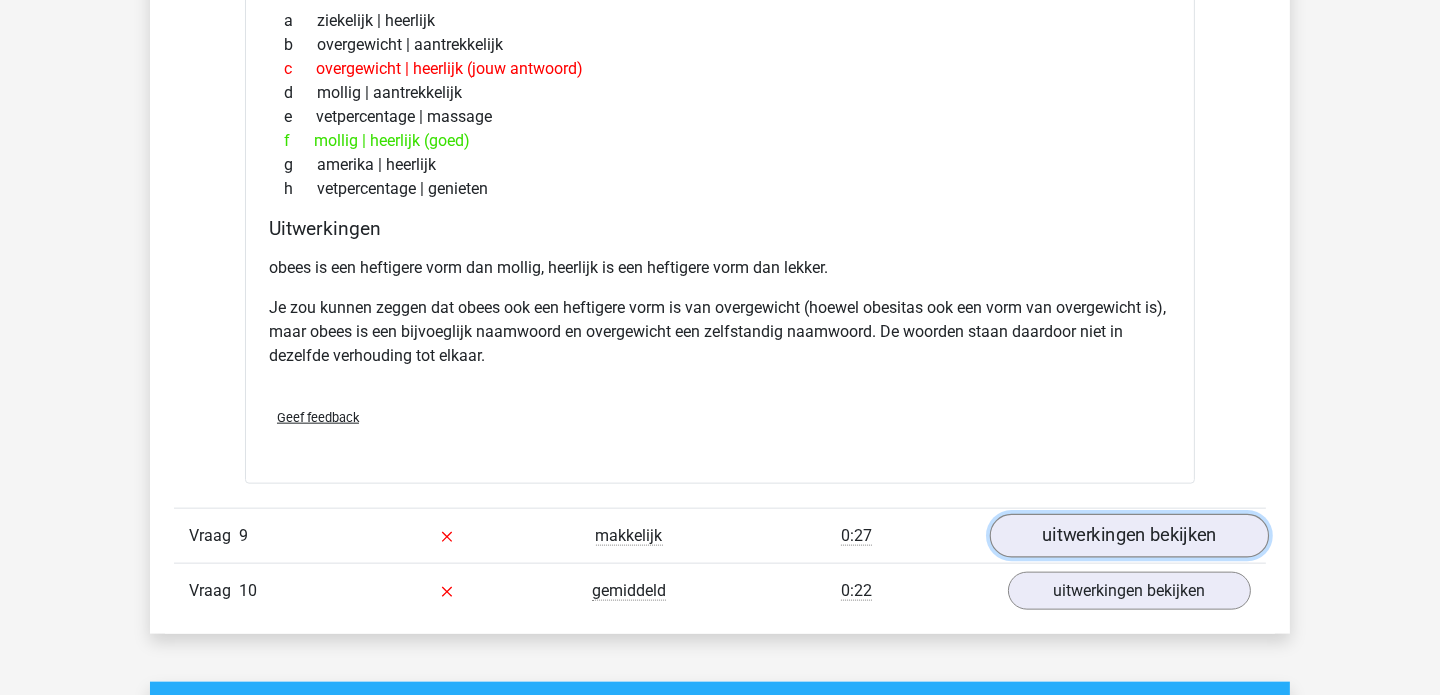 click on "uitwerkingen bekijken" at bounding box center (1129, 536) 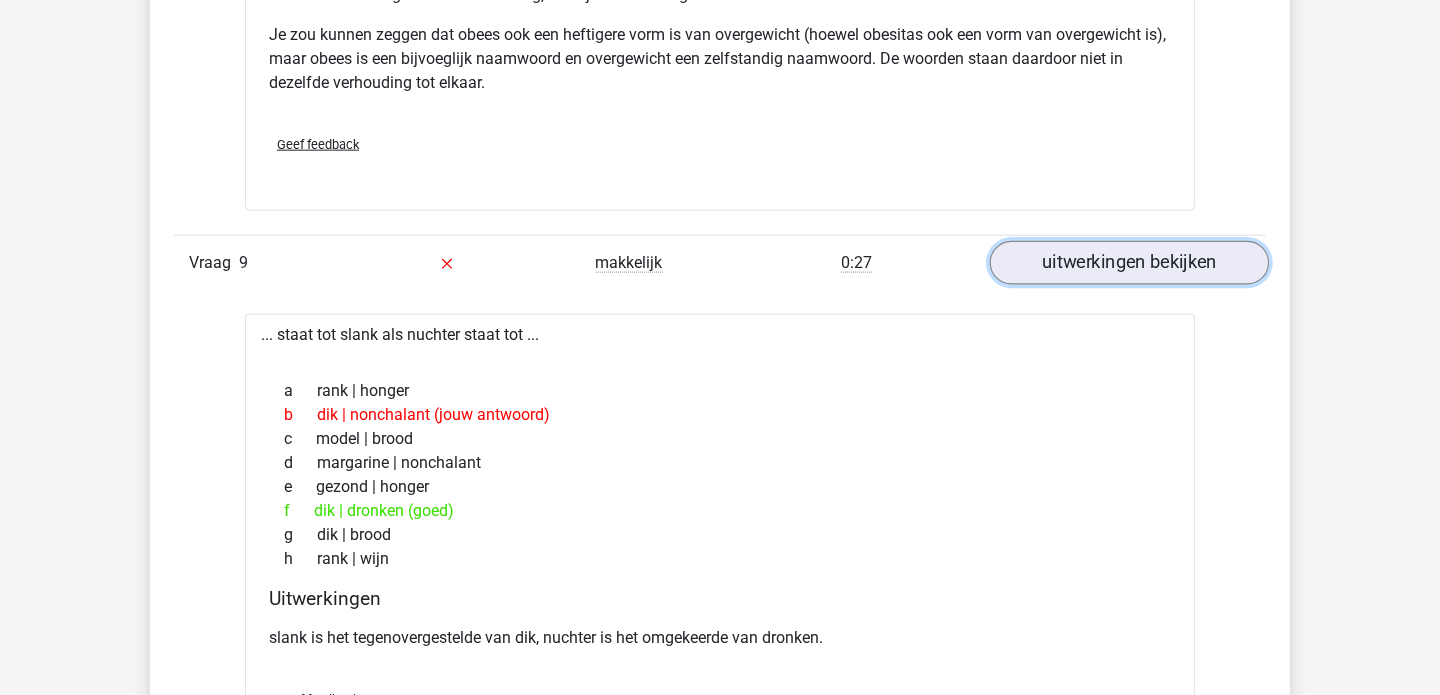 scroll, scrollTop: 3197, scrollLeft: 0, axis: vertical 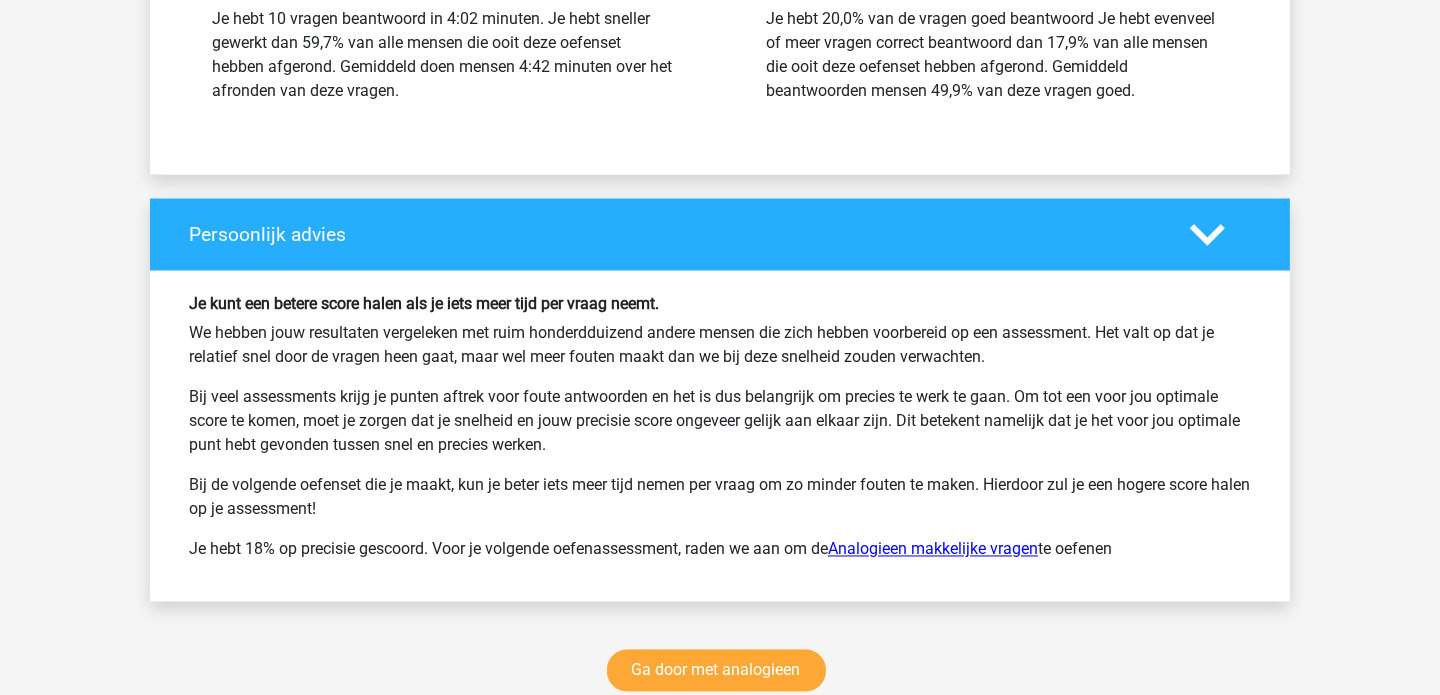 click on "Analogieen makkelijke vragen" at bounding box center (933, 549) 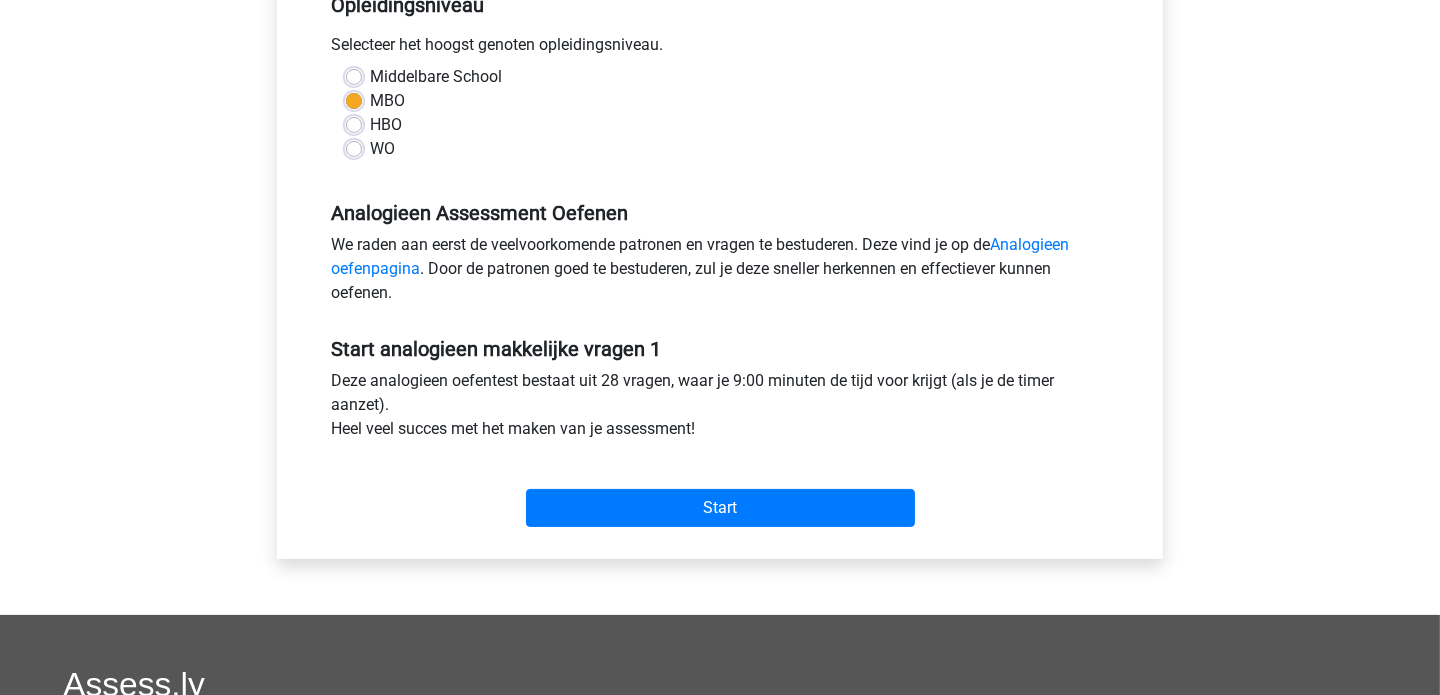 scroll, scrollTop: 472, scrollLeft: 0, axis: vertical 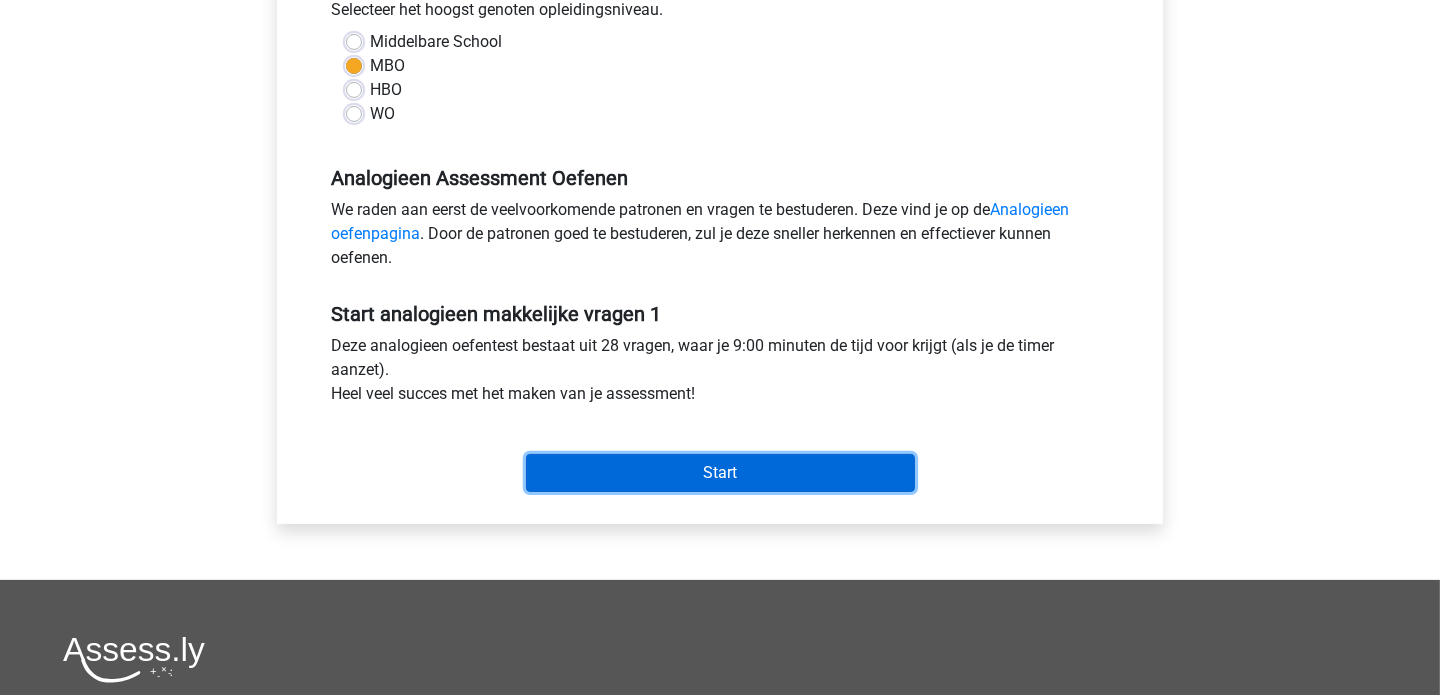 click on "Start" at bounding box center [720, 473] 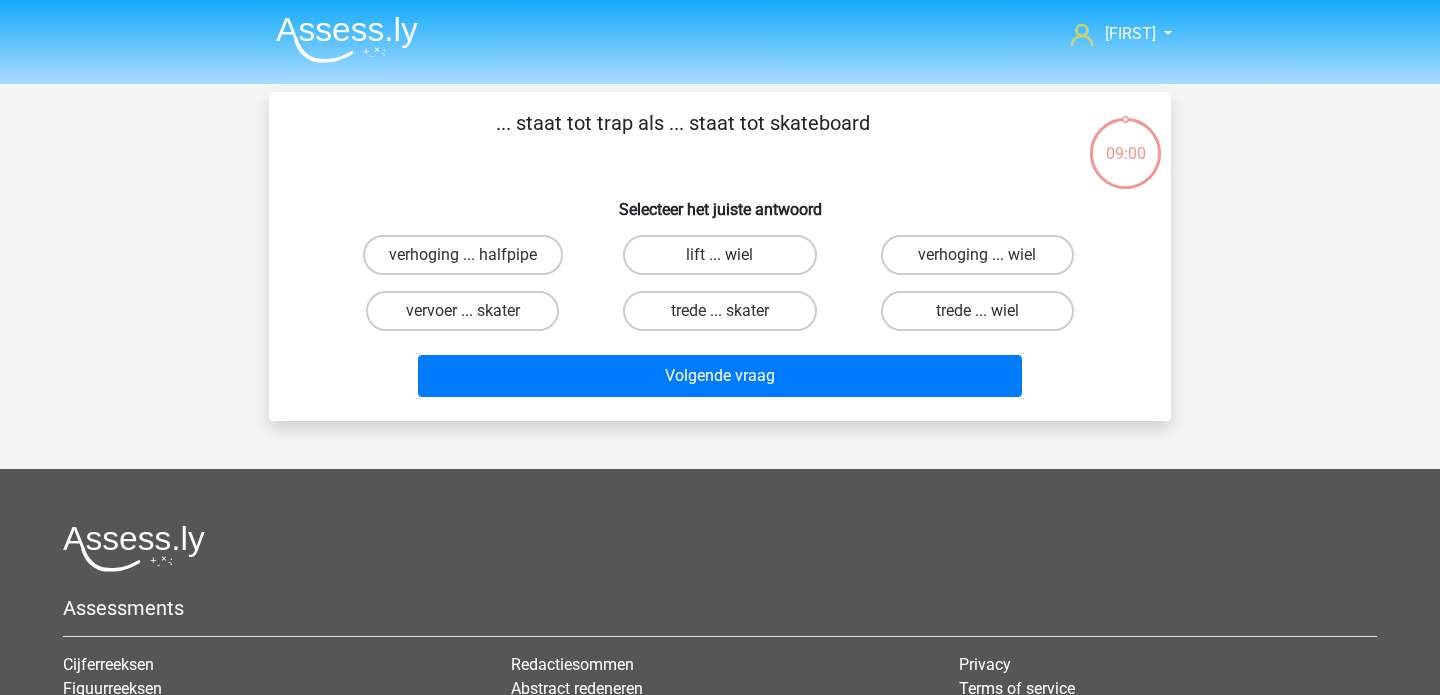 scroll, scrollTop: 0, scrollLeft: 0, axis: both 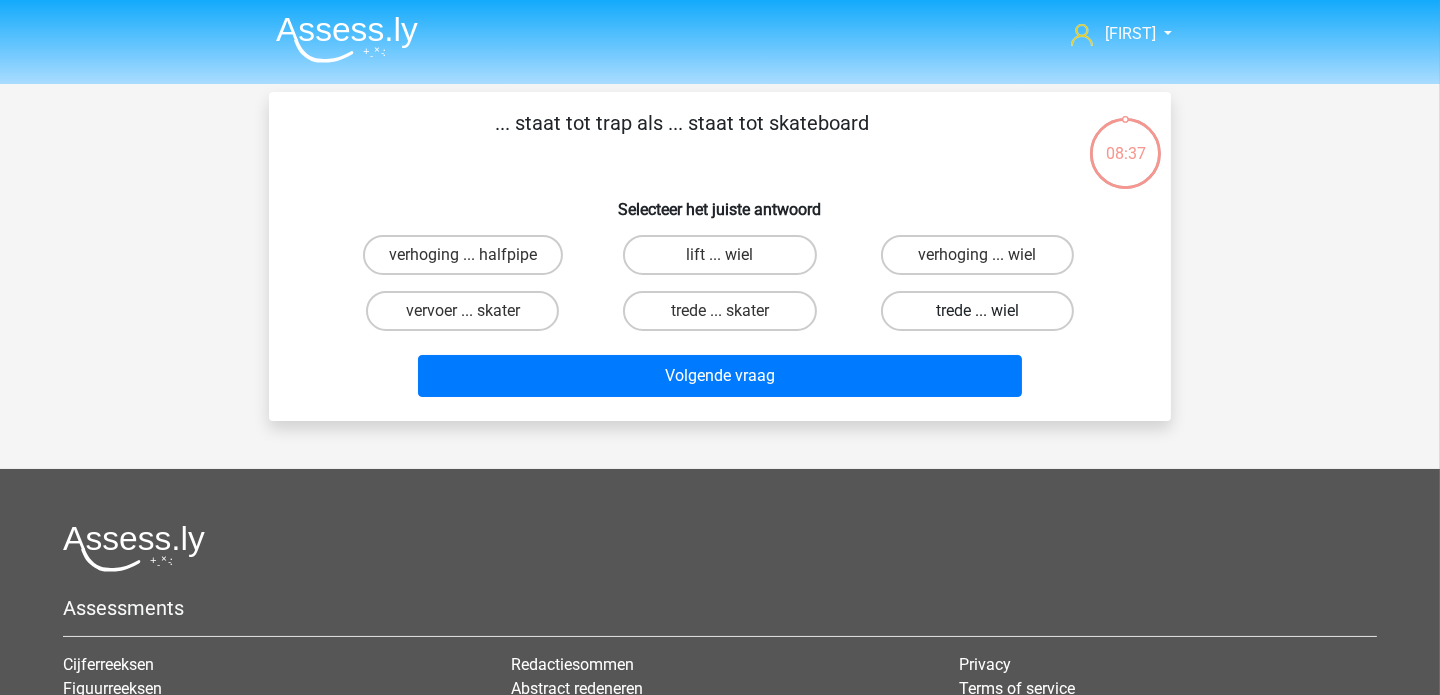click on "trede ... wiel" at bounding box center (977, 311) 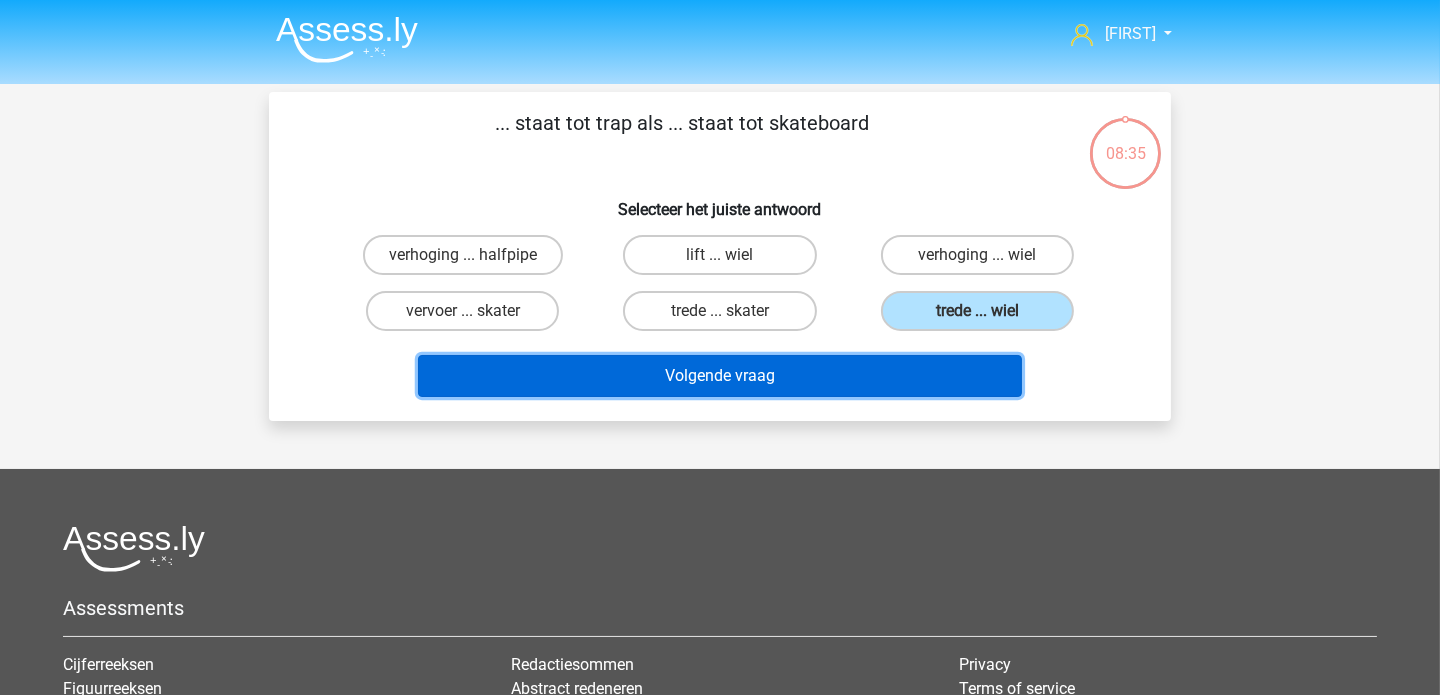 click on "Volgende vraag" at bounding box center [720, 376] 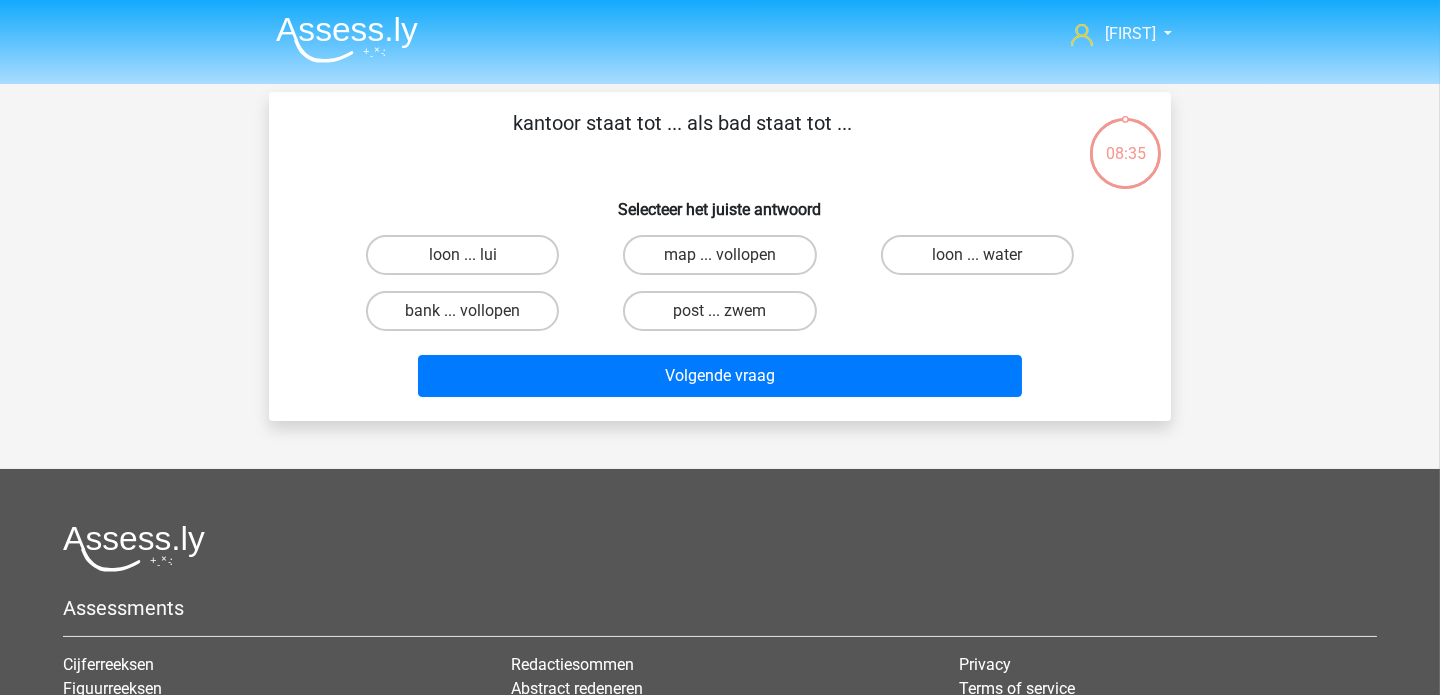 scroll, scrollTop: 92, scrollLeft: 0, axis: vertical 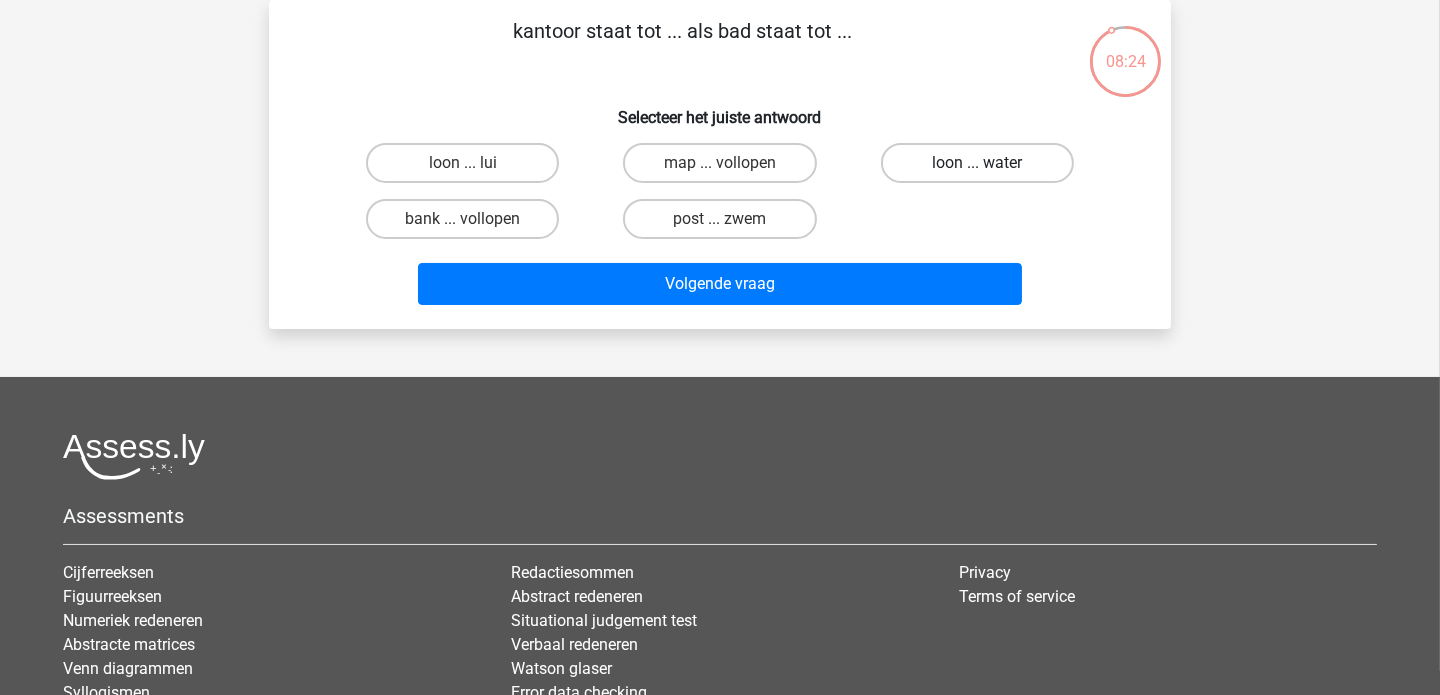 click on "loon ... water" at bounding box center [977, 163] 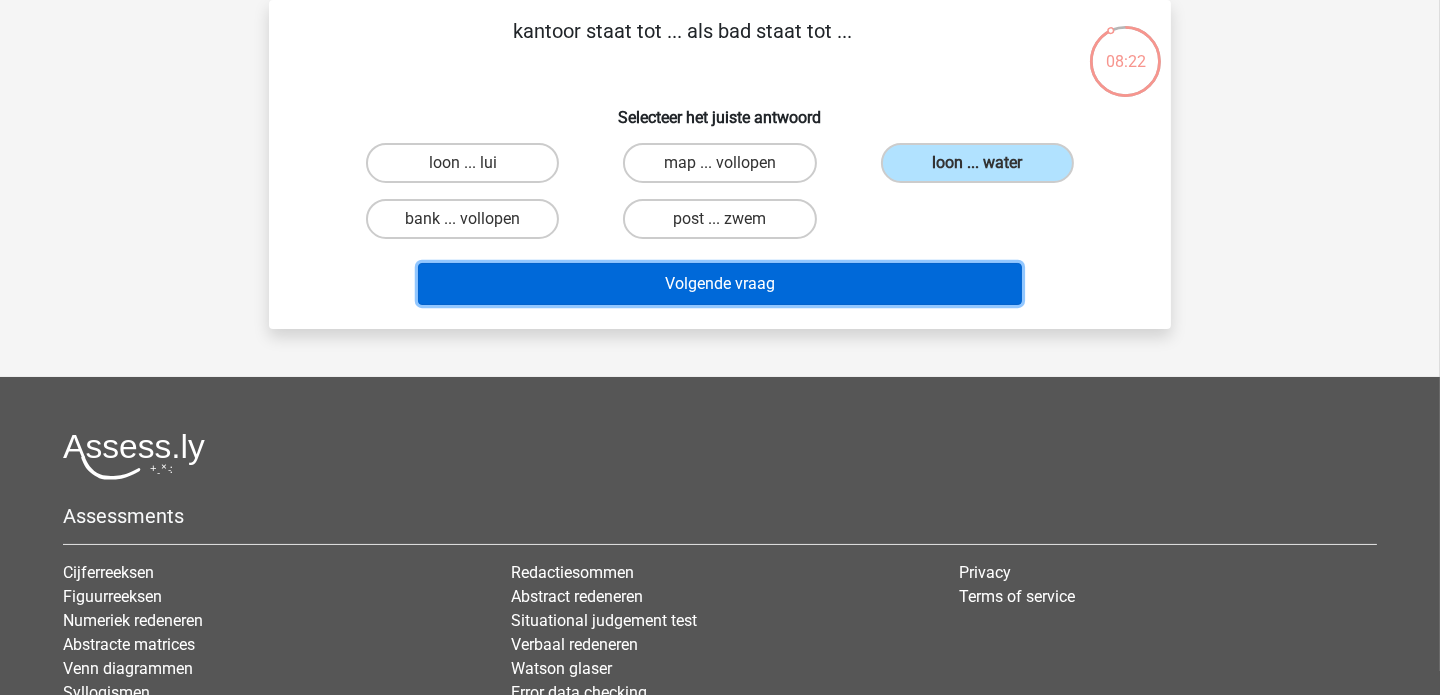 click on "Volgende vraag" at bounding box center [720, 284] 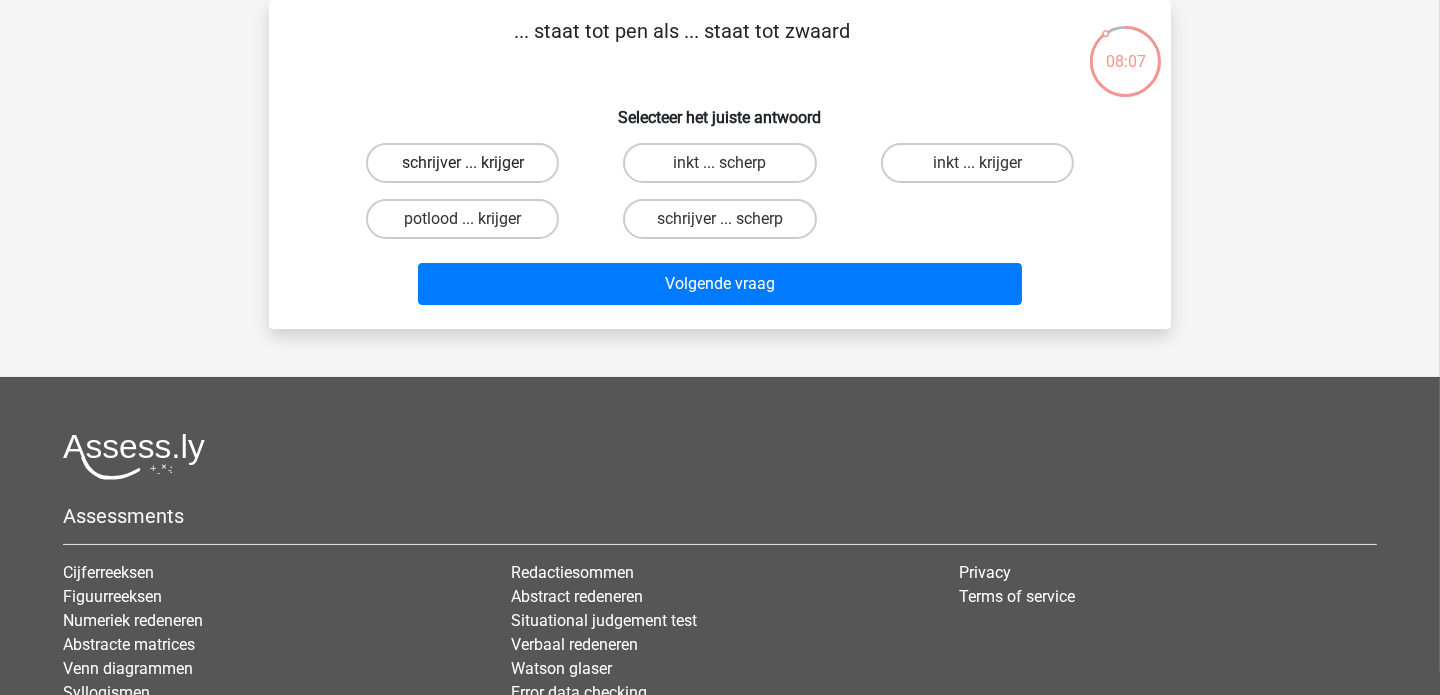 click on "schrijver ... krijger" at bounding box center (462, 163) 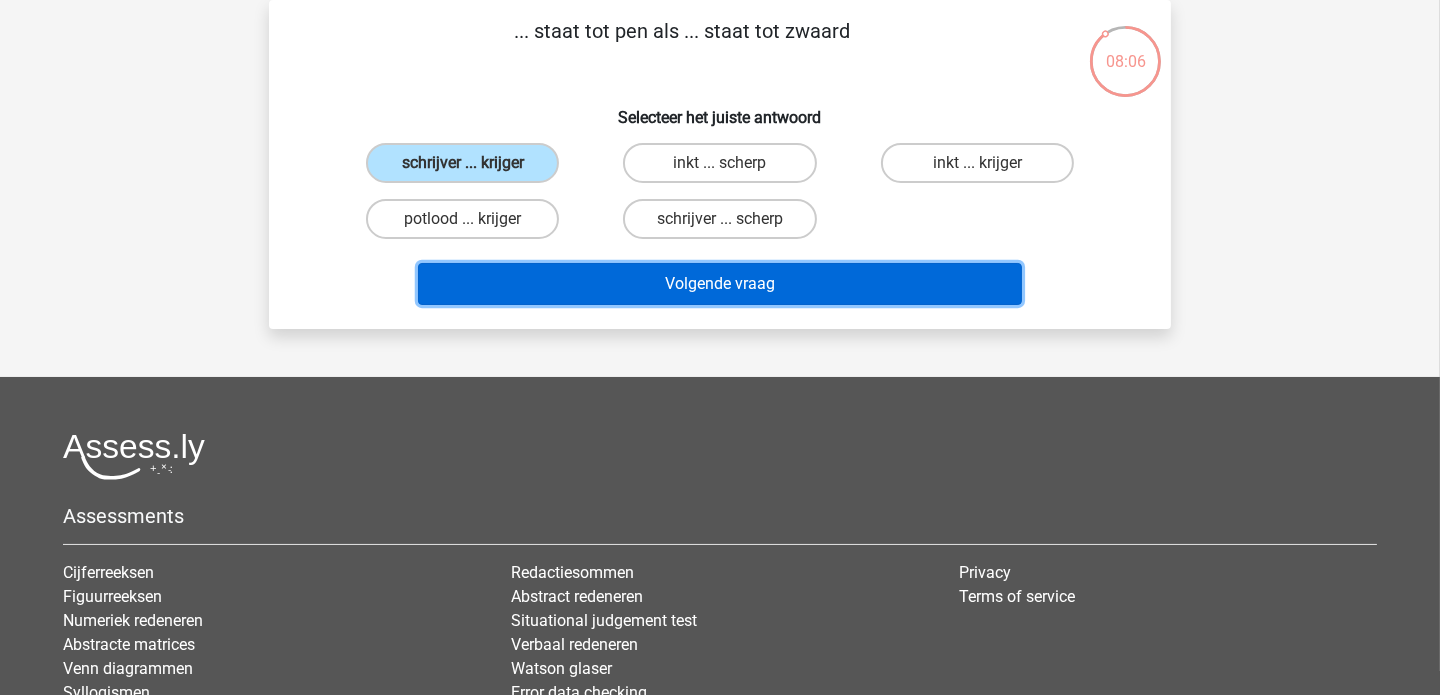 click on "Volgende vraag" at bounding box center (720, 284) 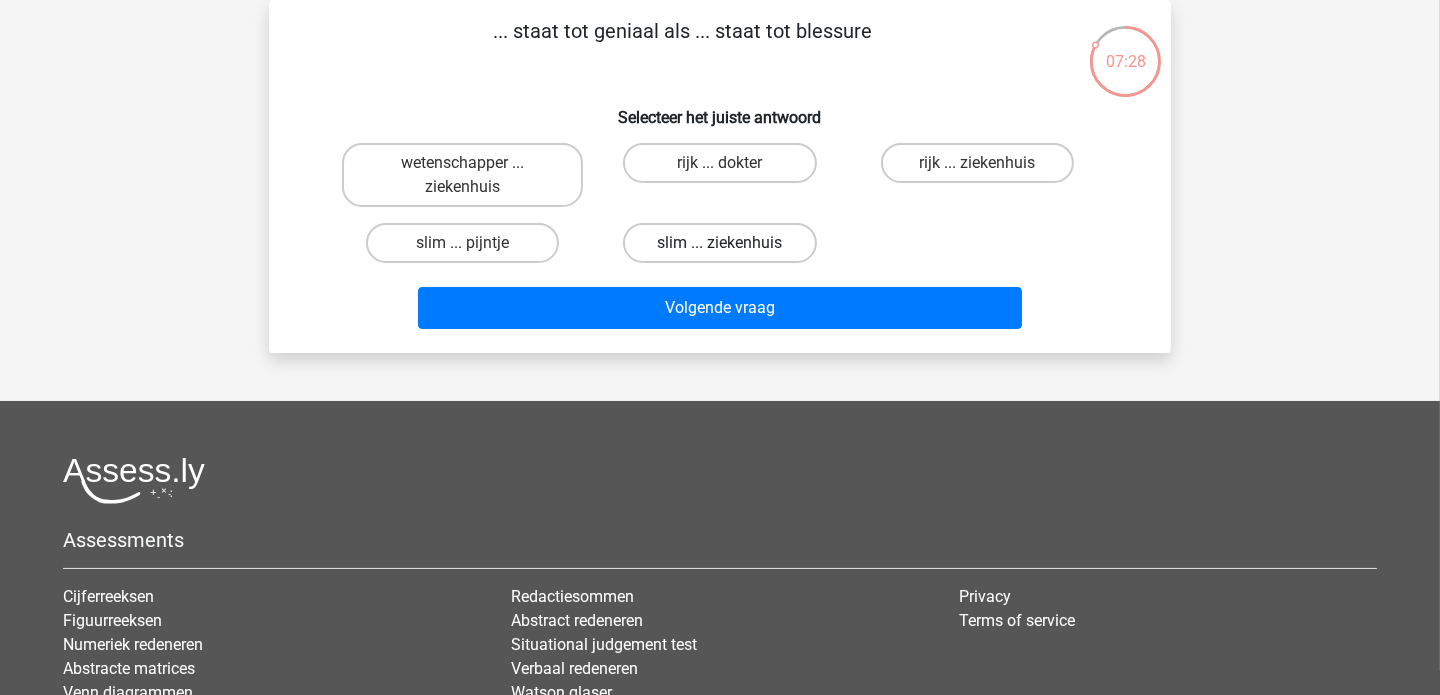 click on "slim ... ziekenhuis" at bounding box center (719, 243) 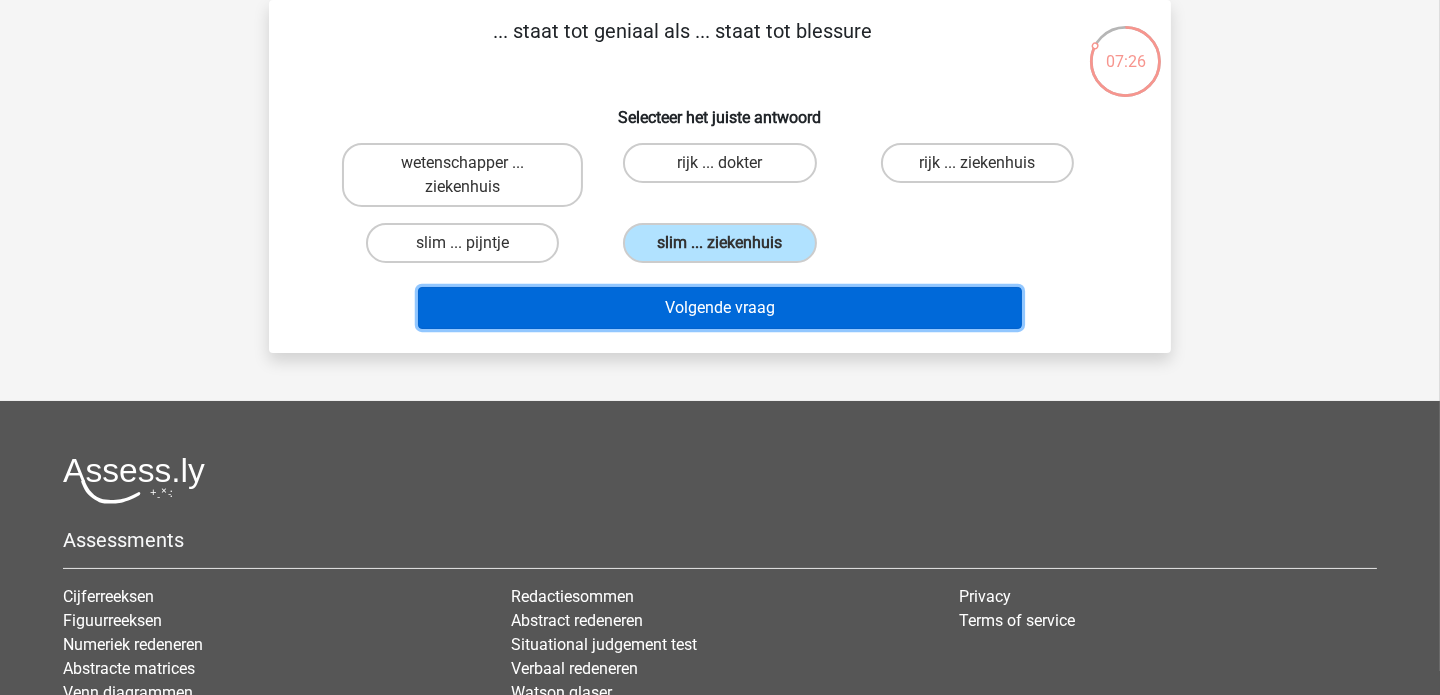 click on "Volgende vraag" at bounding box center (720, 308) 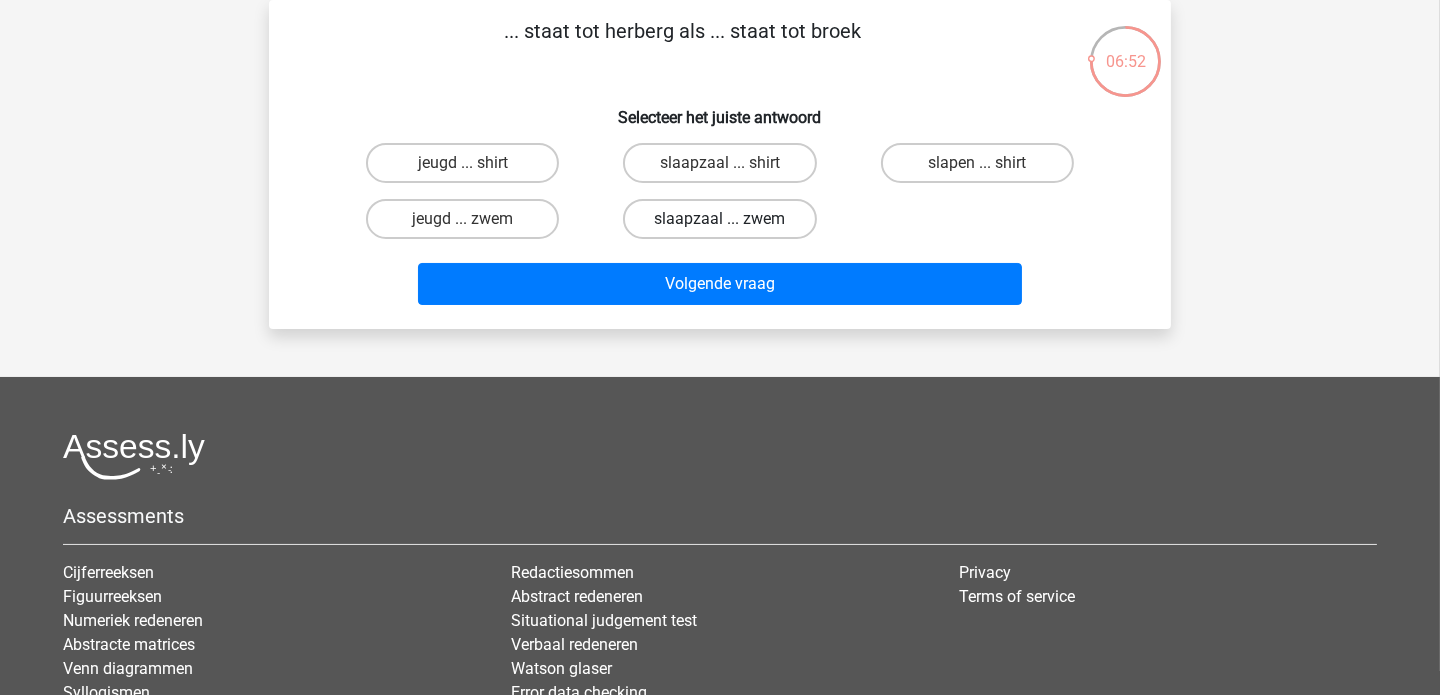 click on "slaapzaal ... zwem" at bounding box center (719, 219) 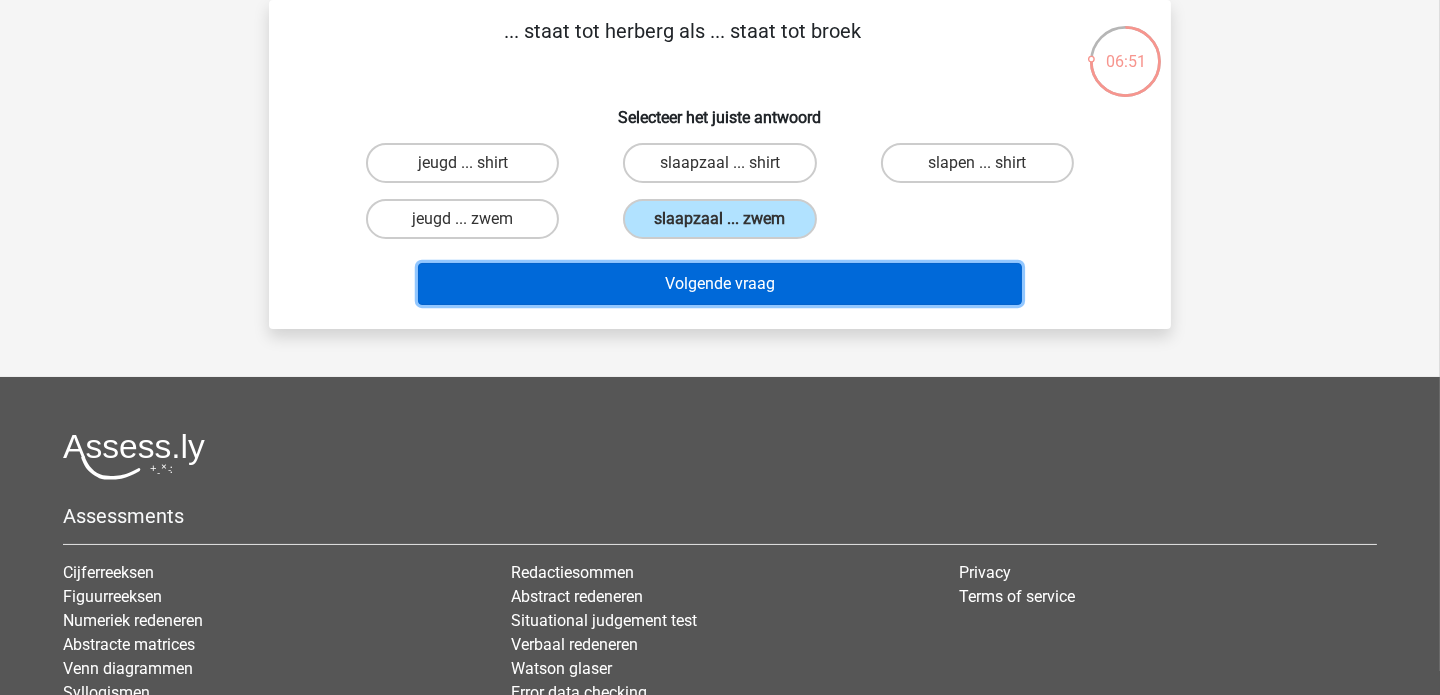 click on "Volgende vraag" at bounding box center [720, 284] 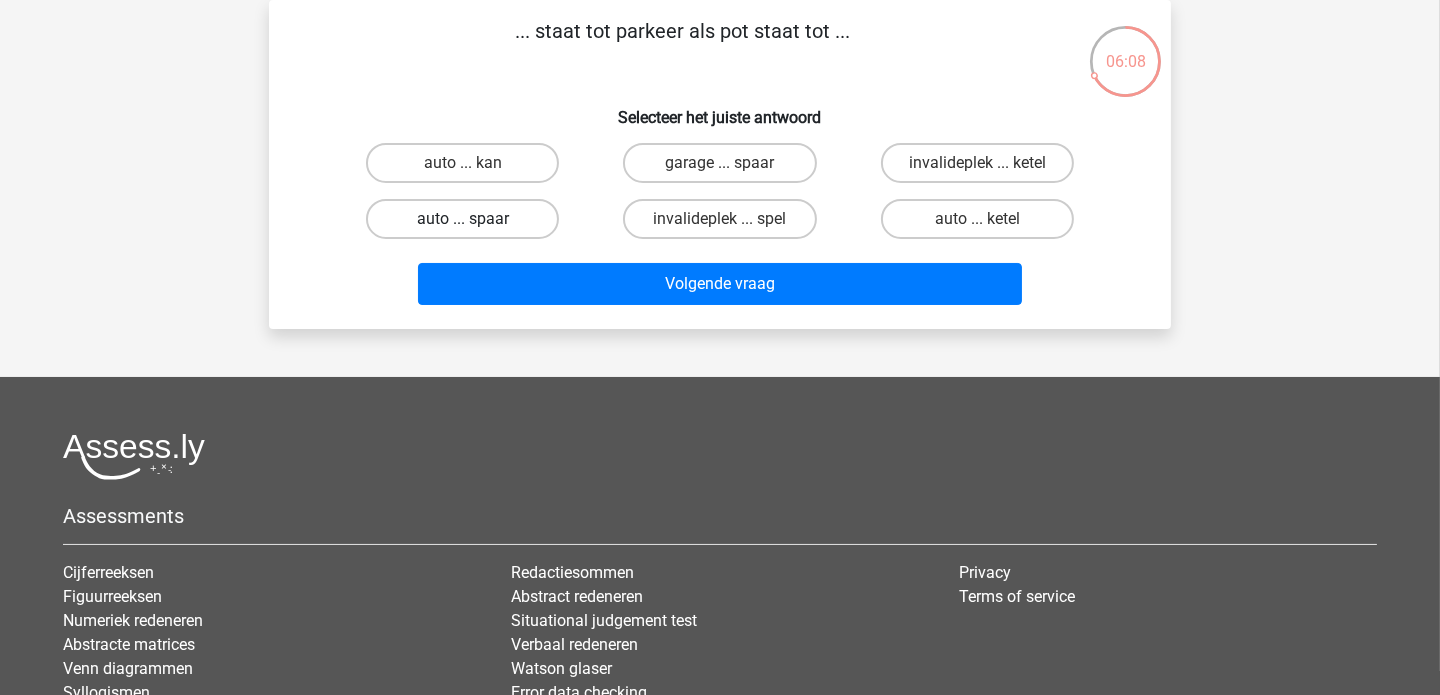 click on "auto ... spaar" at bounding box center (462, 219) 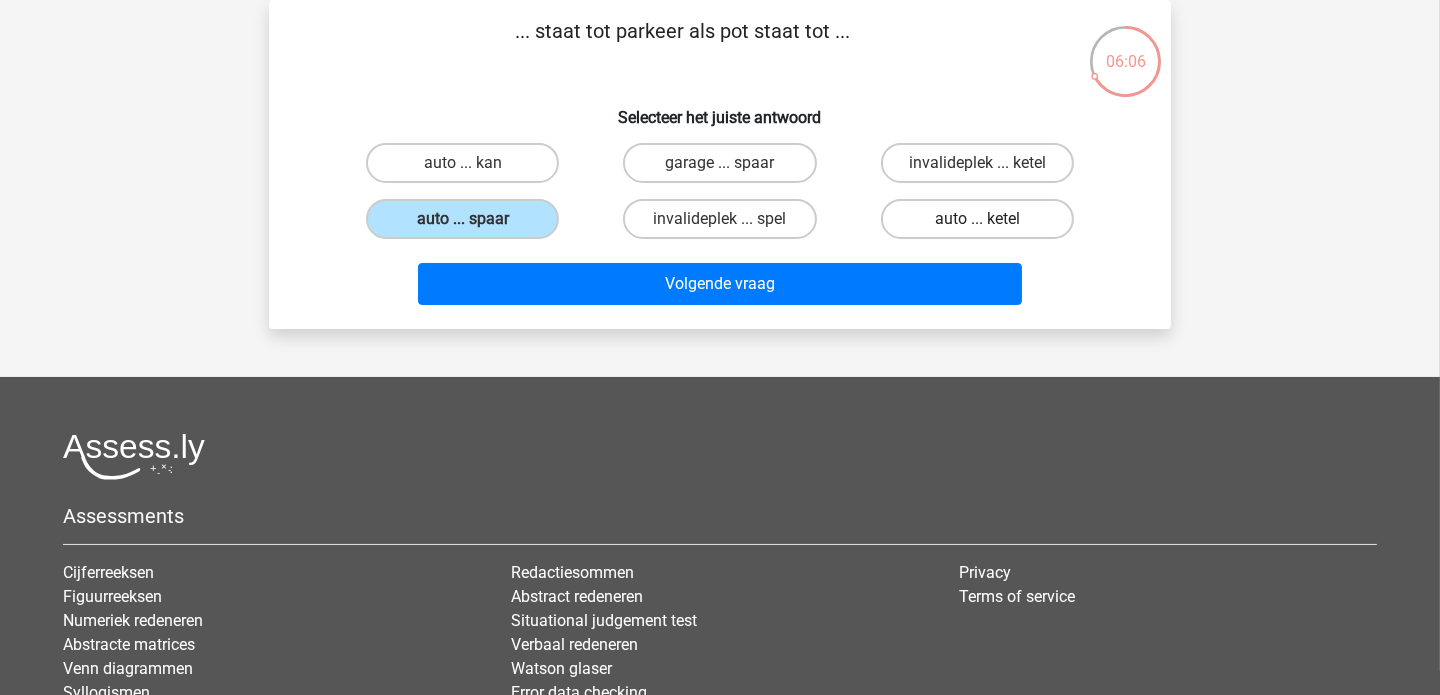 click on "auto ... ketel" at bounding box center [977, 219] 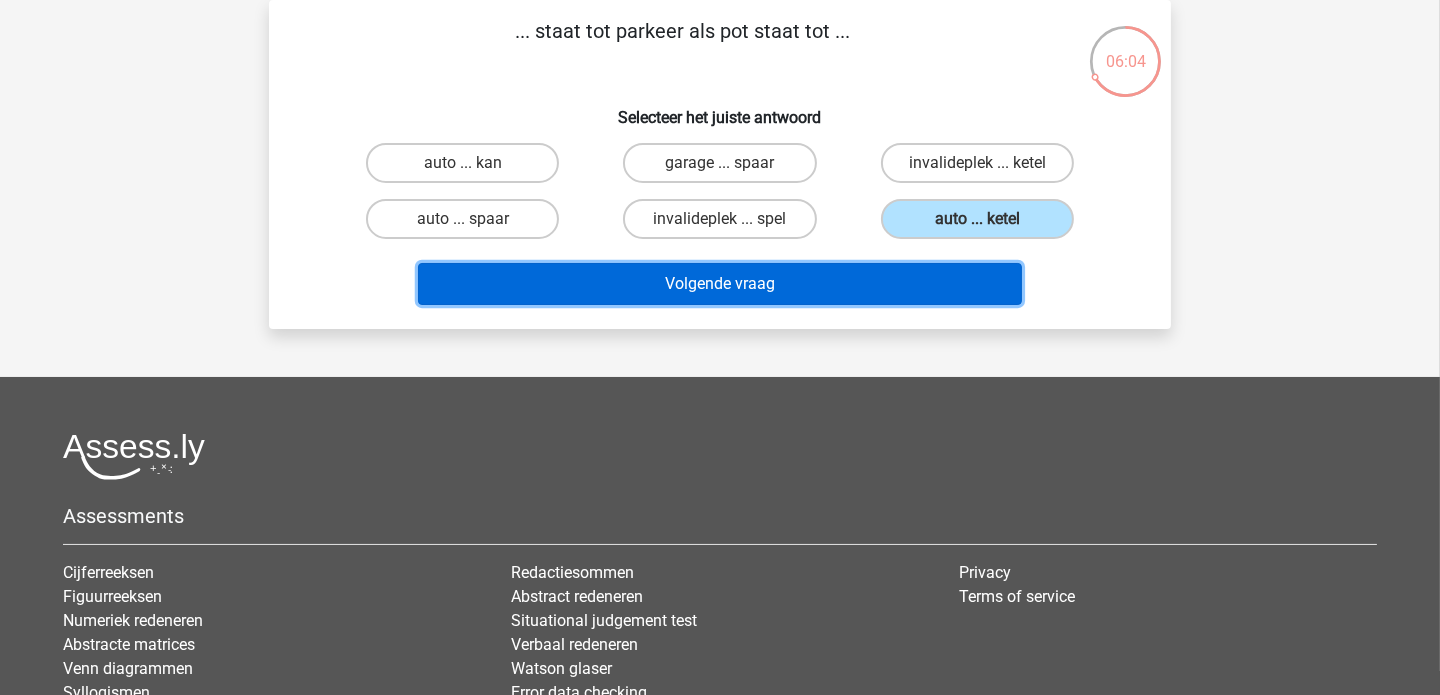 click on "Volgende vraag" at bounding box center [720, 284] 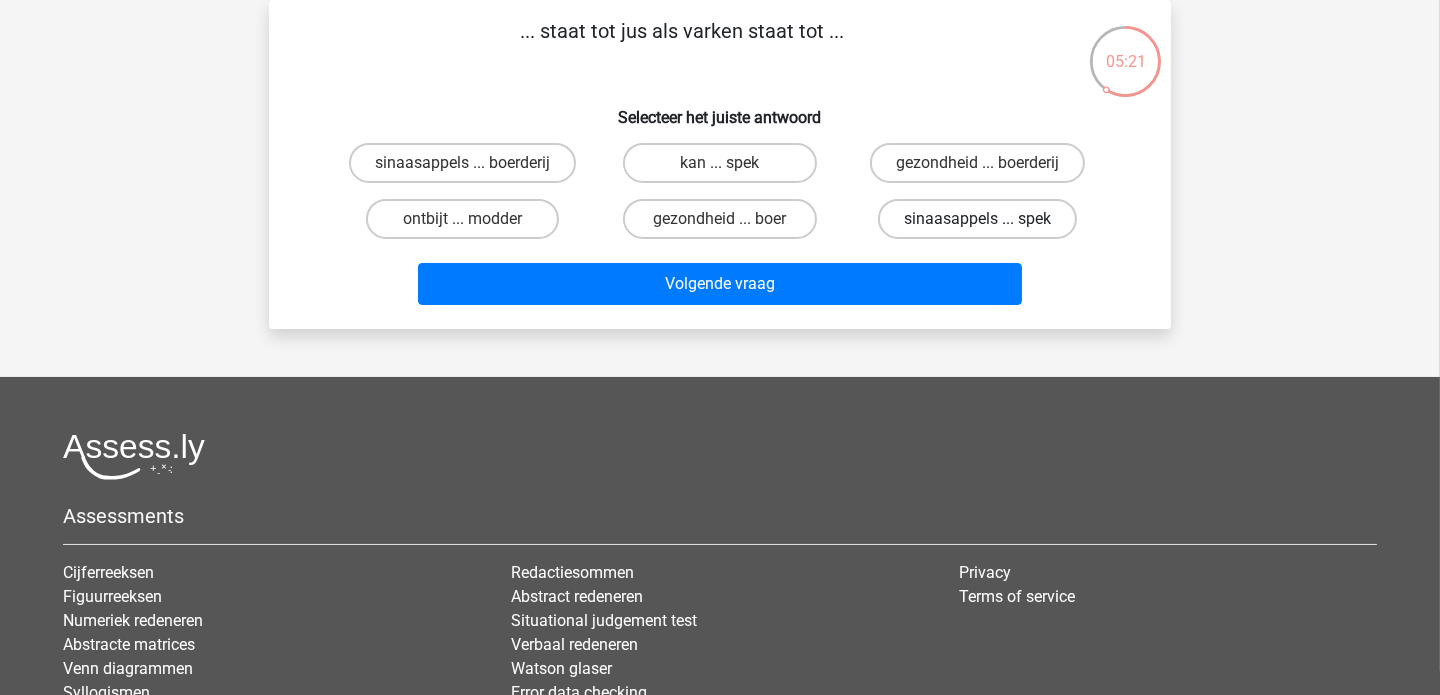 click on "sinaasappels ... spek" at bounding box center [977, 219] 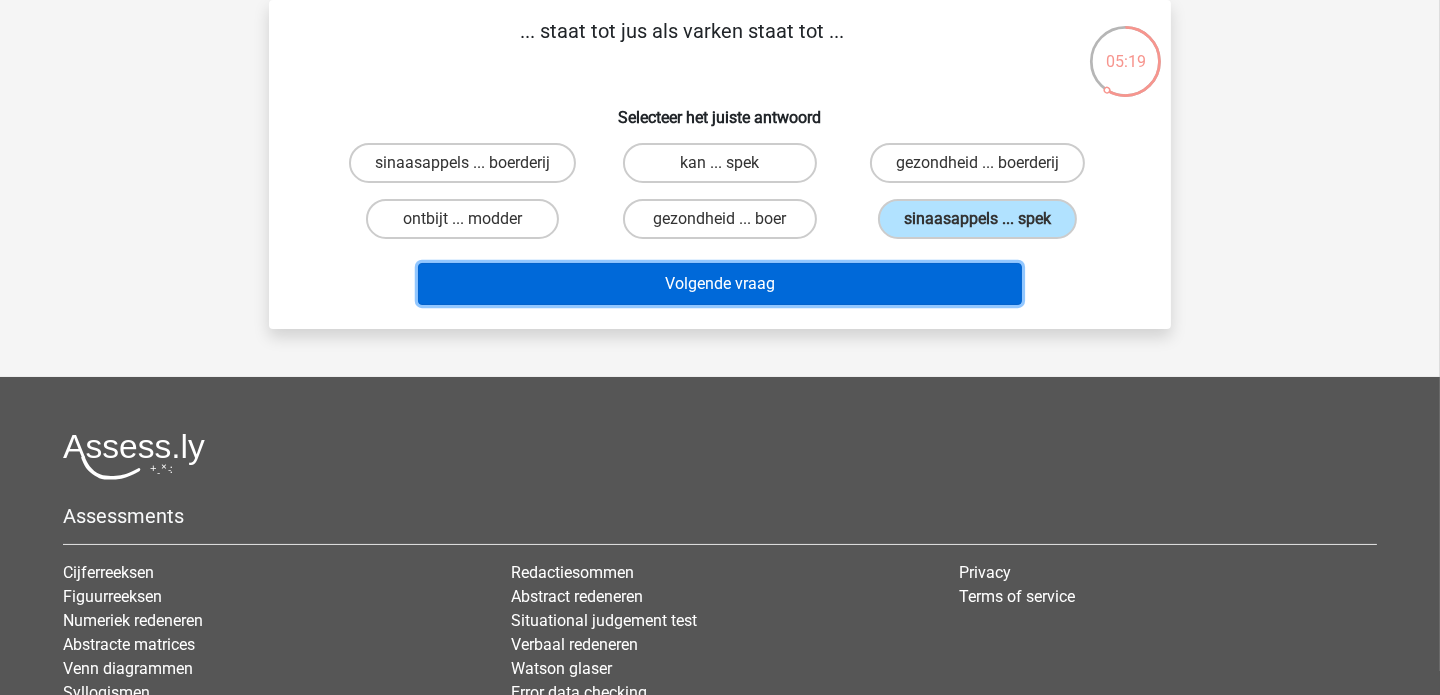 click on "Volgende vraag" at bounding box center (720, 284) 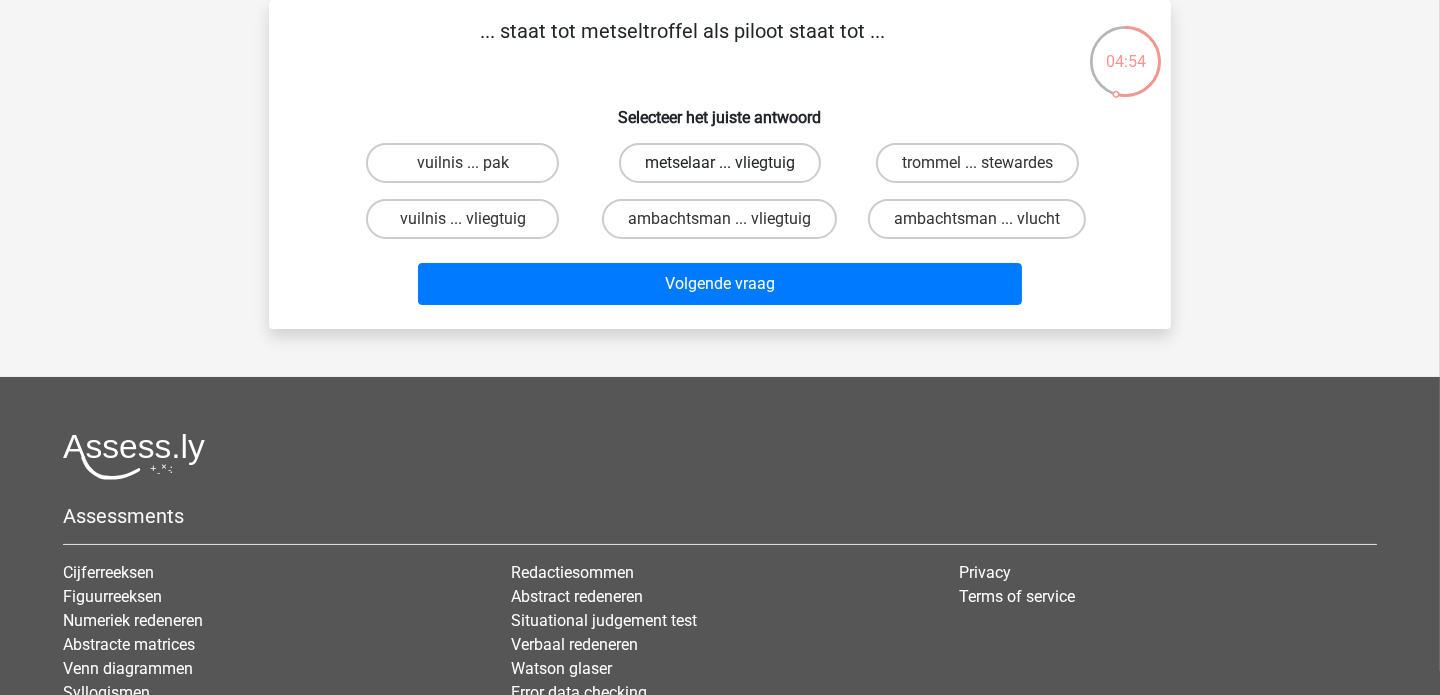 click on "metselaar ... vliegtuig" at bounding box center [720, 163] 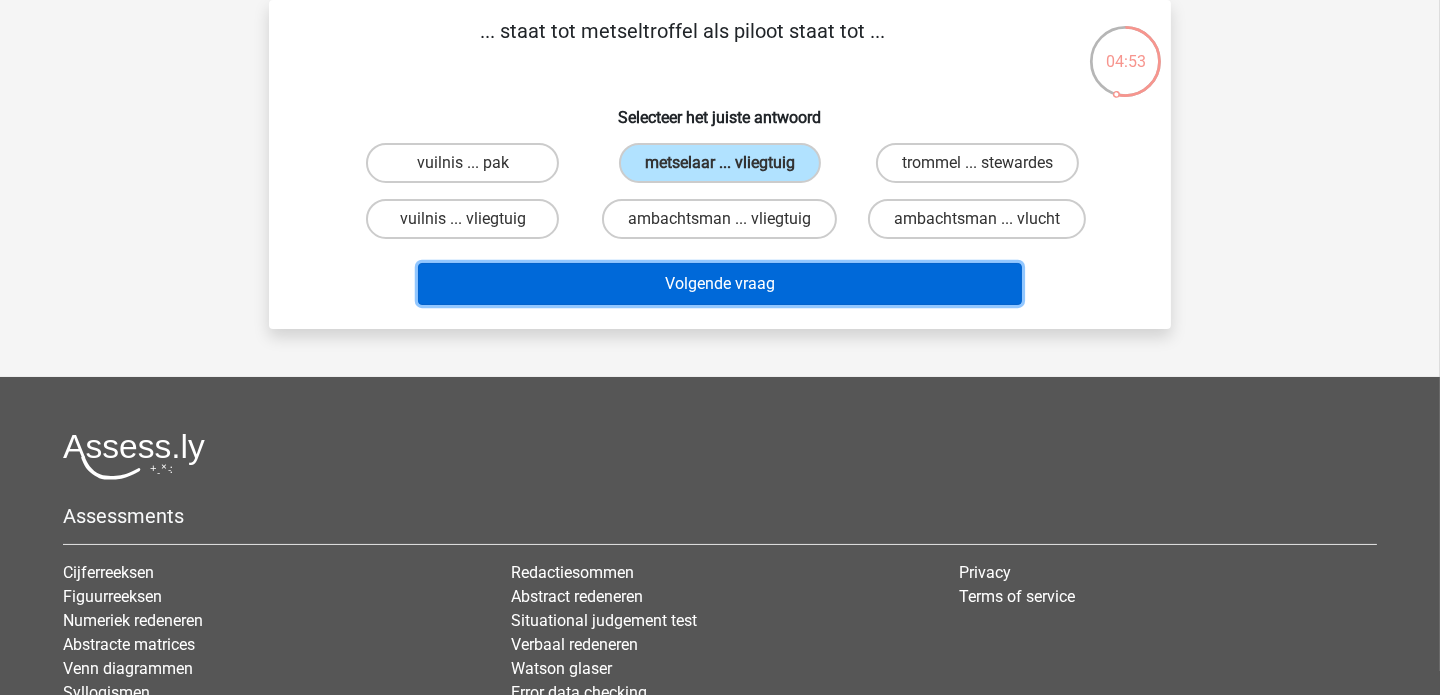 click on "Volgende vraag" at bounding box center [720, 284] 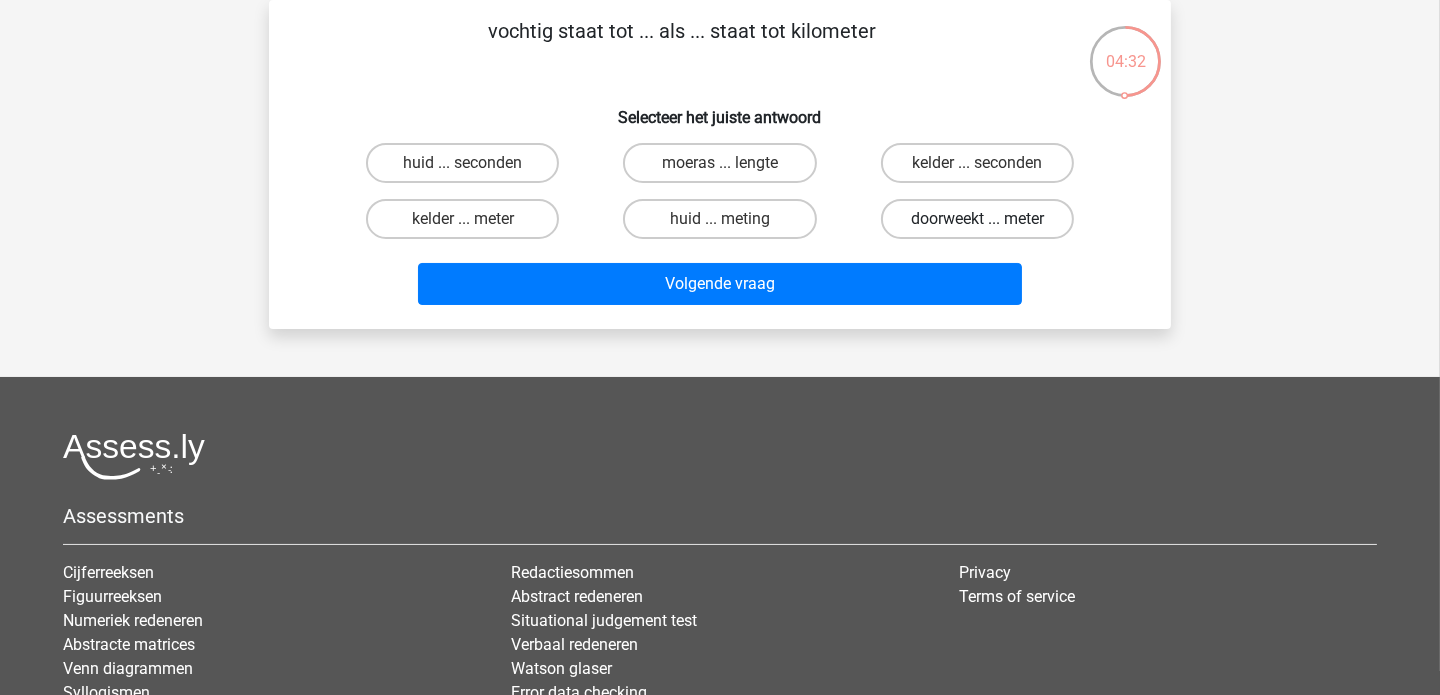 click on "doorweekt ... meter" at bounding box center [977, 219] 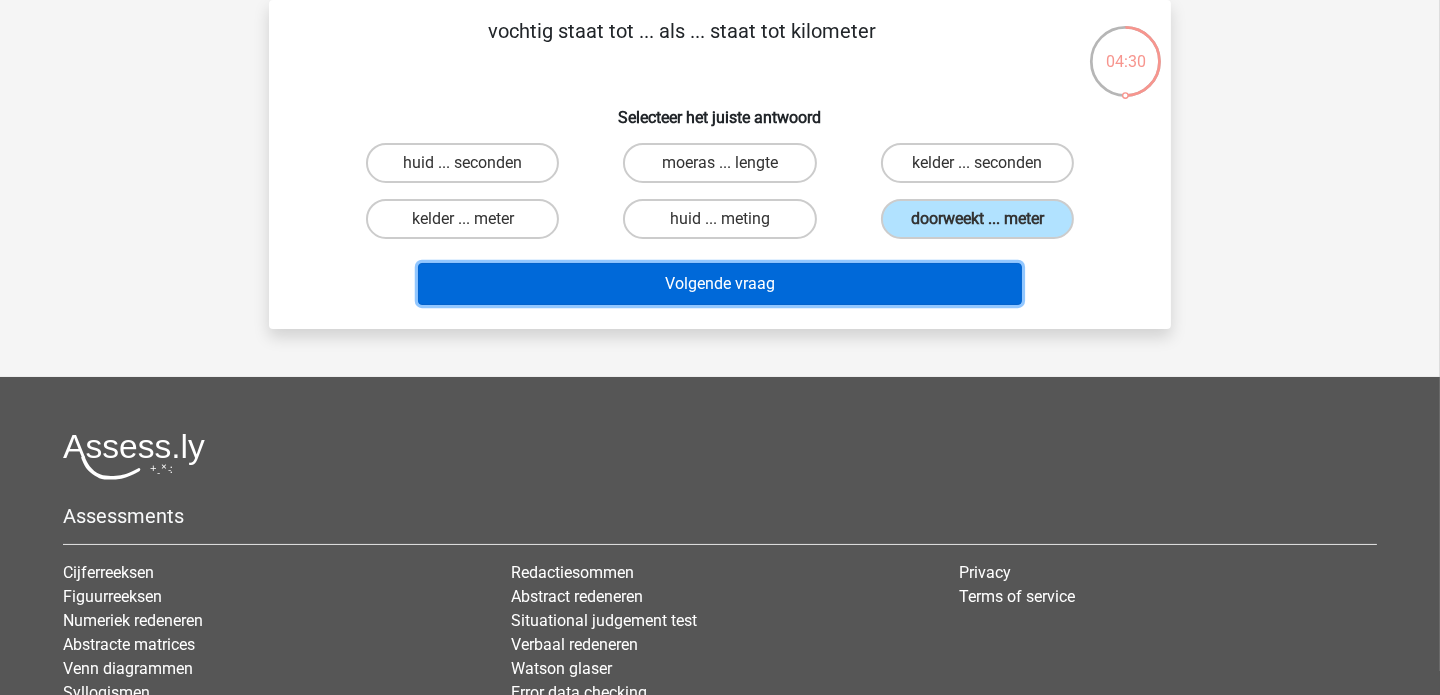 click on "Volgende vraag" at bounding box center (720, 284) 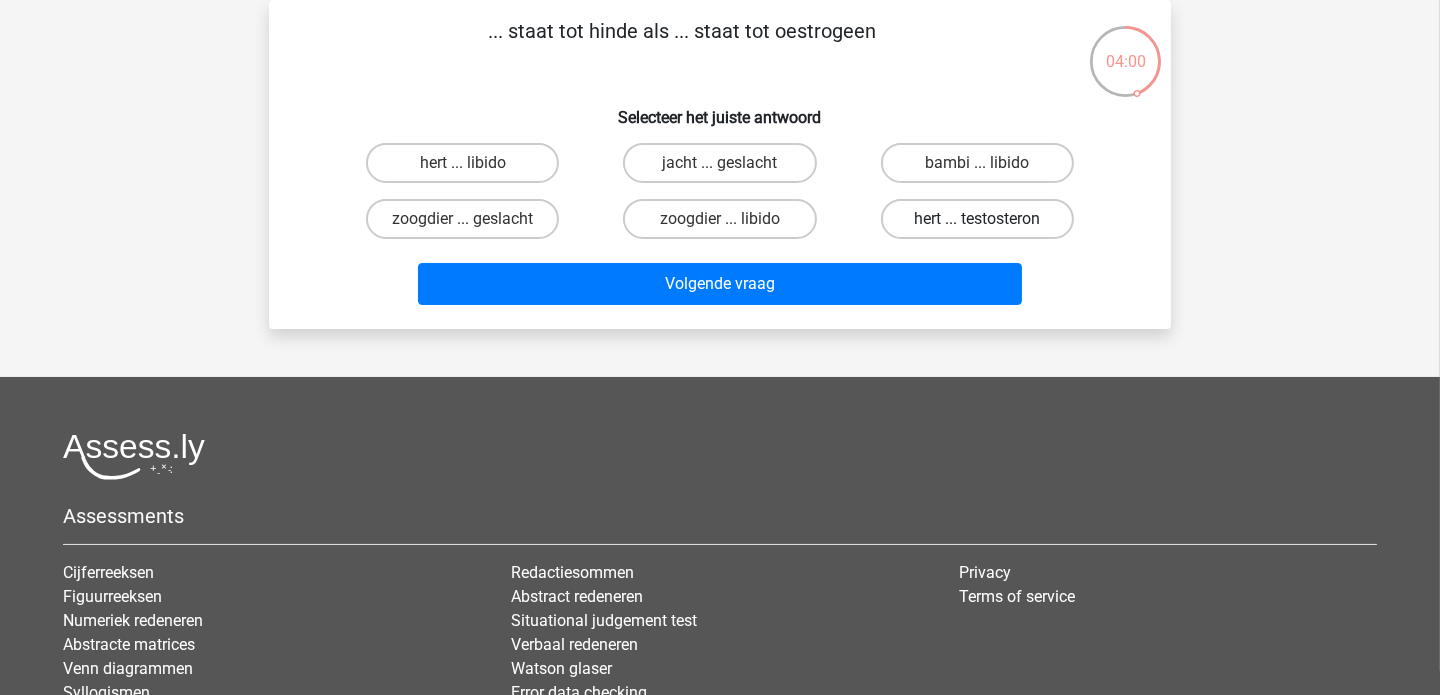 click on "hert ... testosteron" at bounding box center [977, 219] 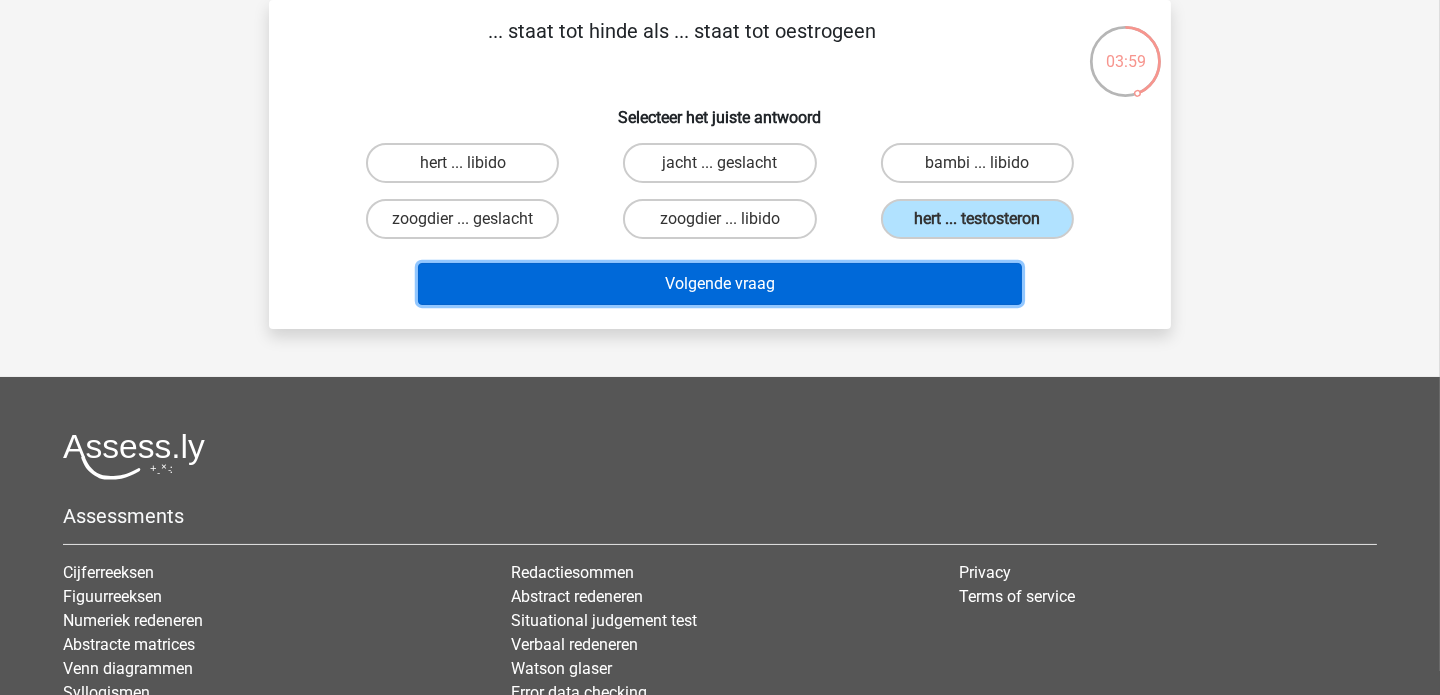 click on "Volgende vraag" at bounding box center [720, 284] 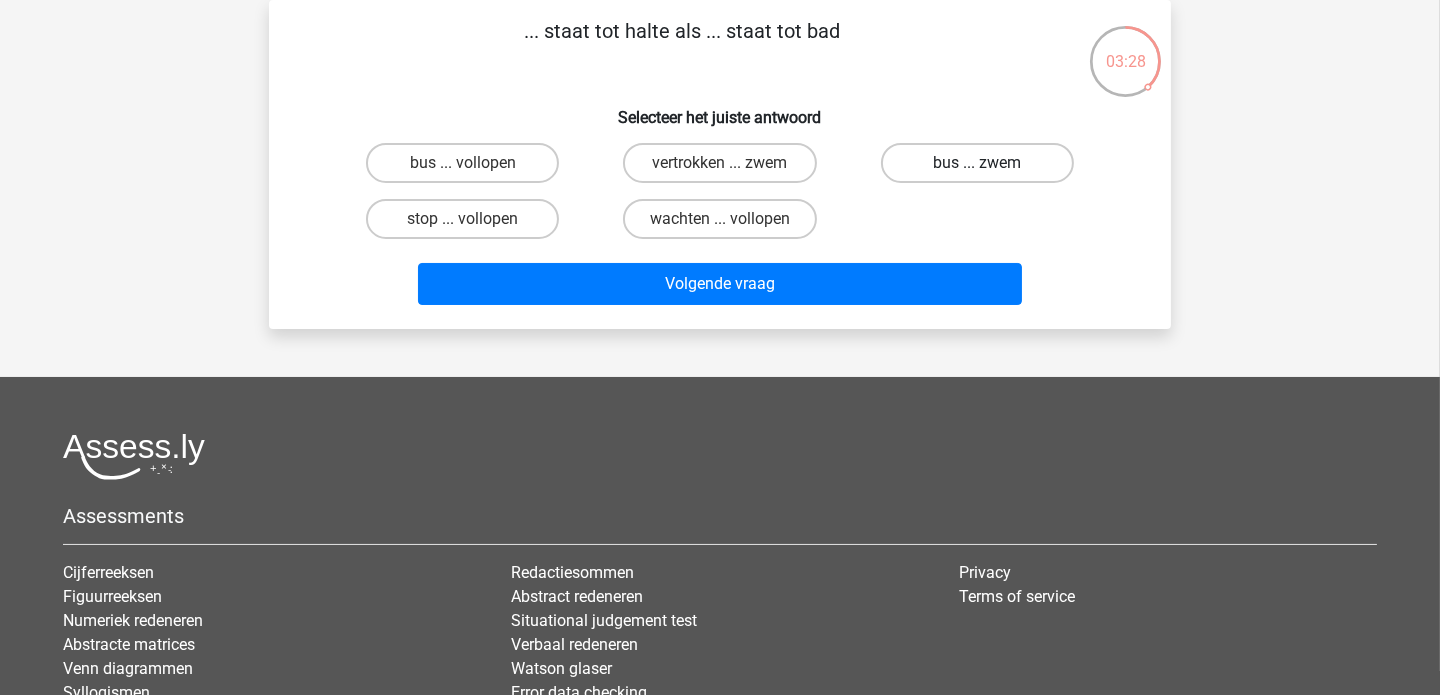 click on "bus ... zwem" at bounding box center (977, 163) 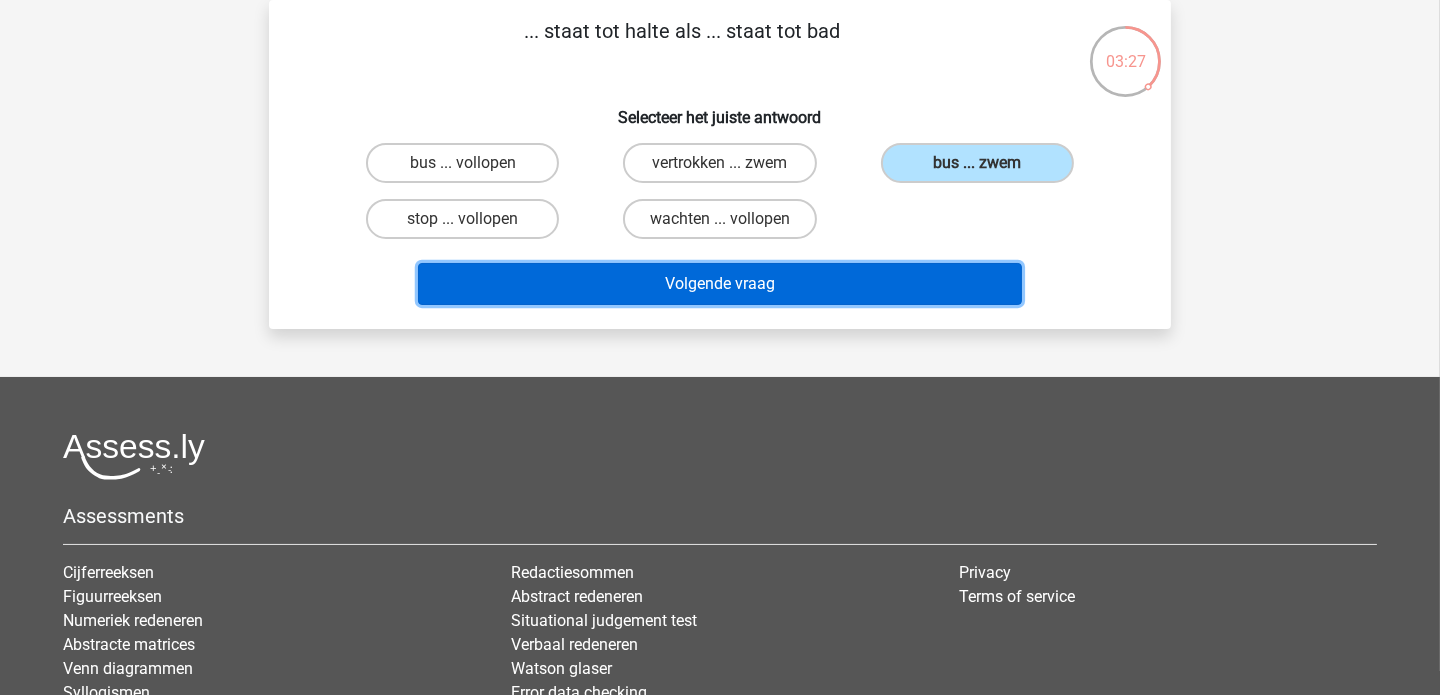 click on "Volgende vraag" at bounding box center (720, 284) 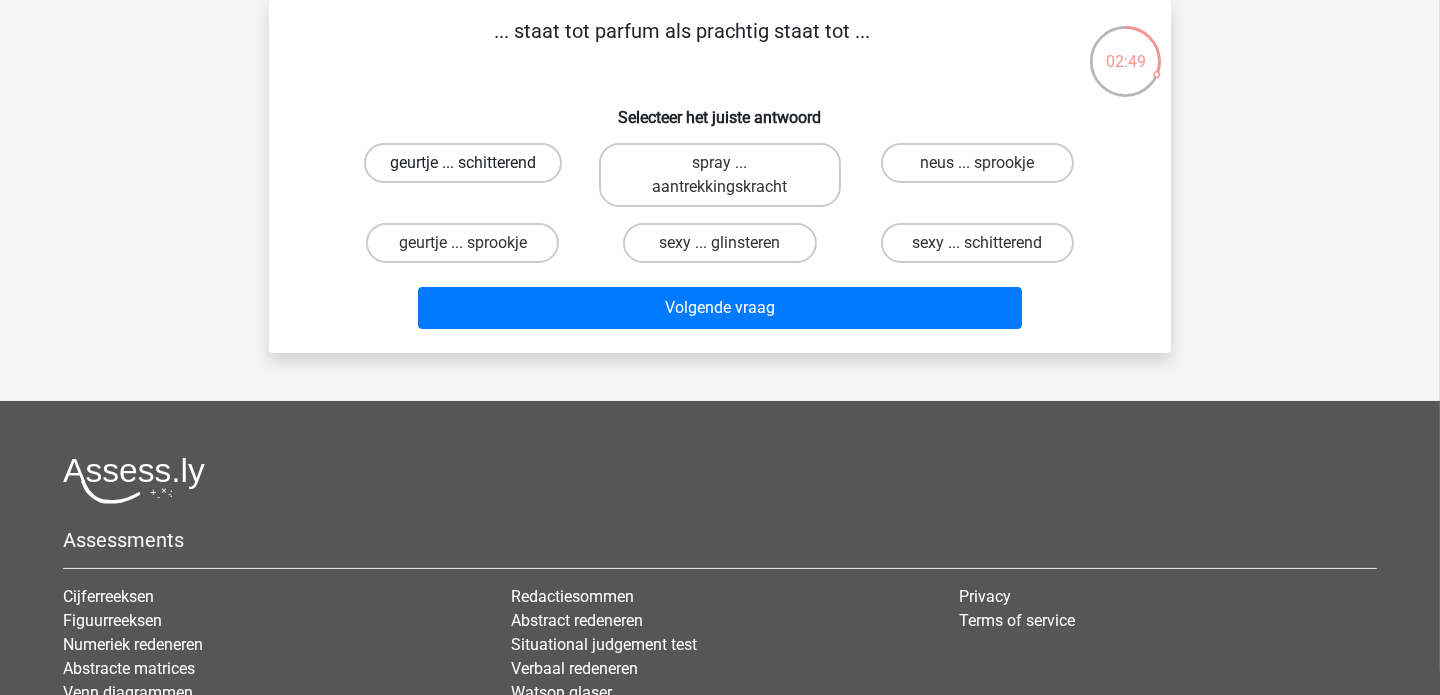 click on "geurtje ... schitterend" at bounding box center (463, 163) 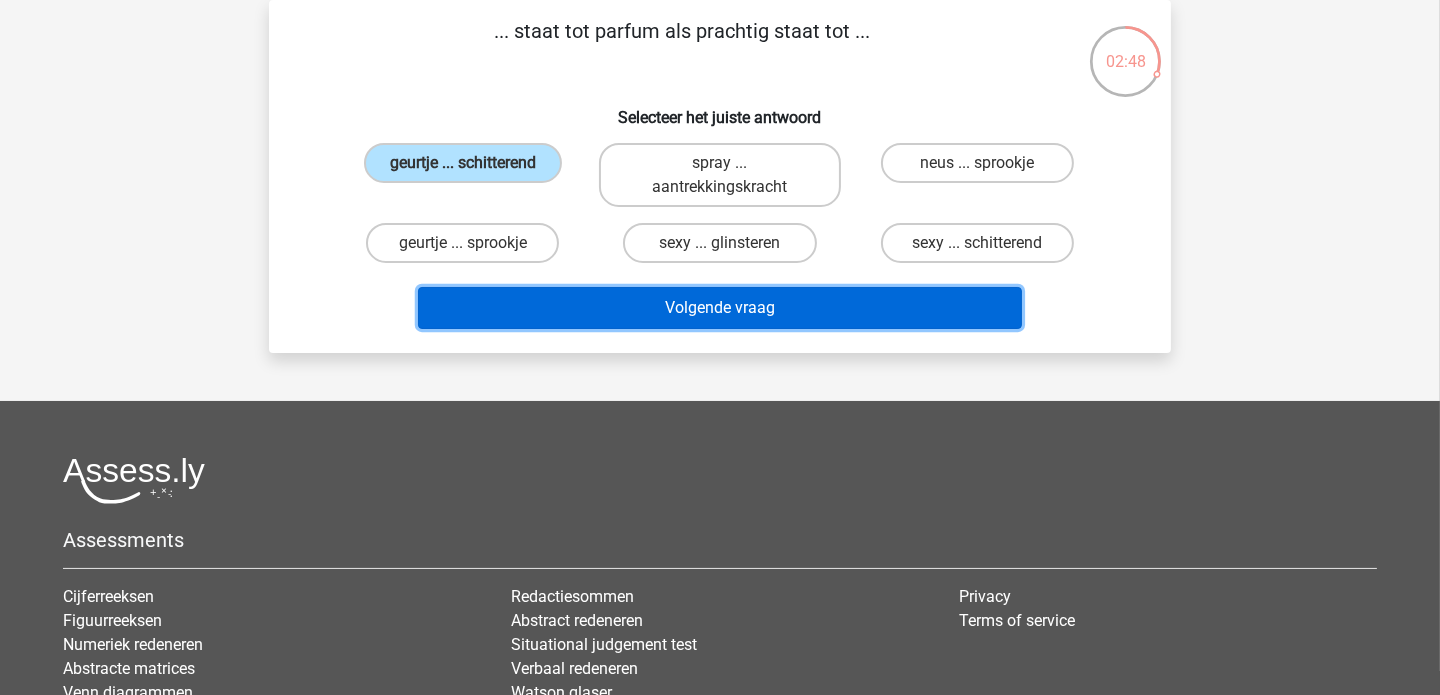 click on "Volgende vraag" at bounding box center [720, 308] 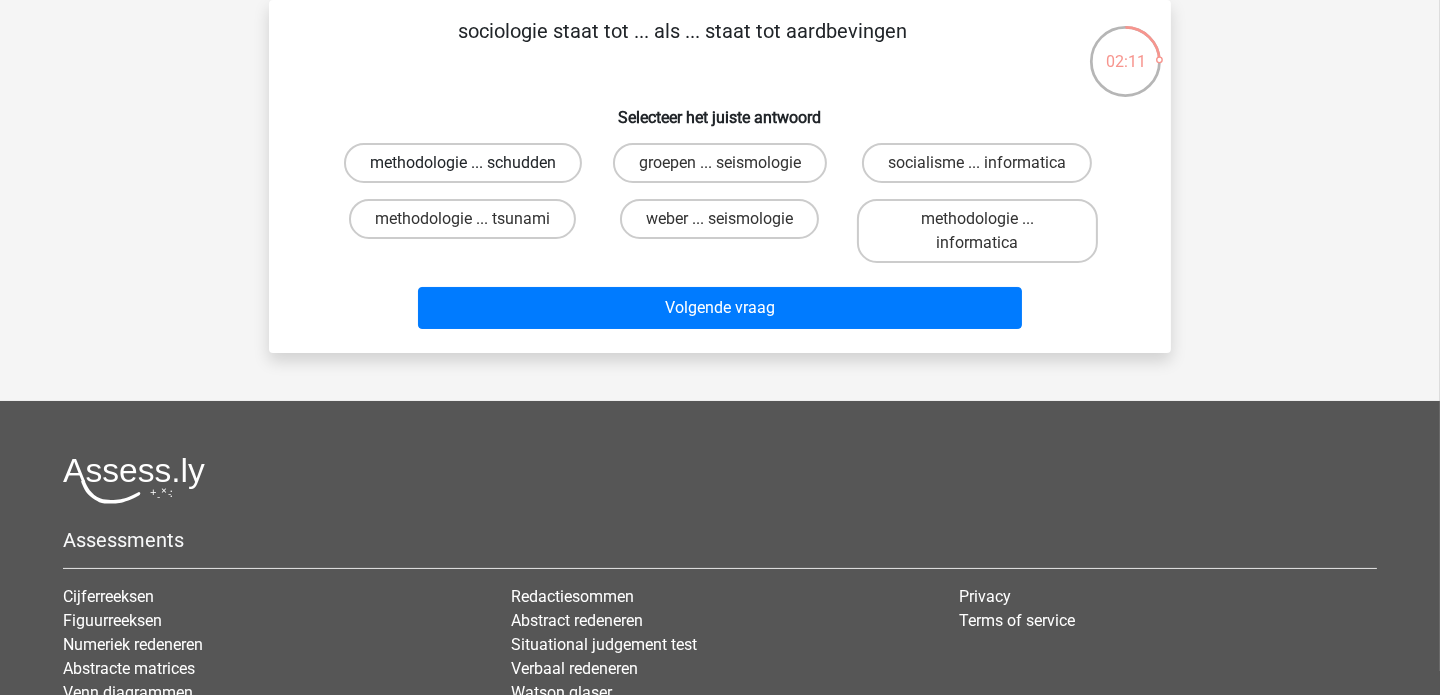 click on "methodologie ... schudden" at bounding box center [463, 163] 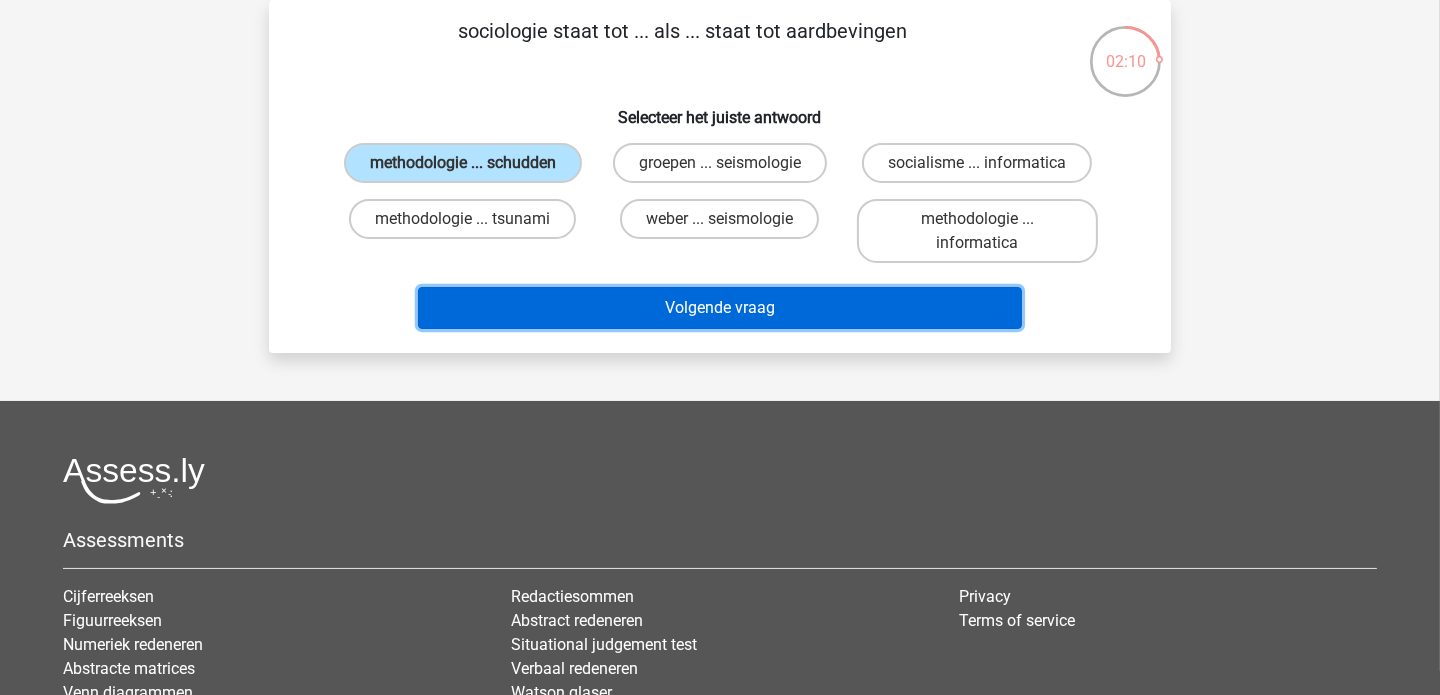 click on "Volgende vraag" at bounding box center (720, 308) 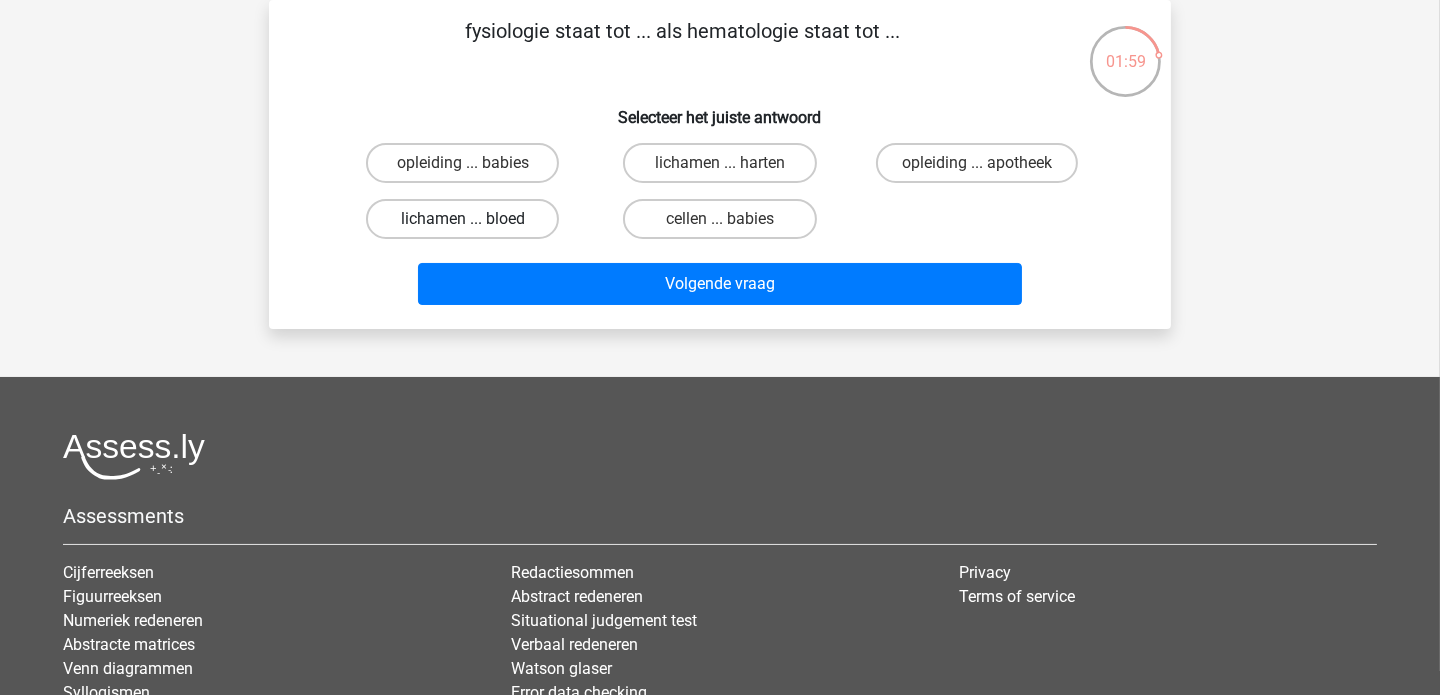 click on "lichamen ... bloed" at bounding box center (462, 219) 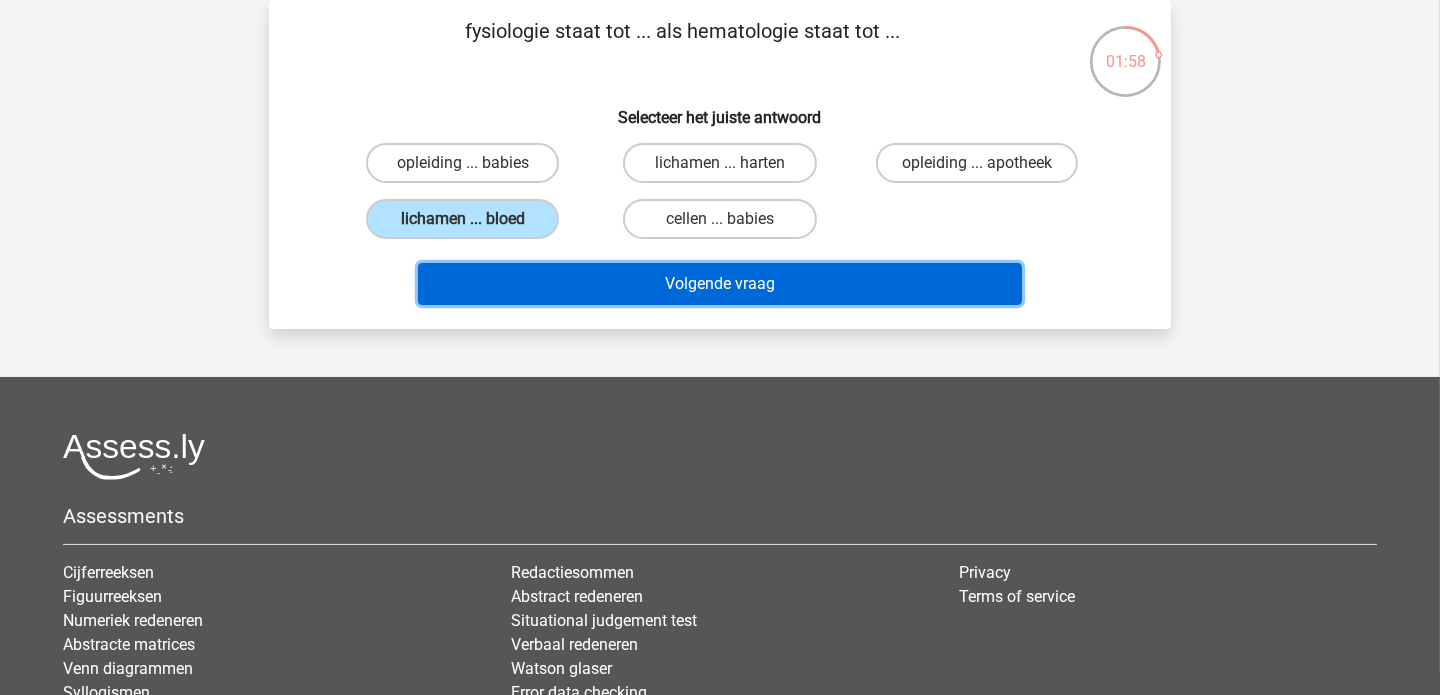 click on "Volgende vraag" at bounding box center (720, 284) 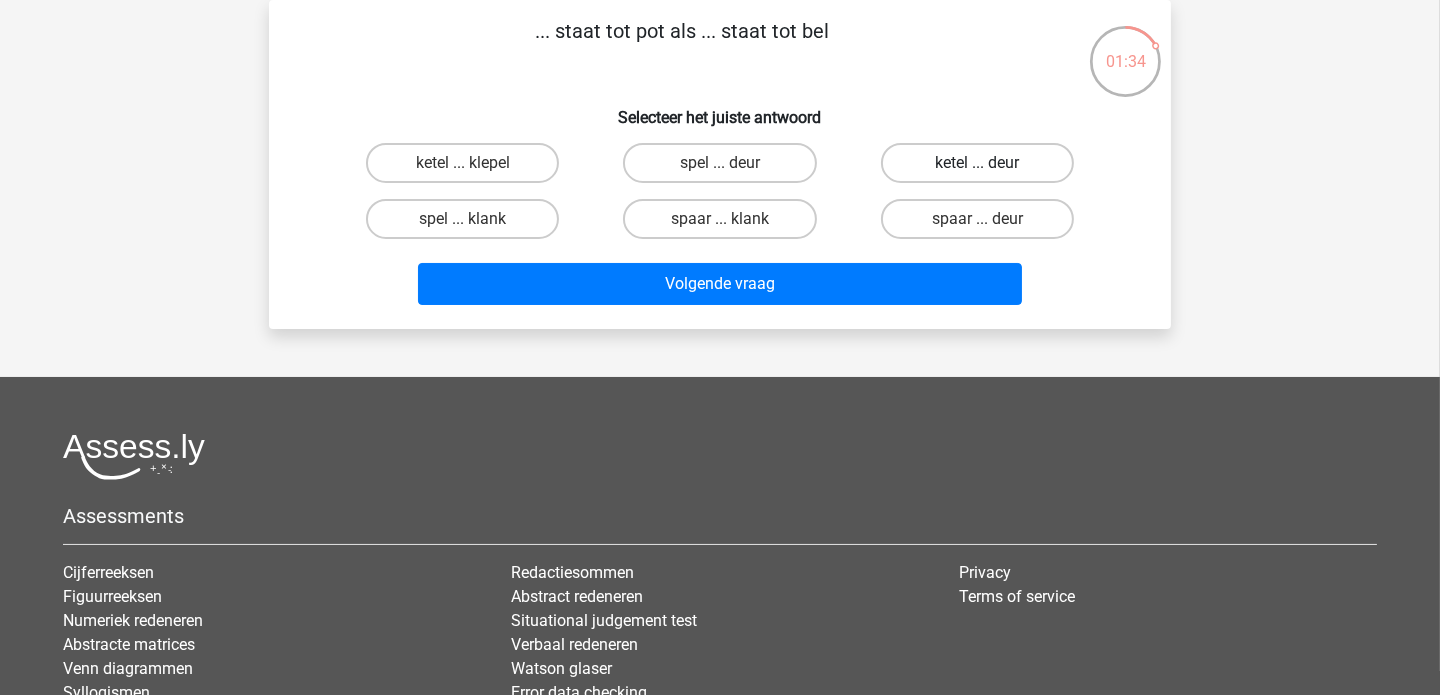 click on "ketel ... deur" at bounding box center [977, 163] 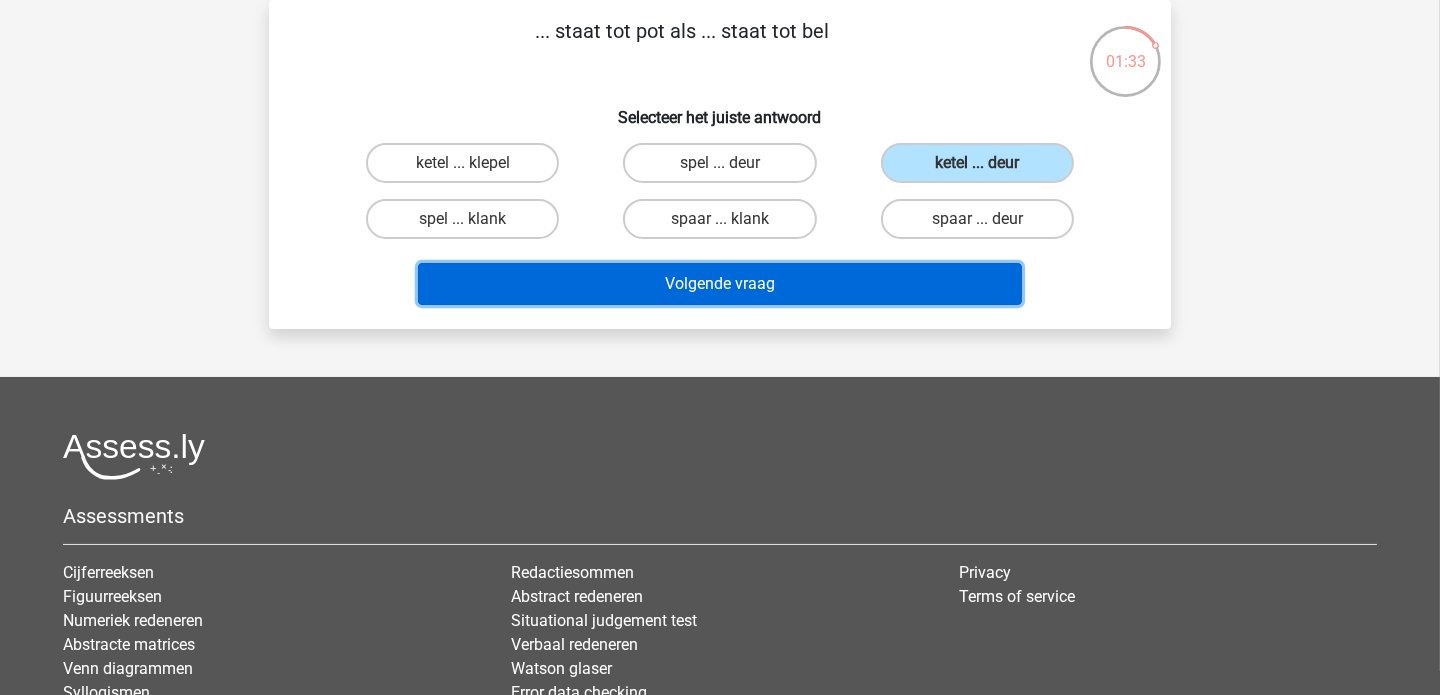 click on "Volgende vraag" at bounding box center (720, 284) 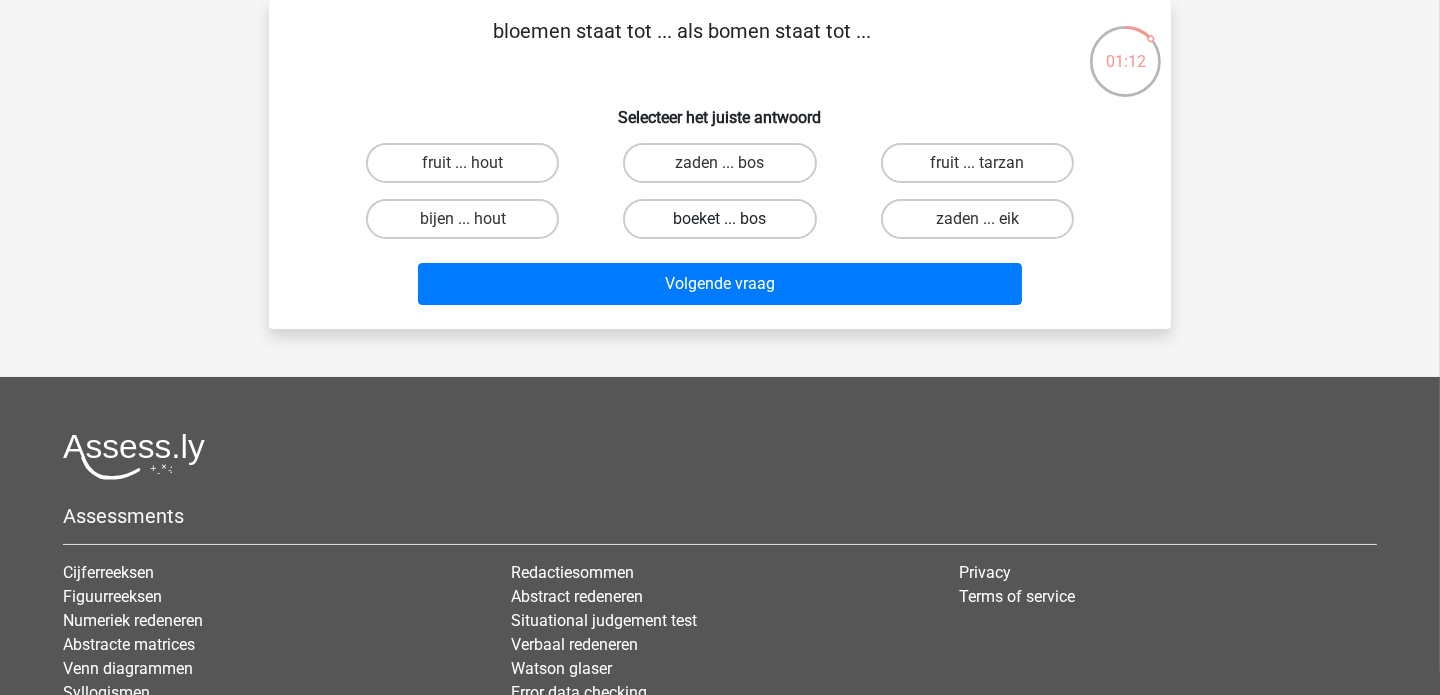 click on "boeket ... bos" at bounding box center (719, 219) 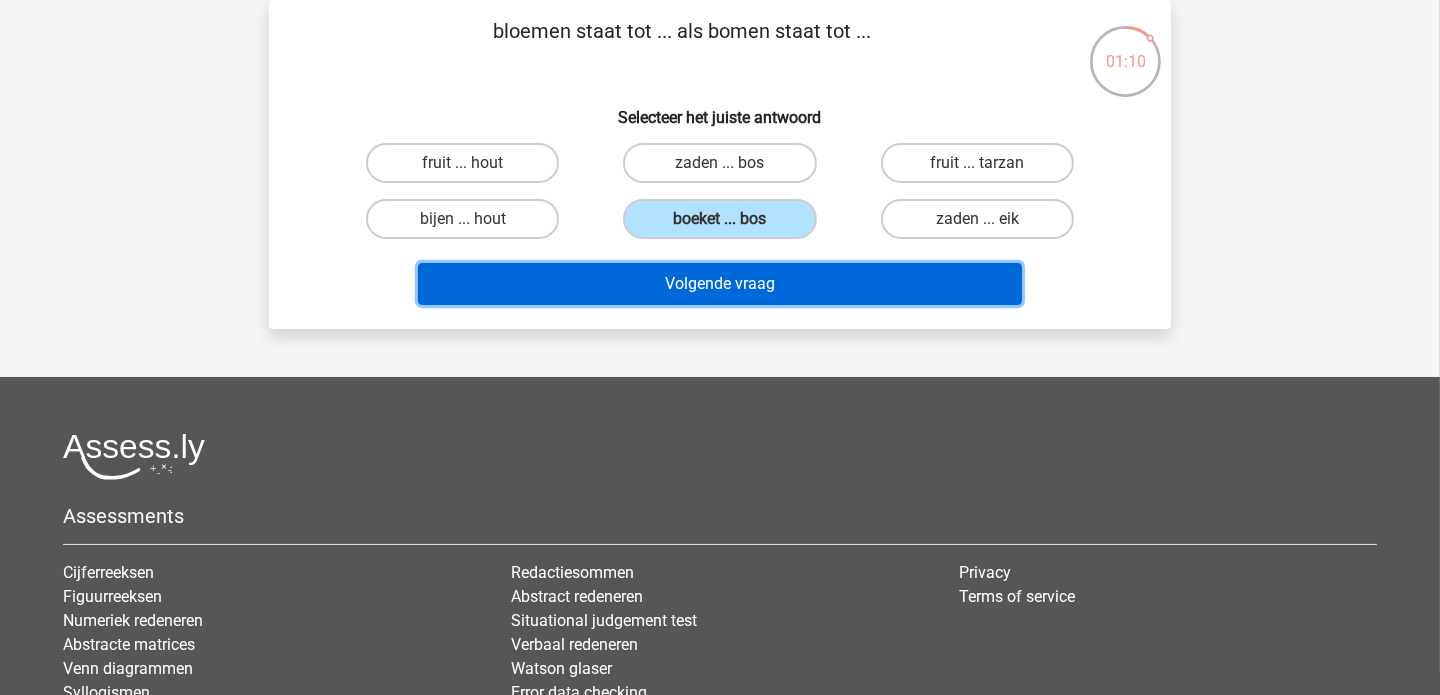 click on "Volgende vraag" at bounding box center (720, 284) 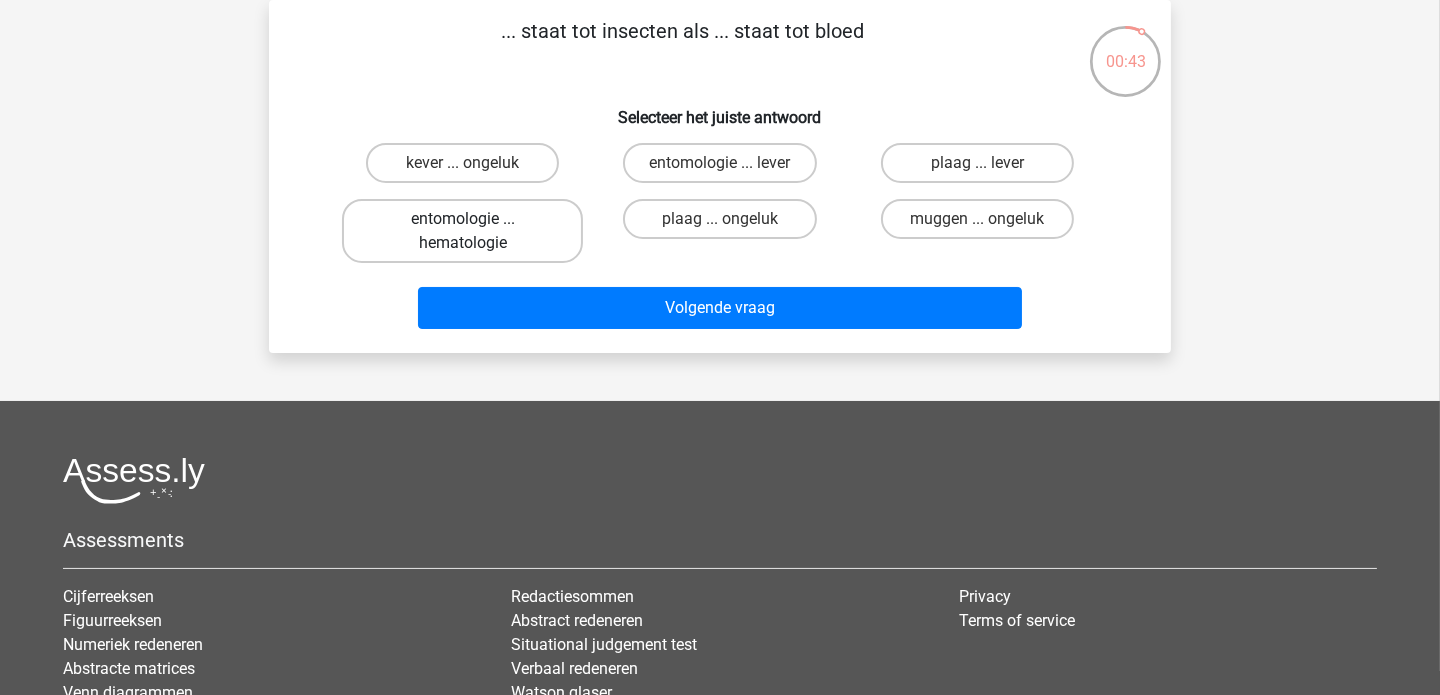 click on "entomologie ... hematologie" at bounding box center (462, 231) 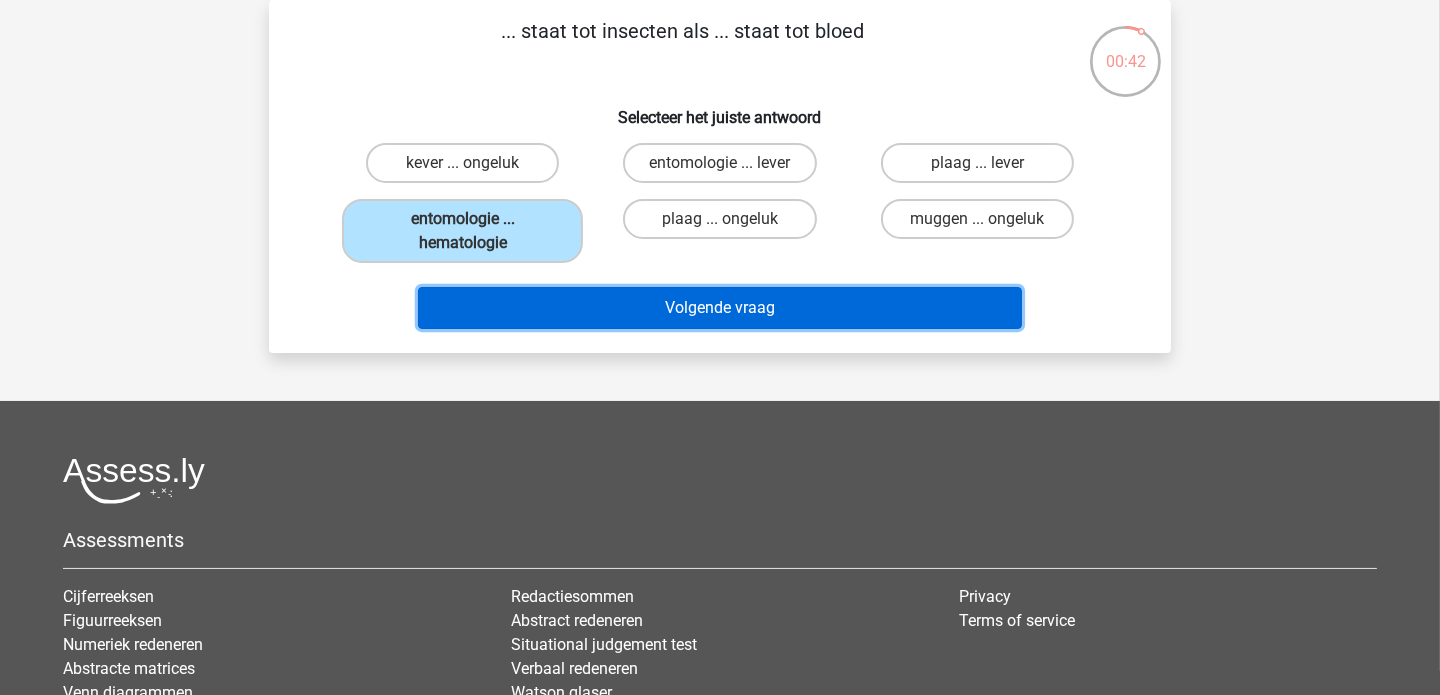 click on "Volgende vraag" at bounding box center [720, 308] 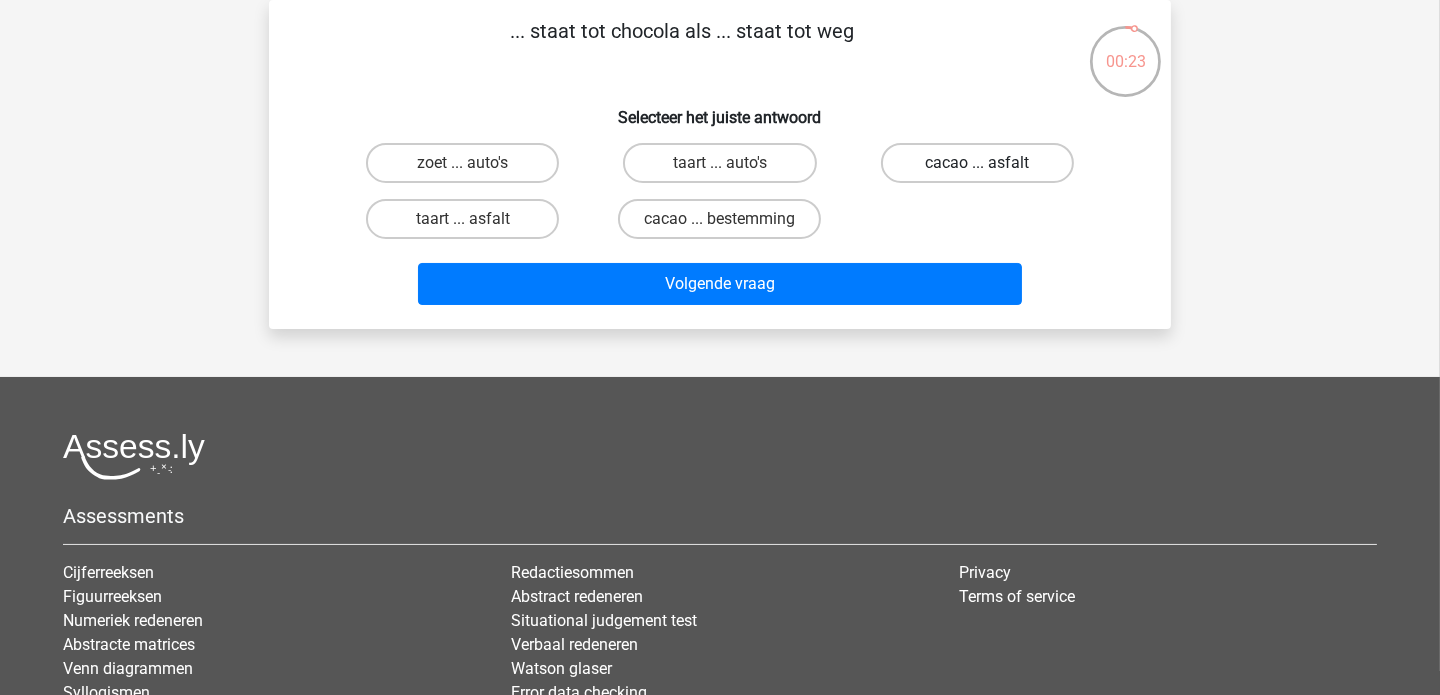 click on "cacao ... asfalt" at bounding box center (977, 163) 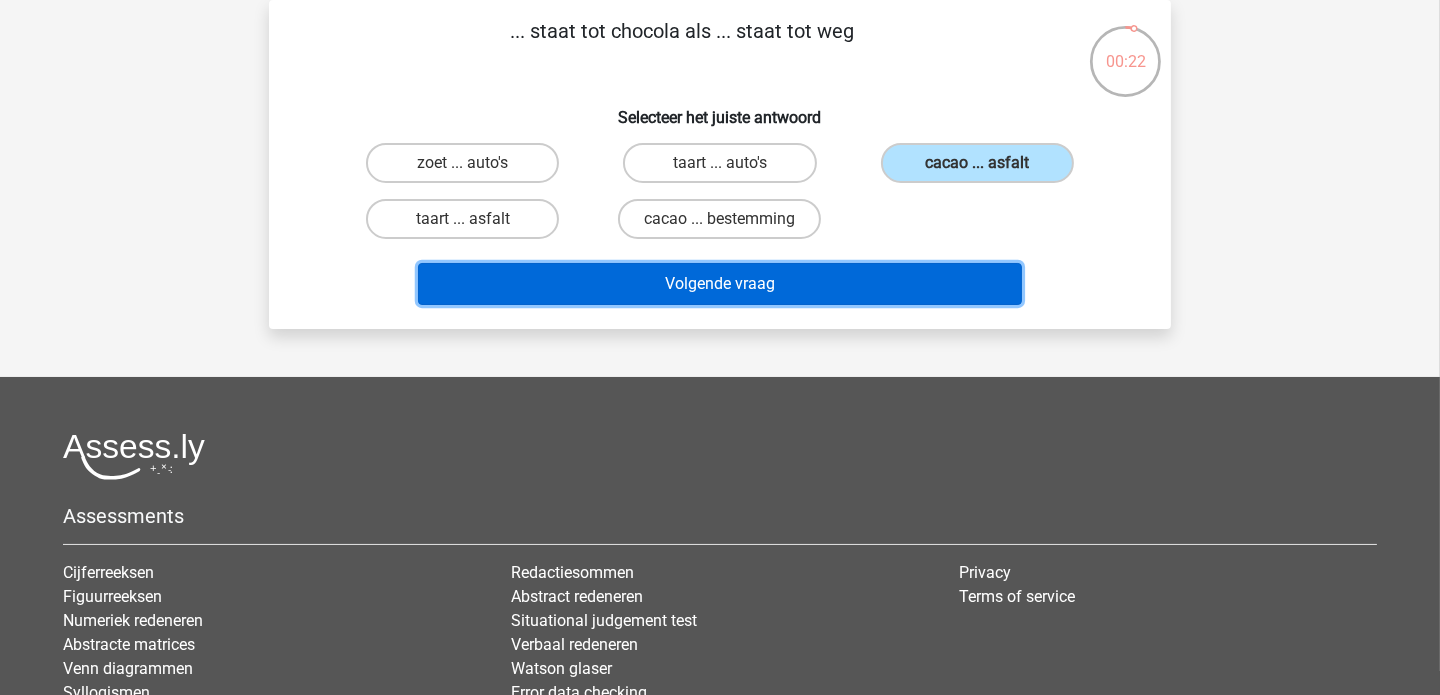 click on "Volgende vraag" at bounding box center [720, 284] 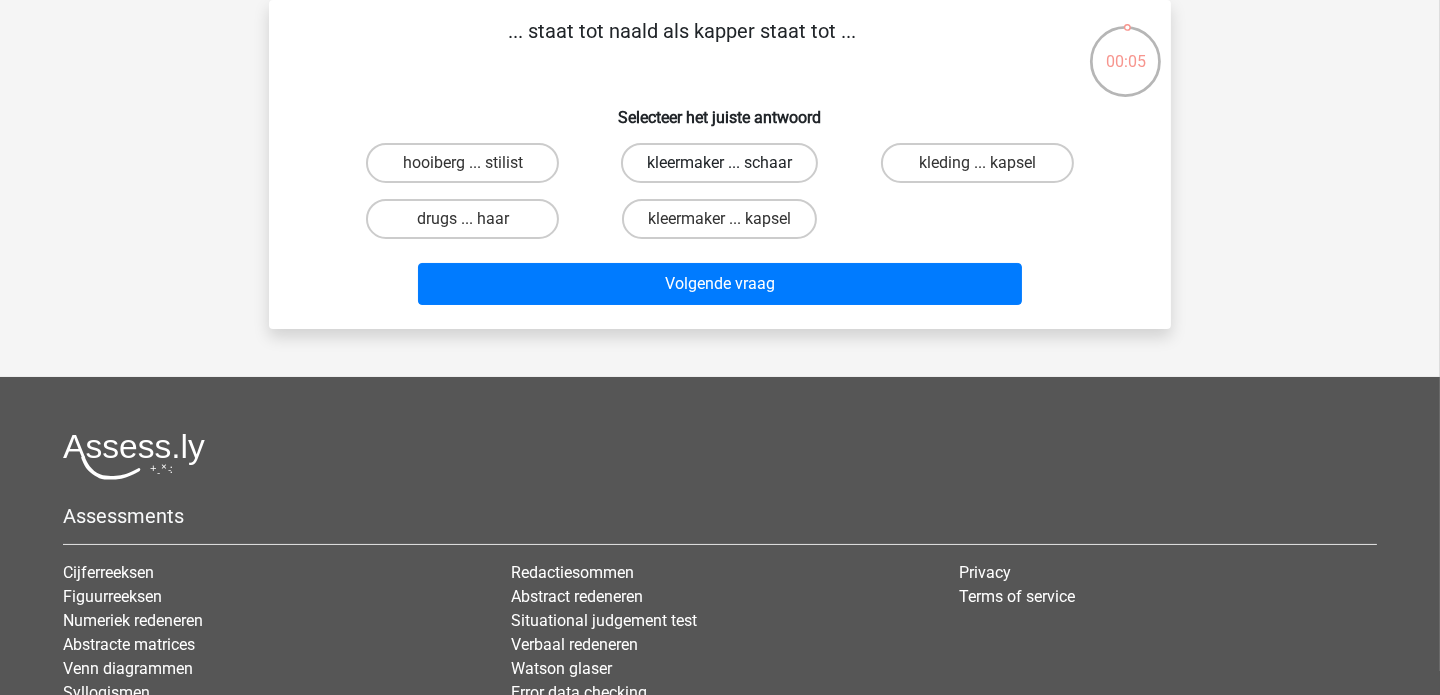 click on "kleermaker ... schaar" at bounding box center (719, 163) 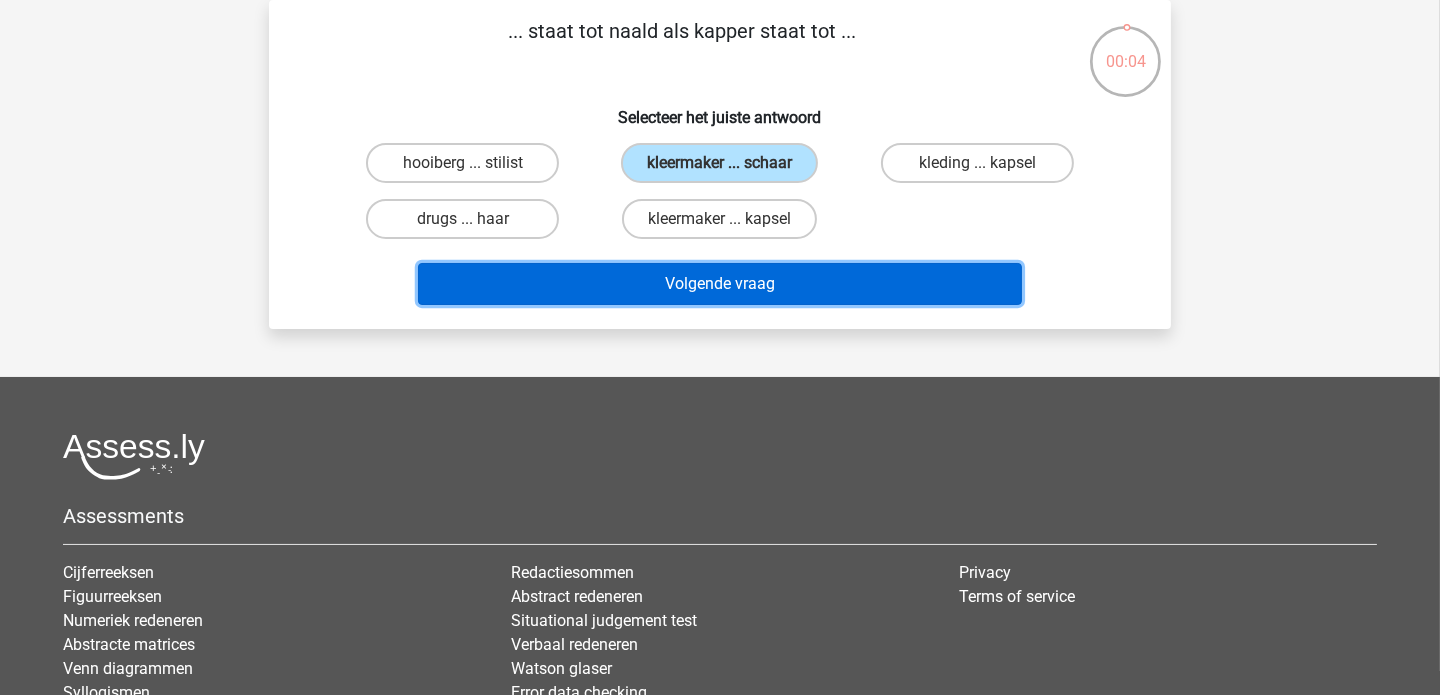 click on "Volgende vraag" at bounding box center [720, 284] 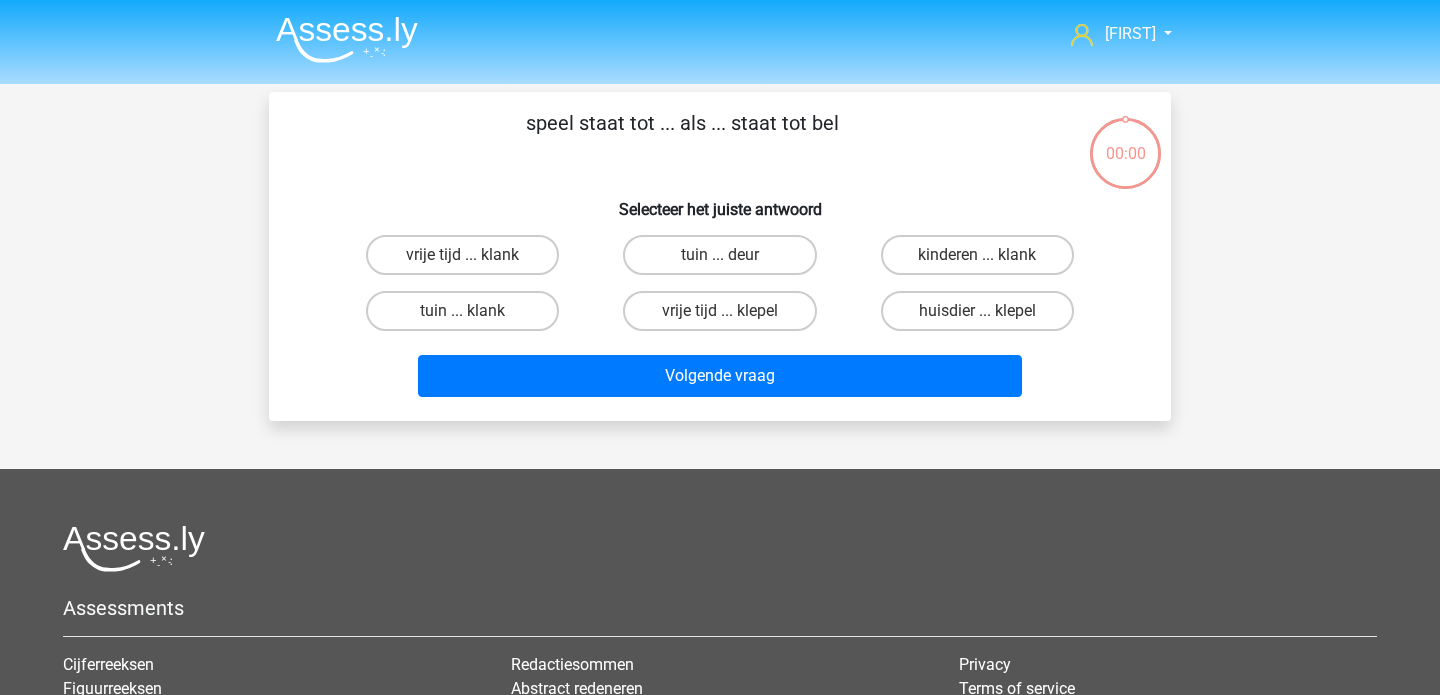 scroll, scrollTop: 92, scrollLeft: 0, axis: vertical 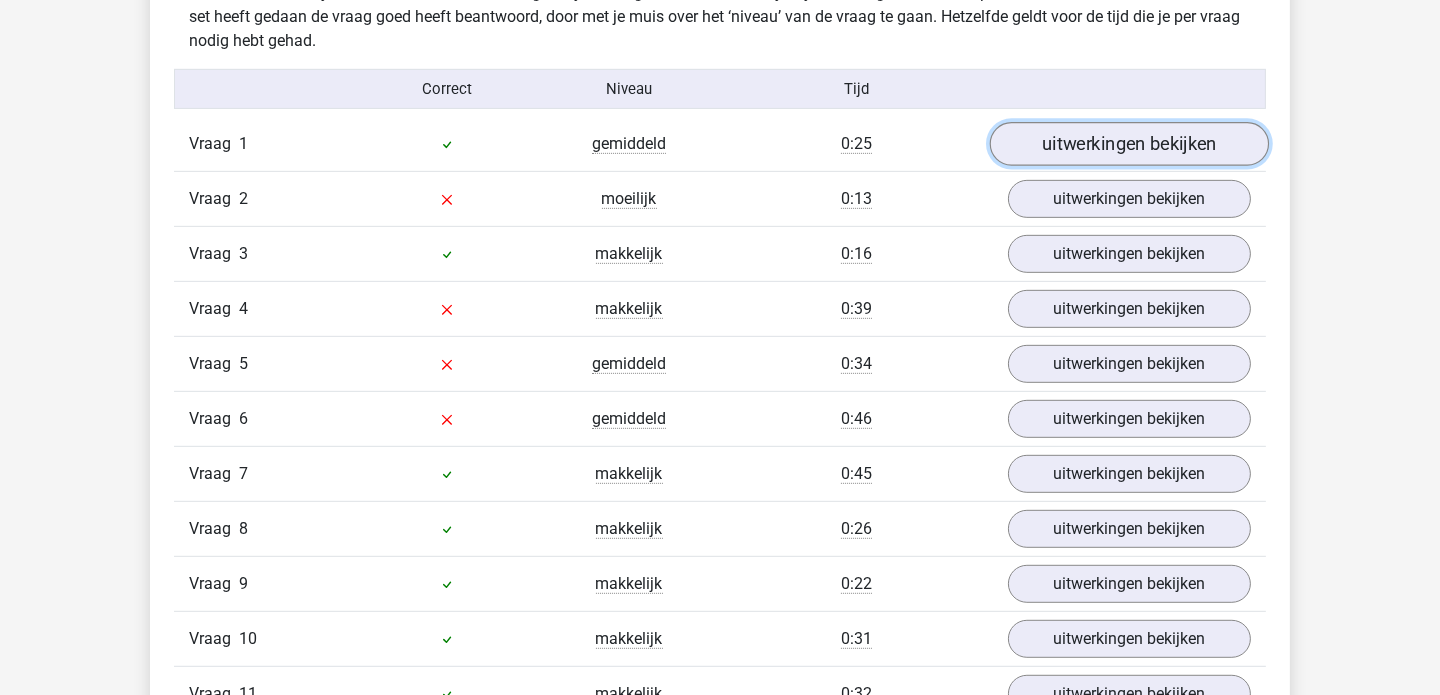 click on "uitwerkingen bekijken" at bounding box center [1129, 144] 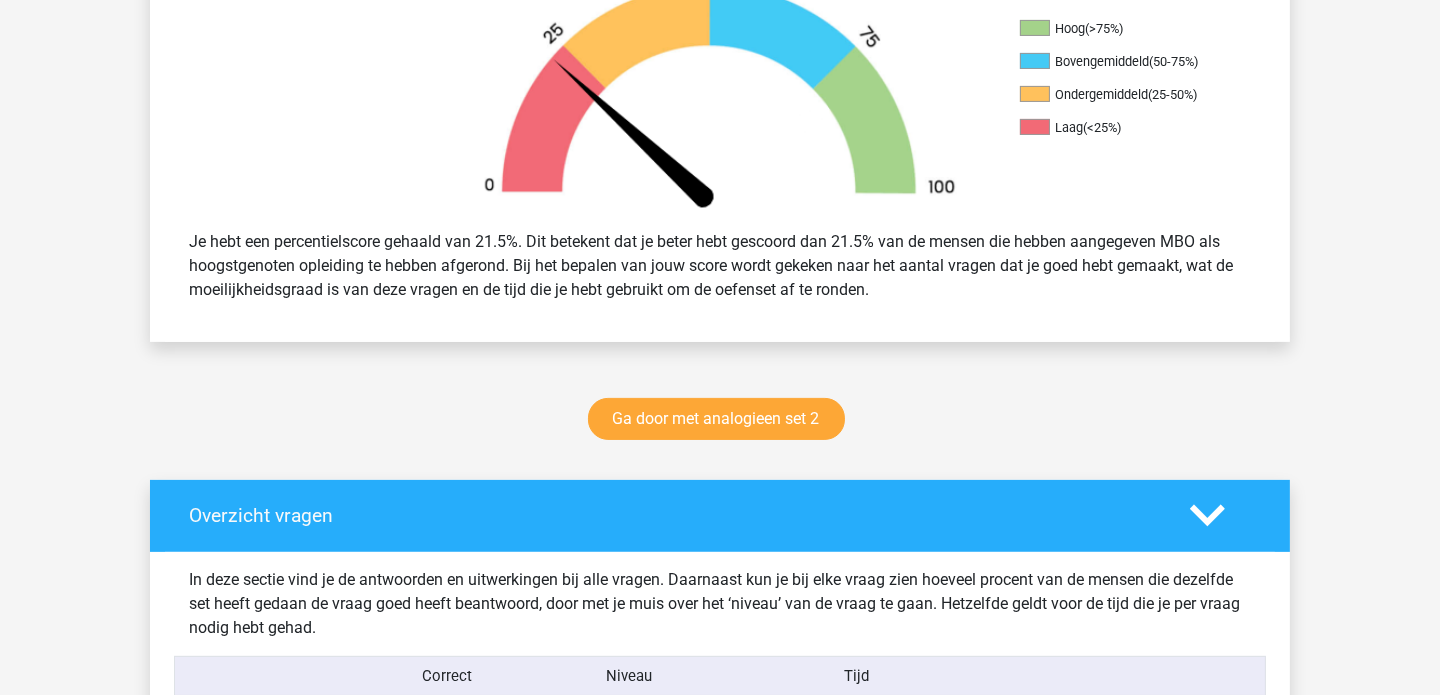scroll, scrollTop: 630, scrollLeft: 0, axis: vertical 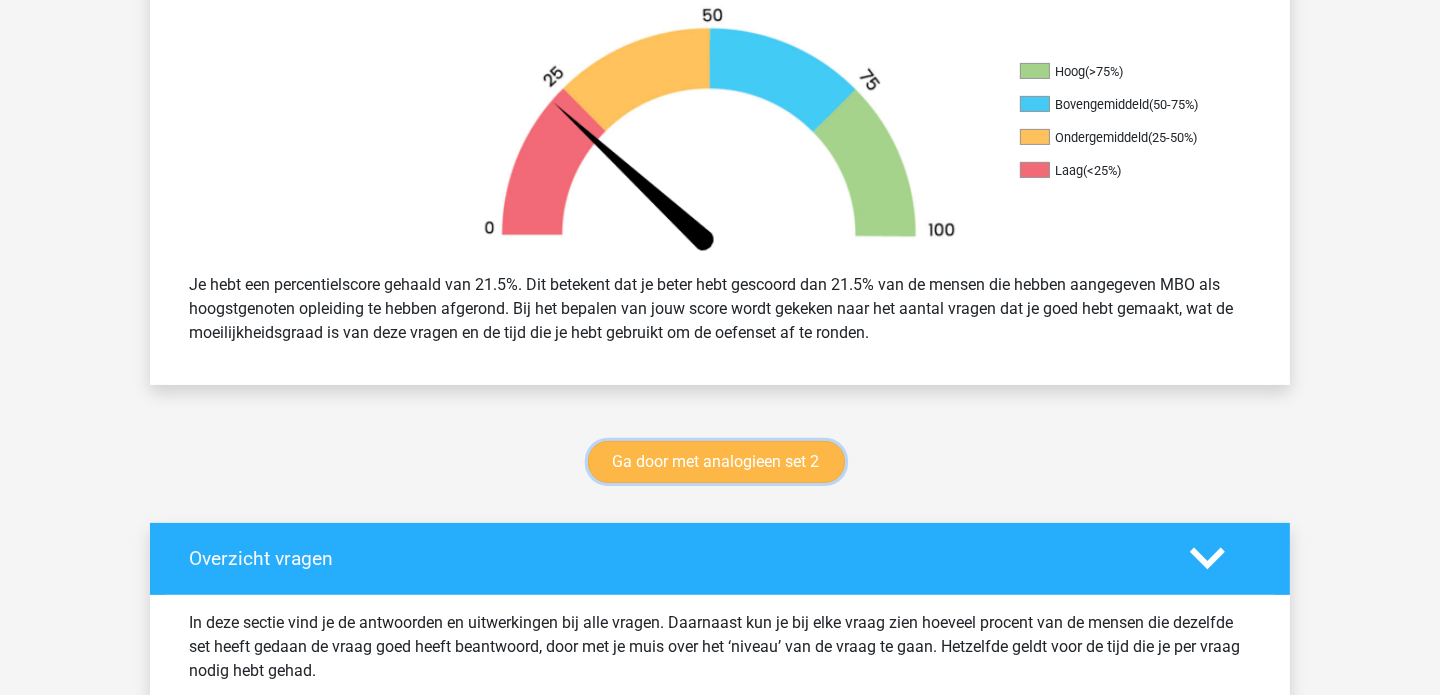 click on "Ga door met analogieen set 2" at bounding box center (716, 462) 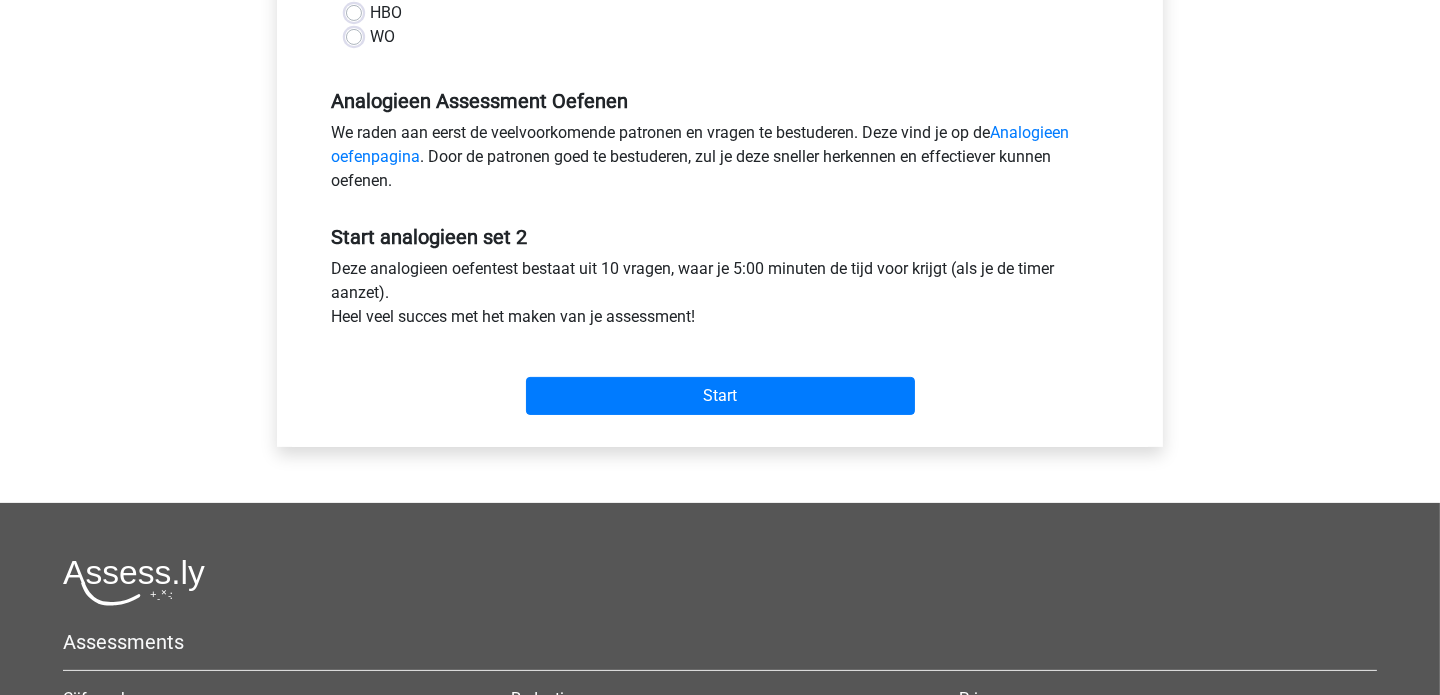 scroll, scrollTop: 630, scrollLeft: 0, axis: vertical 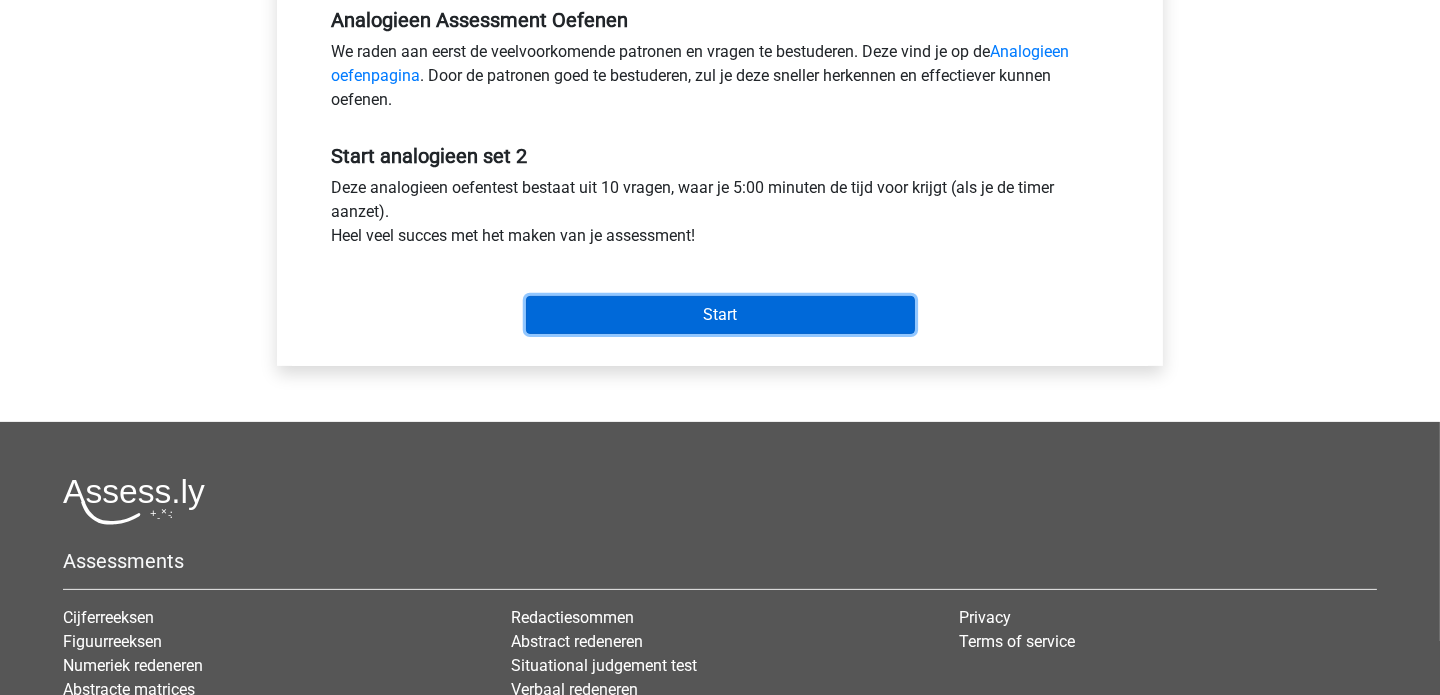 click on "Start" at bounding box center (720, 315) 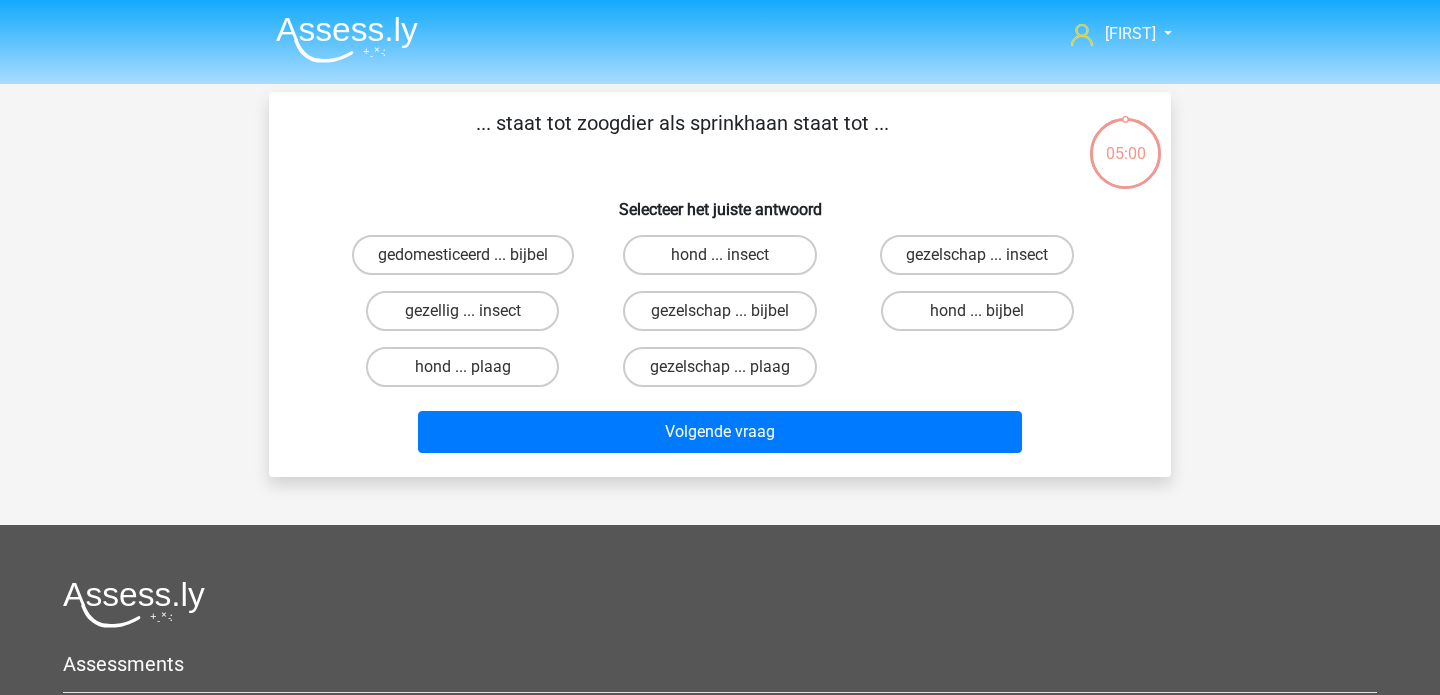 scroll, scrollTop: 0, scrollLeft: 0, axis: both 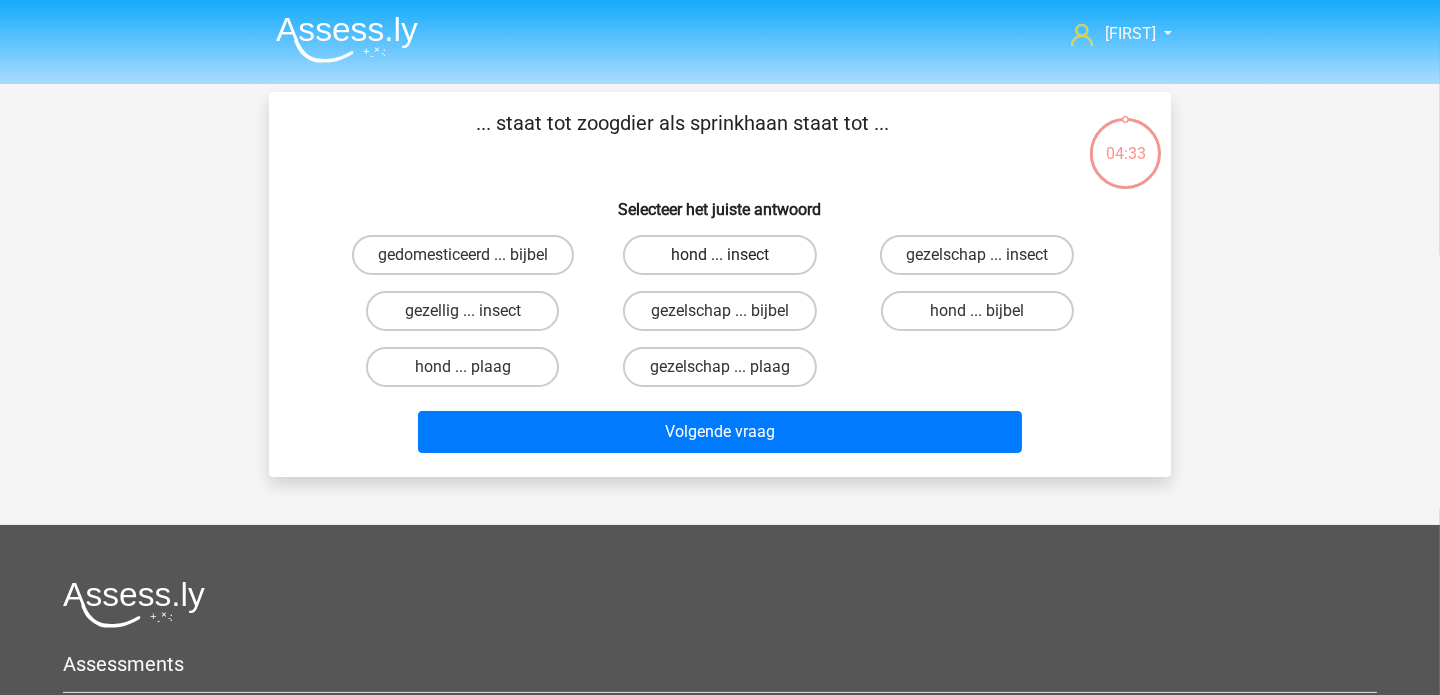 click on "hond ... insect" at bounding box center (719, 255) 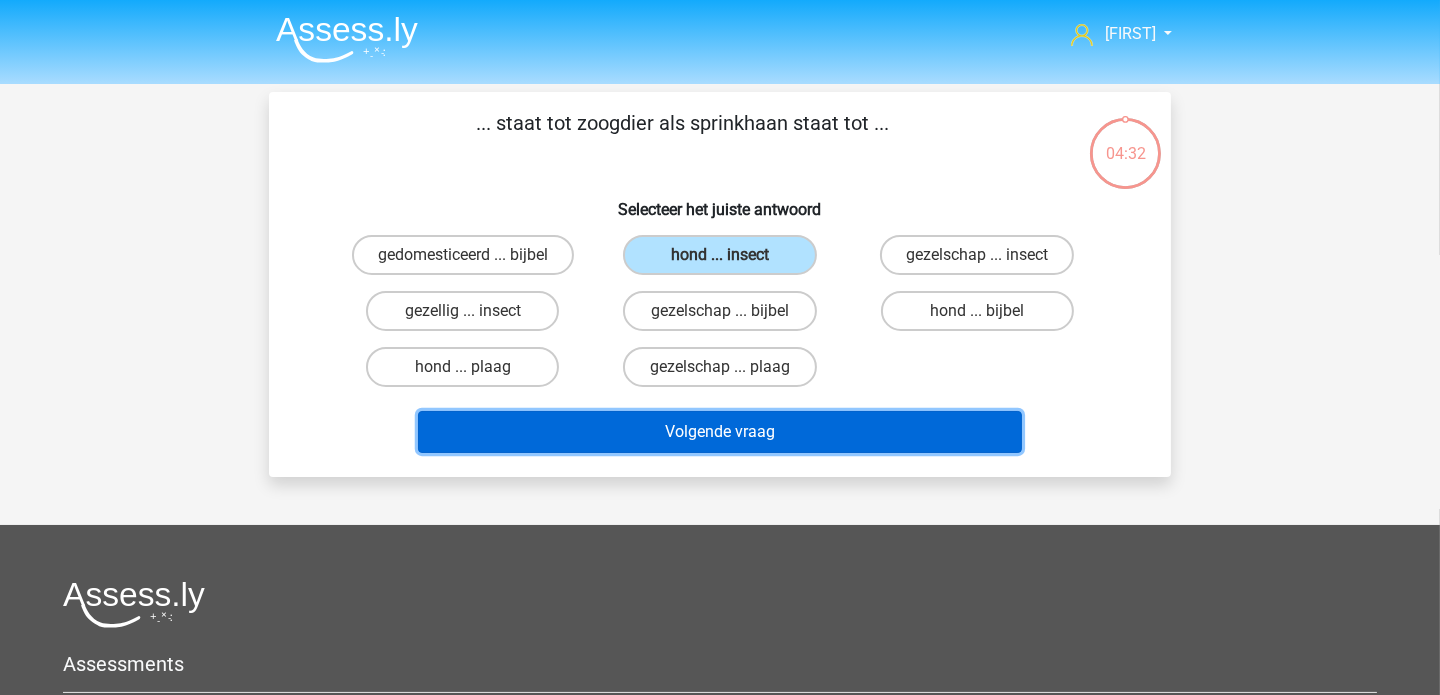 click on "Volgende vraag" at bounding box center [720, 432] 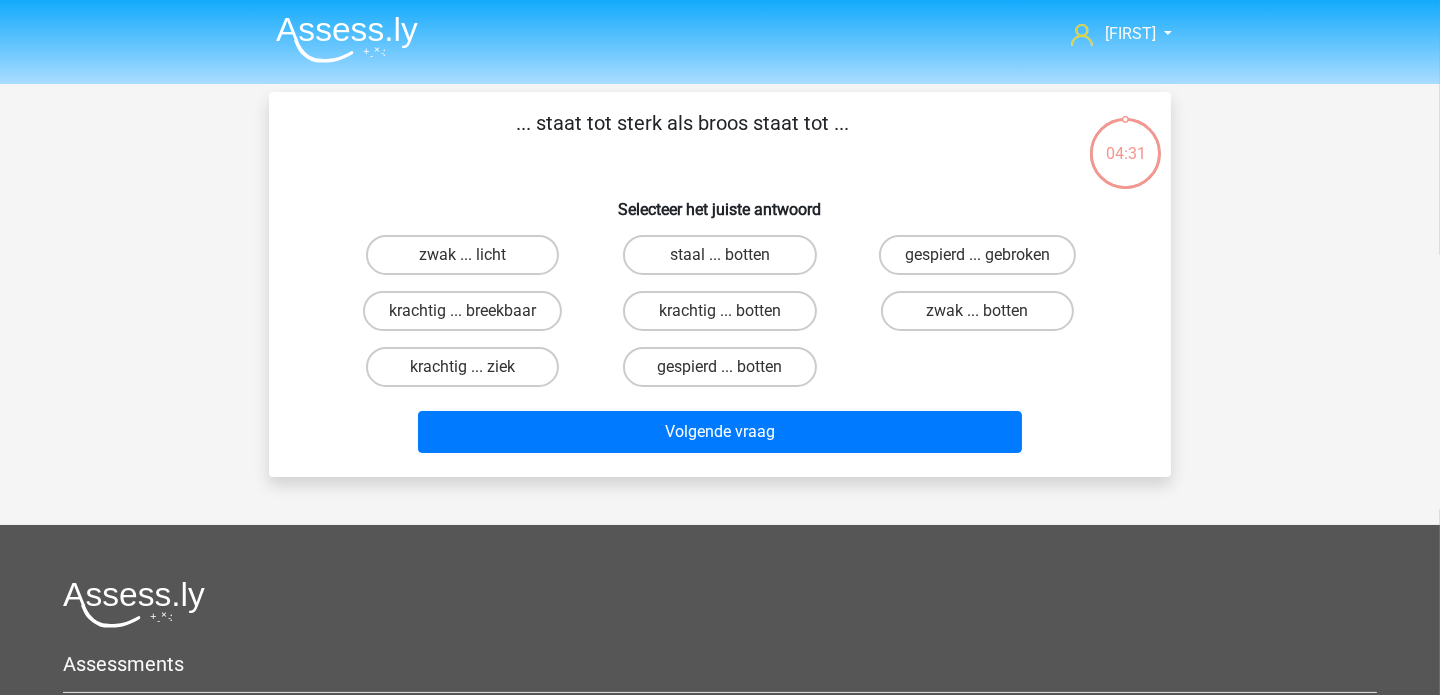 scroll, scrollTop: 92, scrollLeft: 0, axis: vertical 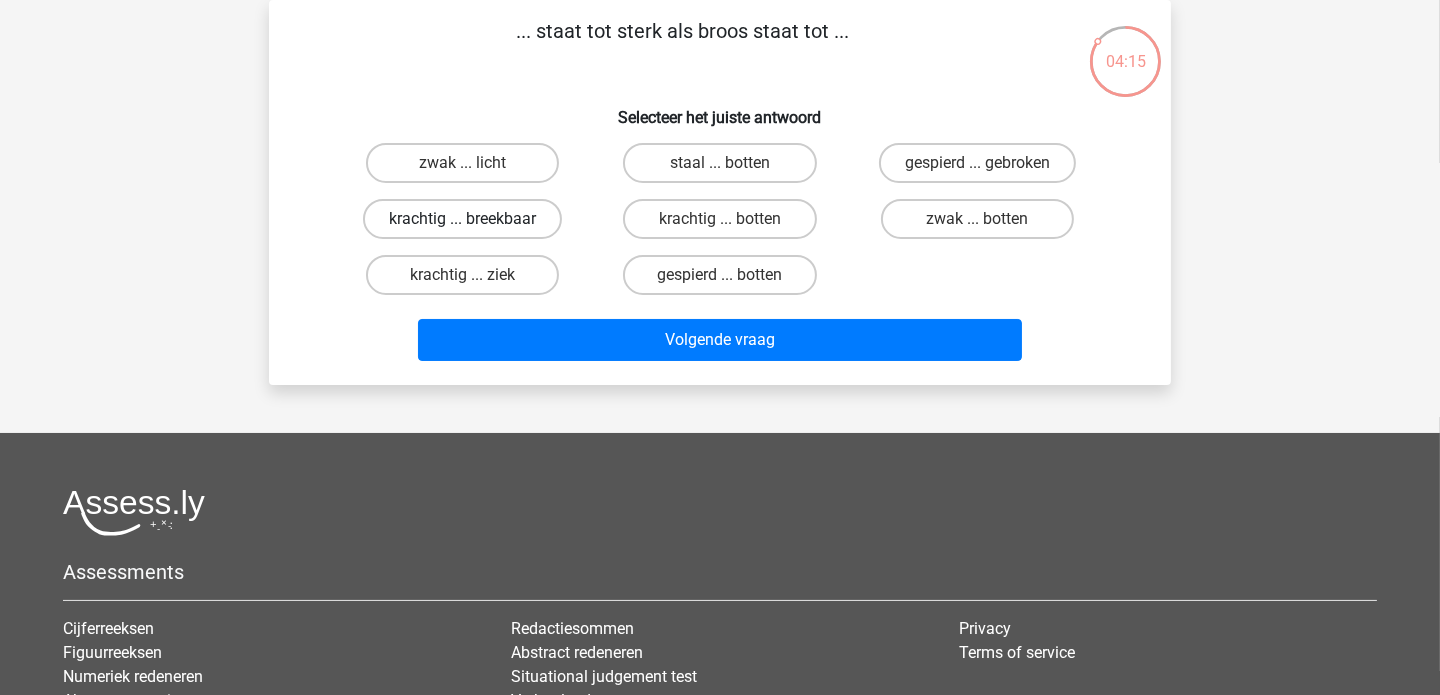 click on "krachtig ... breekbaar" at bounding box center [462, 219] 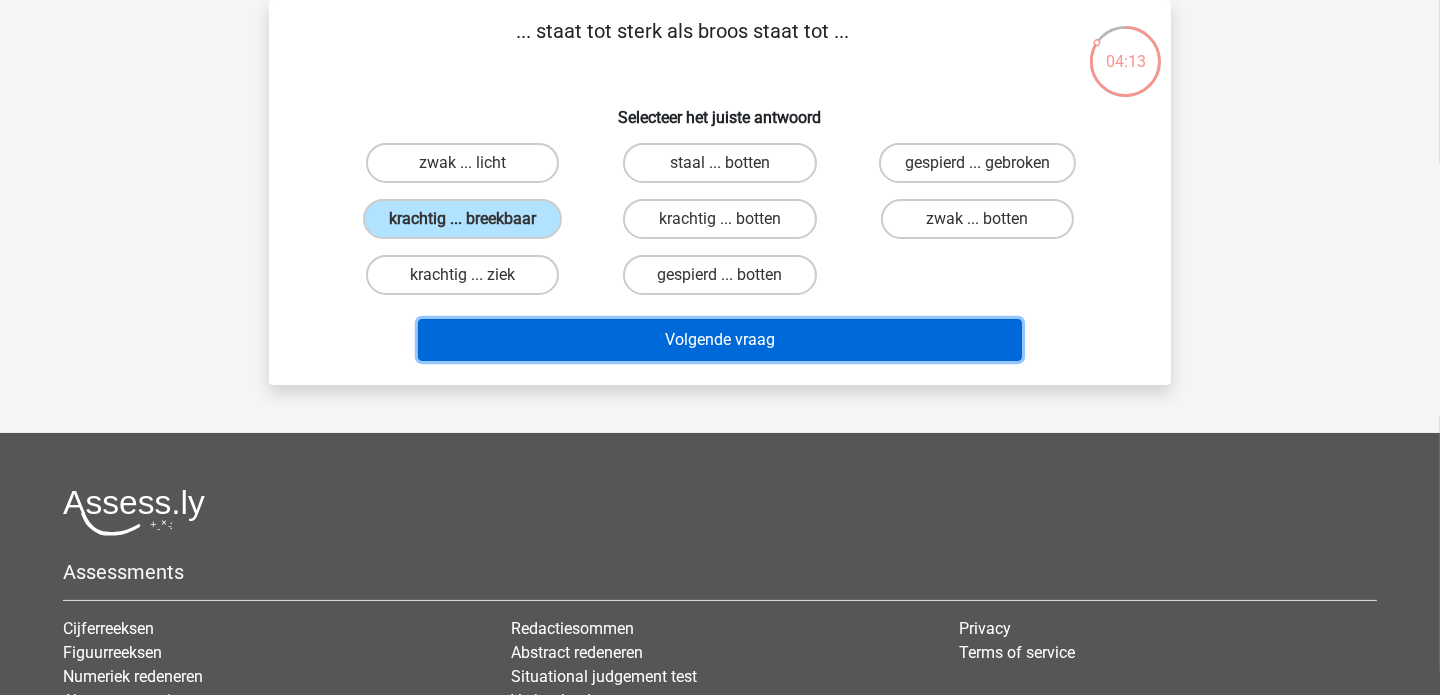 click on "Volgende vraag" at bounding box center (720, 340) 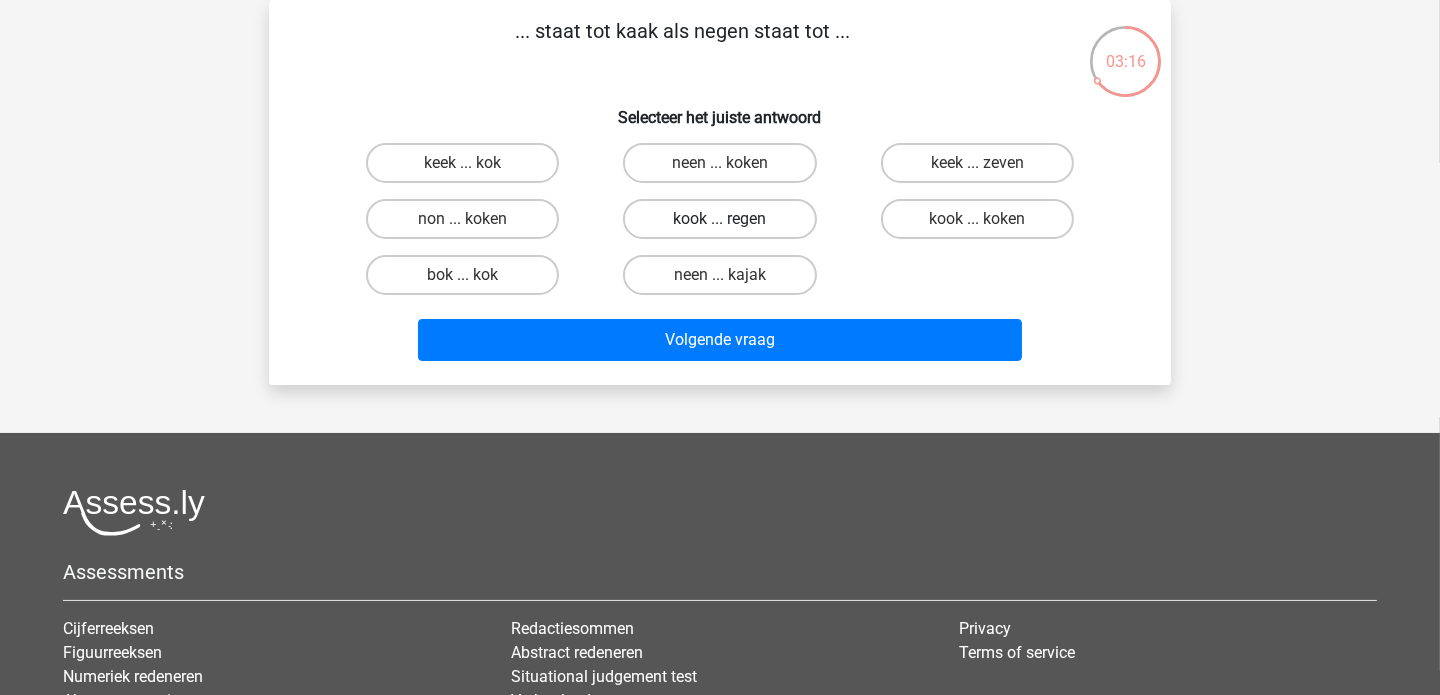 click on "kook ... regen" at bounding box center [719, 219] 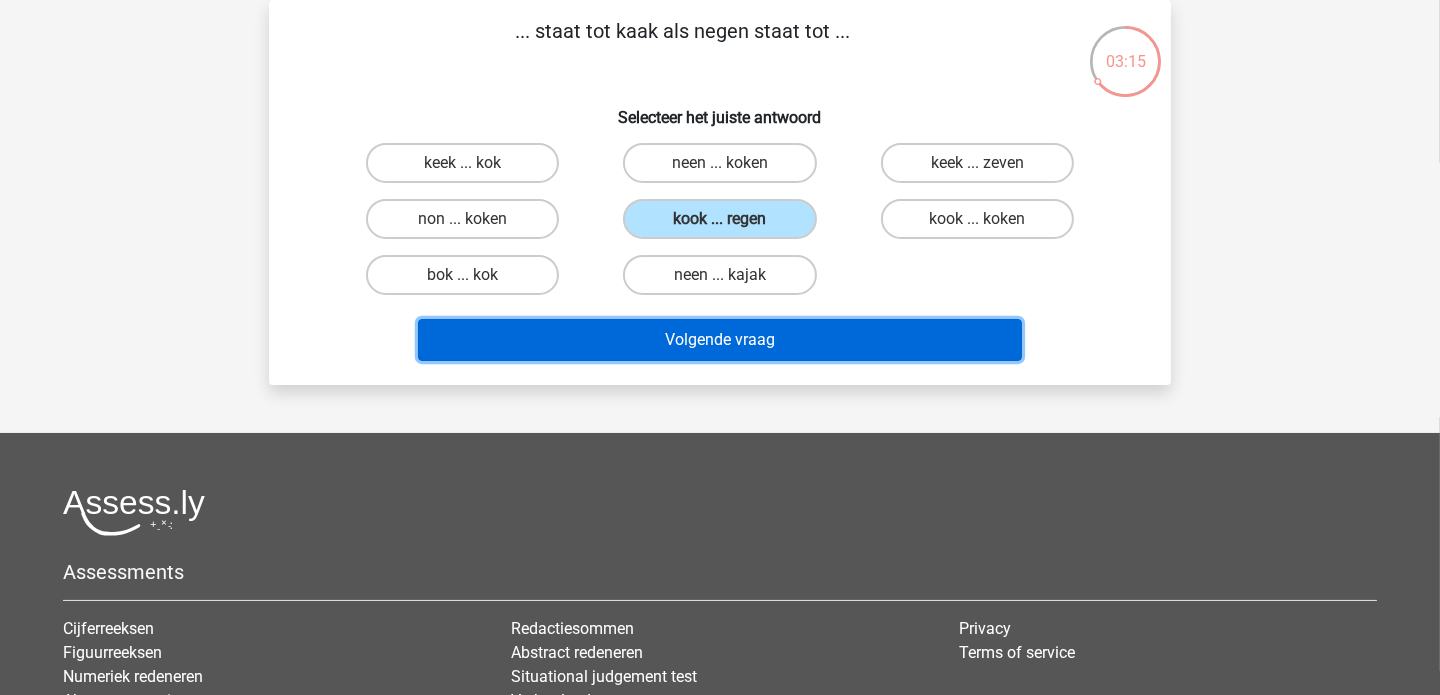 click on "Volgende vraag" at bounding box center [720, 340] 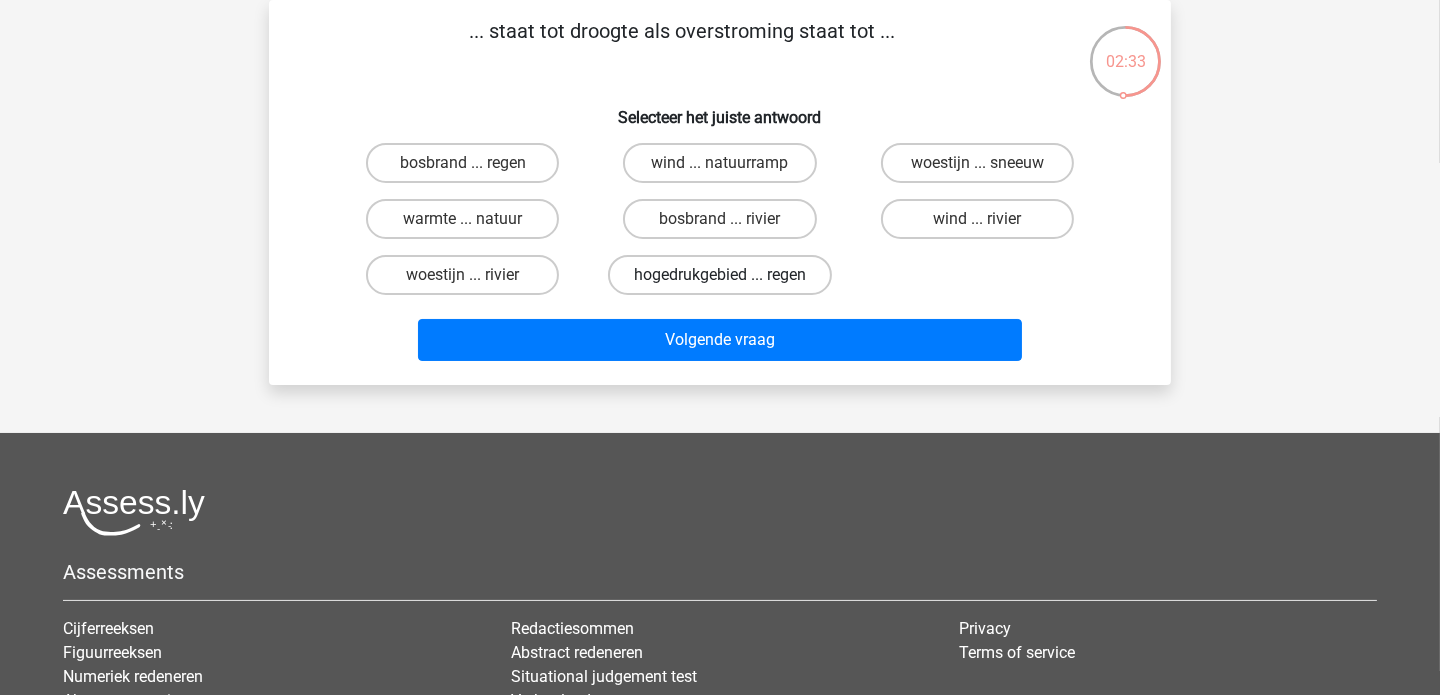 click on "hogedrukgebied ... regen" at bounding box center (720, 275) 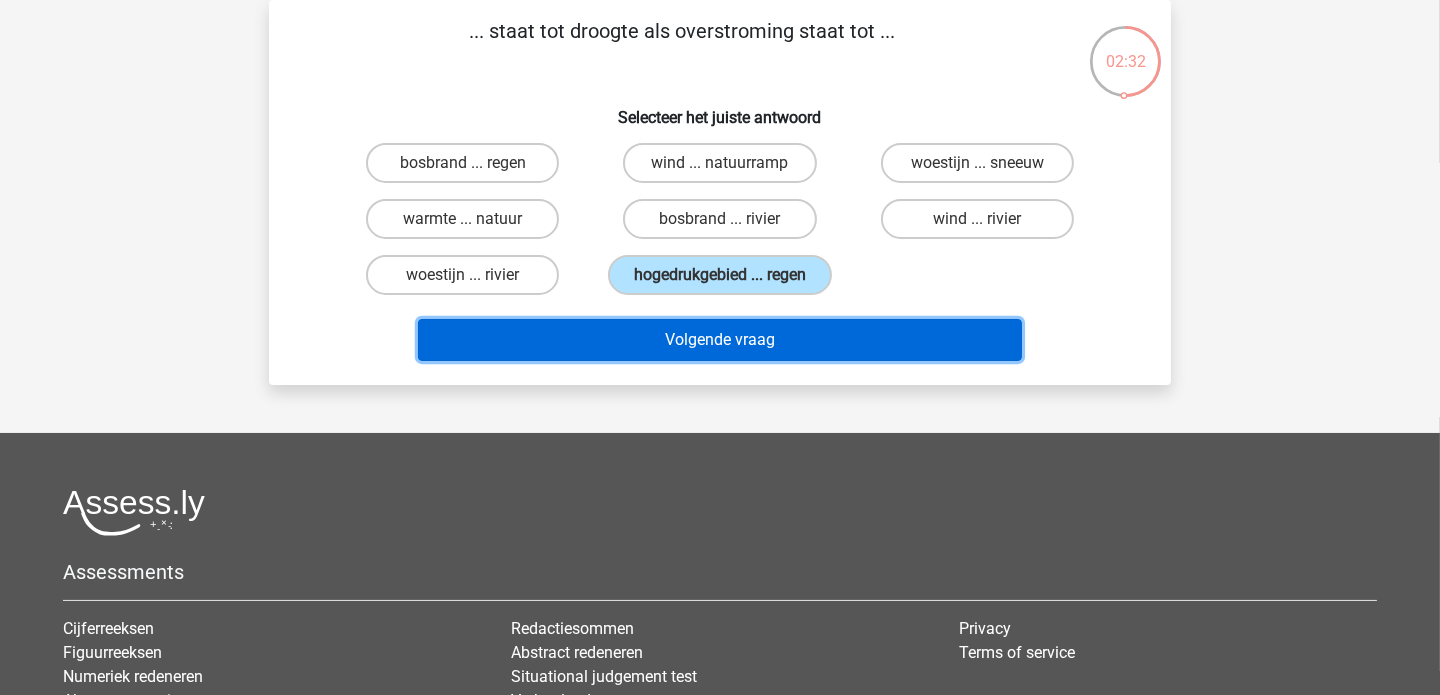 click on "Volgende vraag" at bounding box center [720, 340] 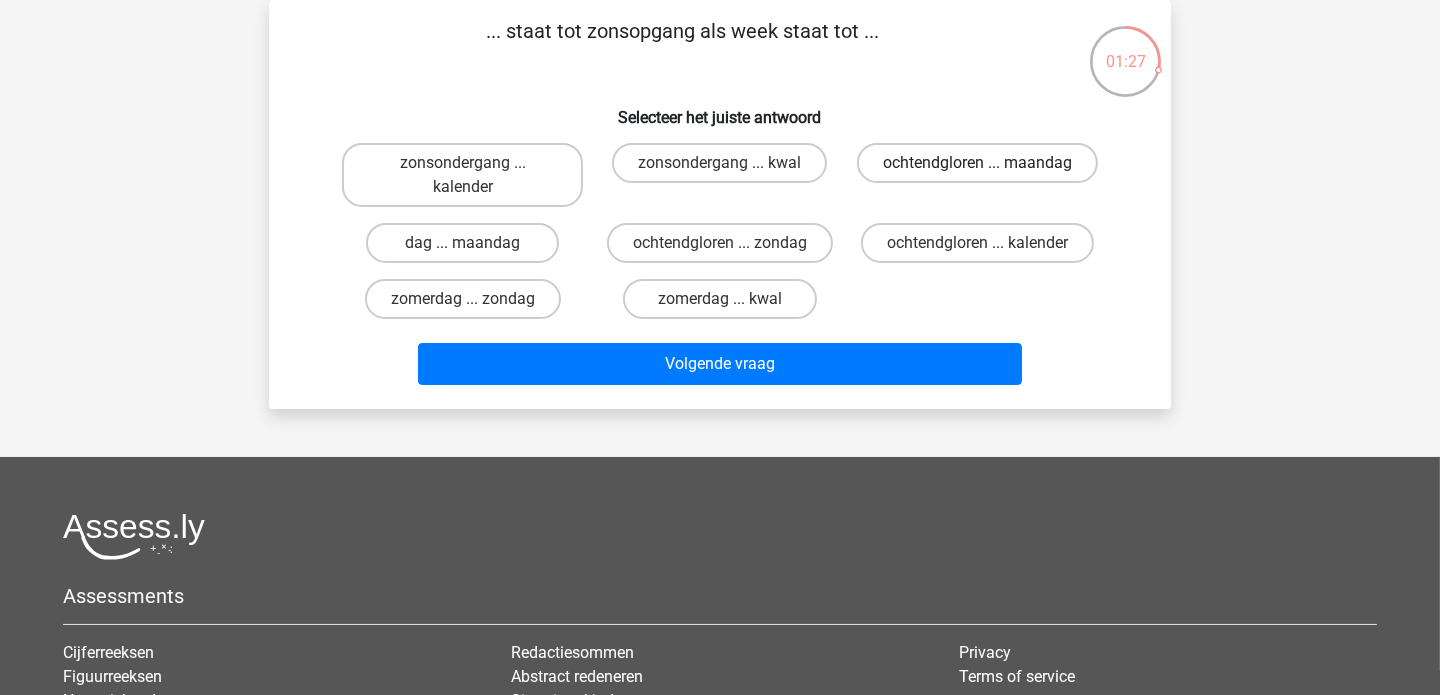 click on "ochtendgloren ... maandag" at bounding box center (977, 163) 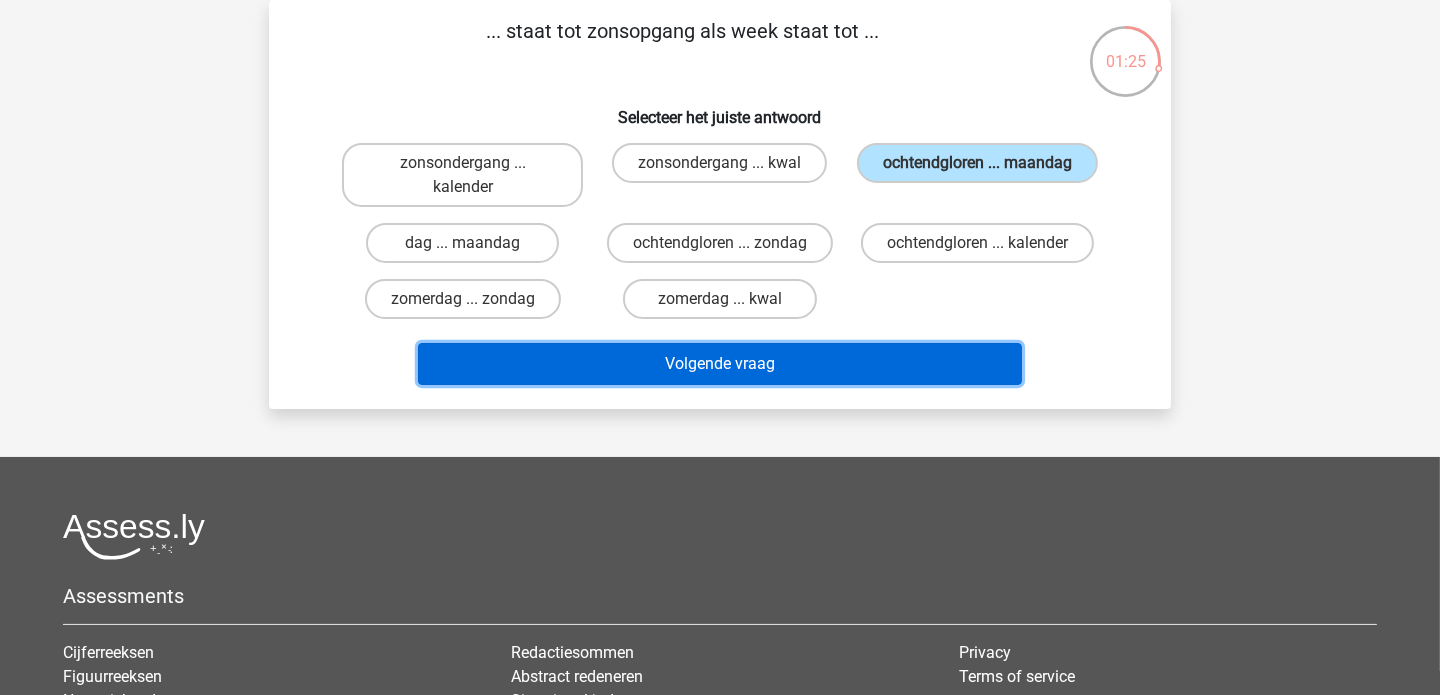 click on "Volgende vraag" at bounding box center (720, 364) 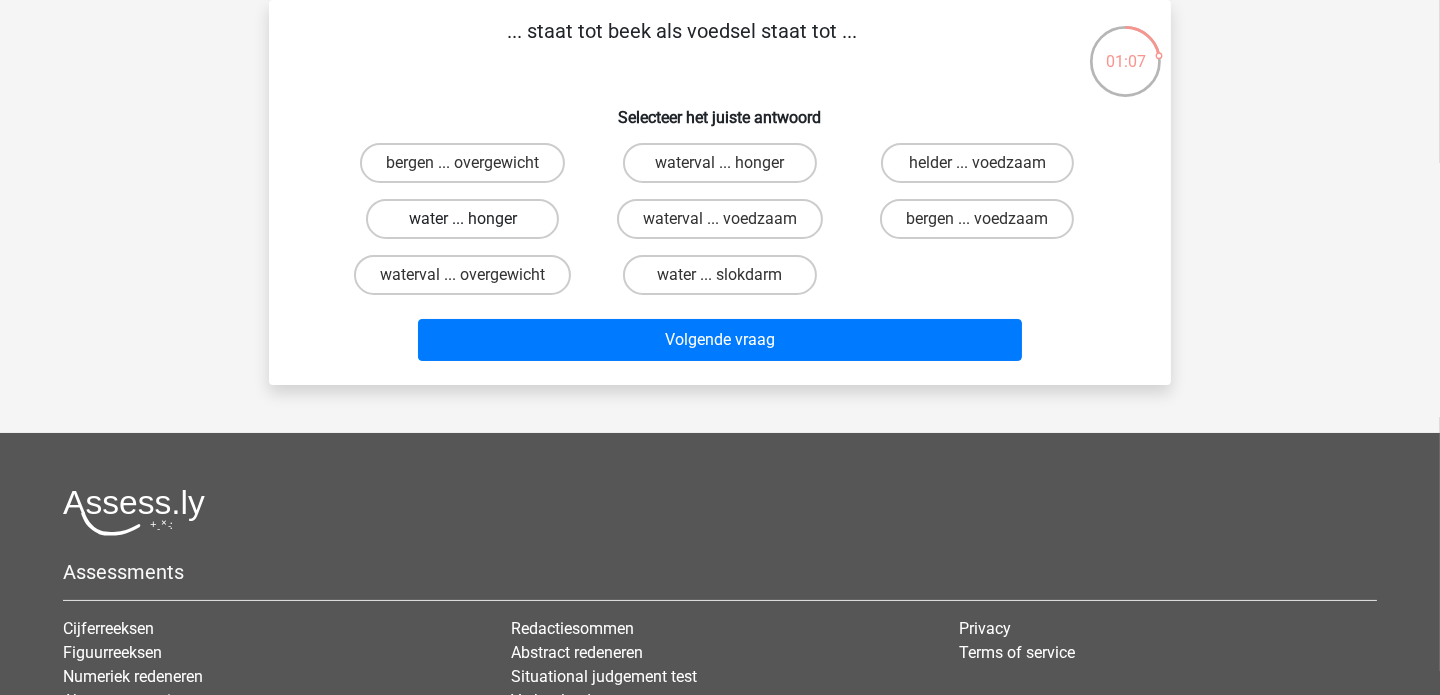 click on "water ... honger" at bounding box center [462, 219] 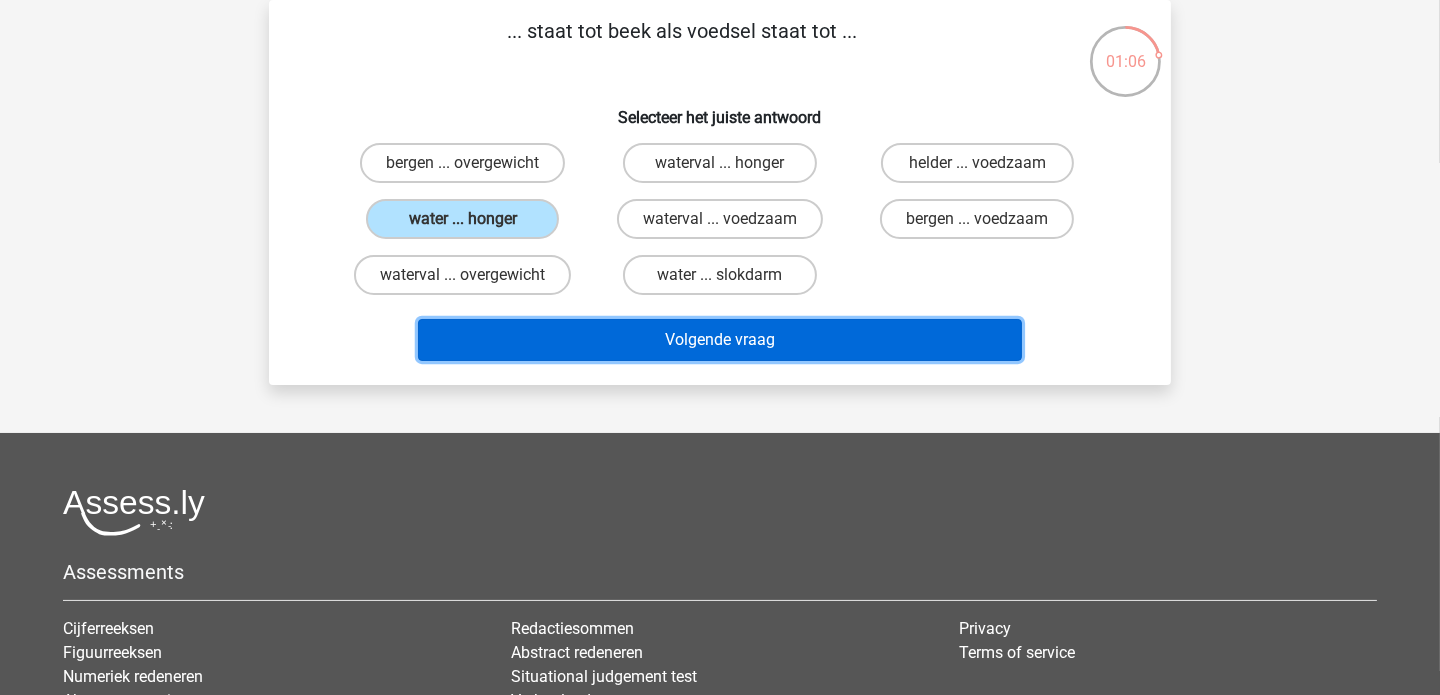 click on "Volgende vraag" at bounding box center (720, 340) 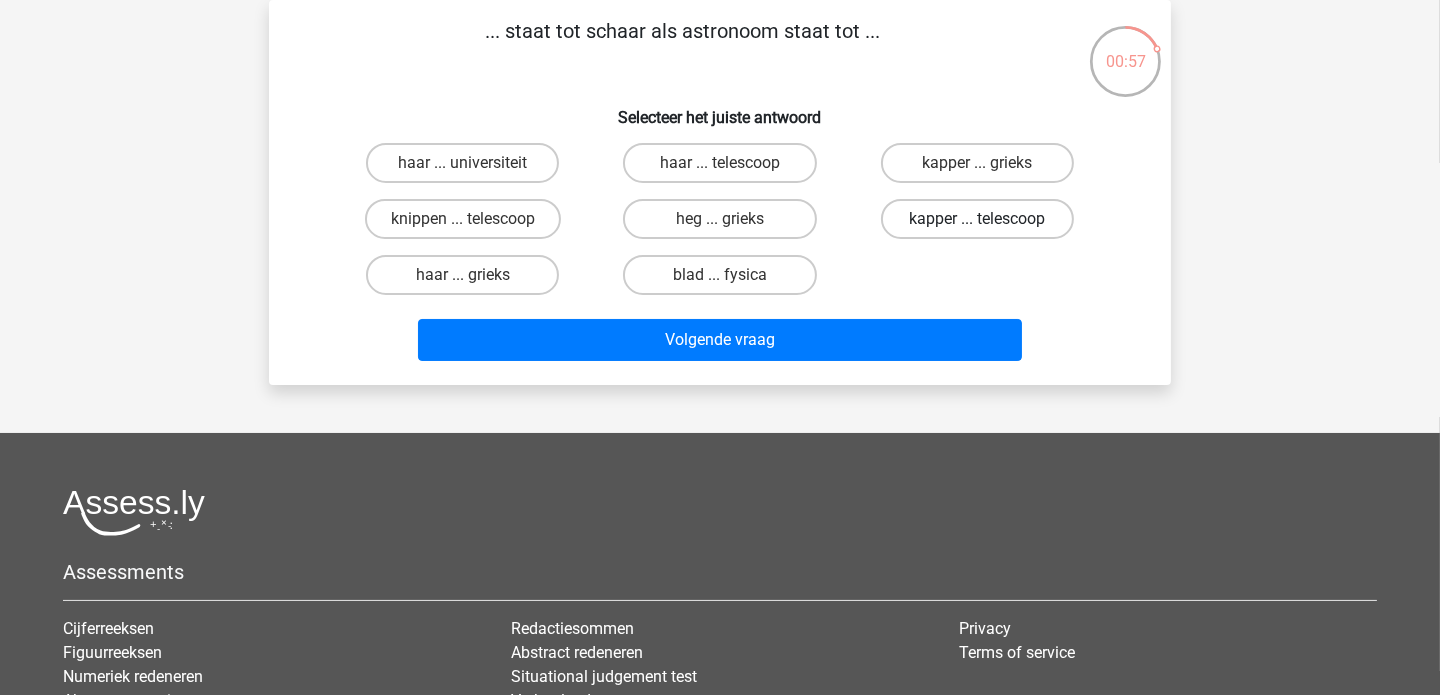 click on "kapper ... telescoop" at bounding box center (977, 219) 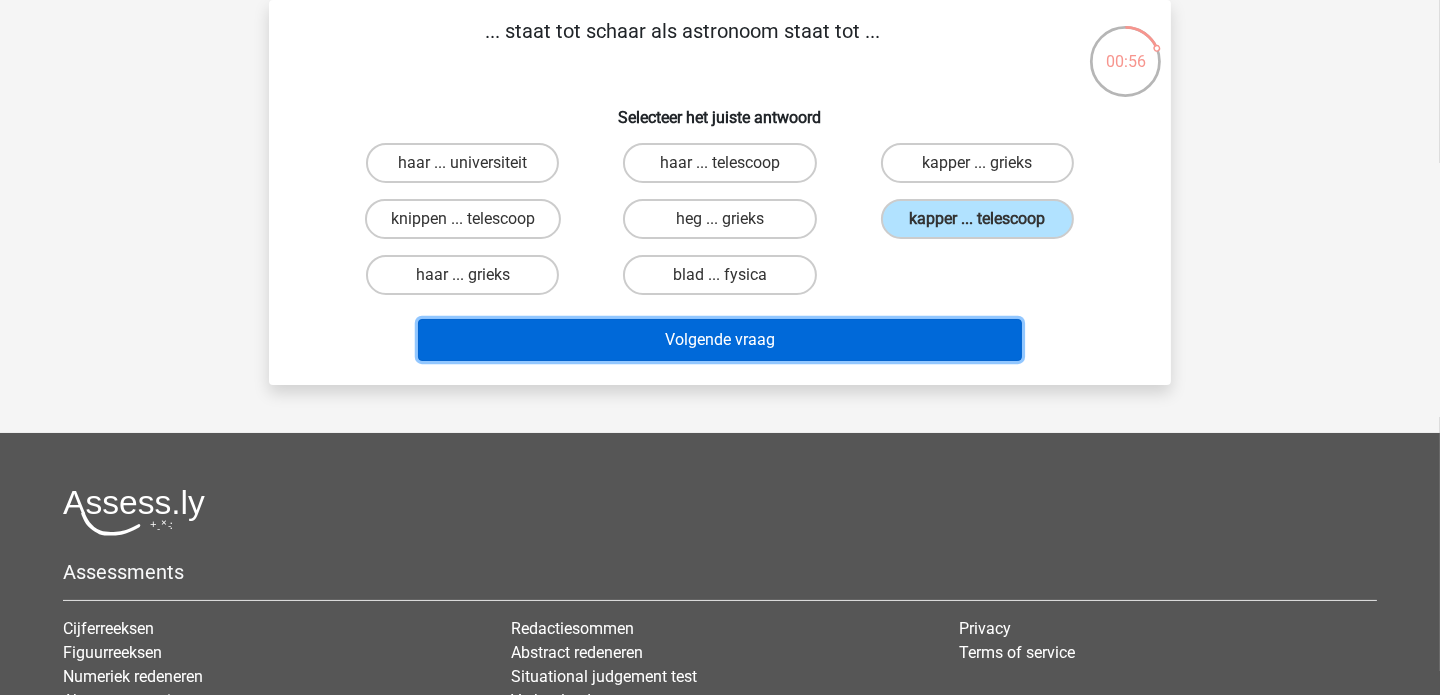 click on "Volgende vraag" at bounding box center [720, 340] 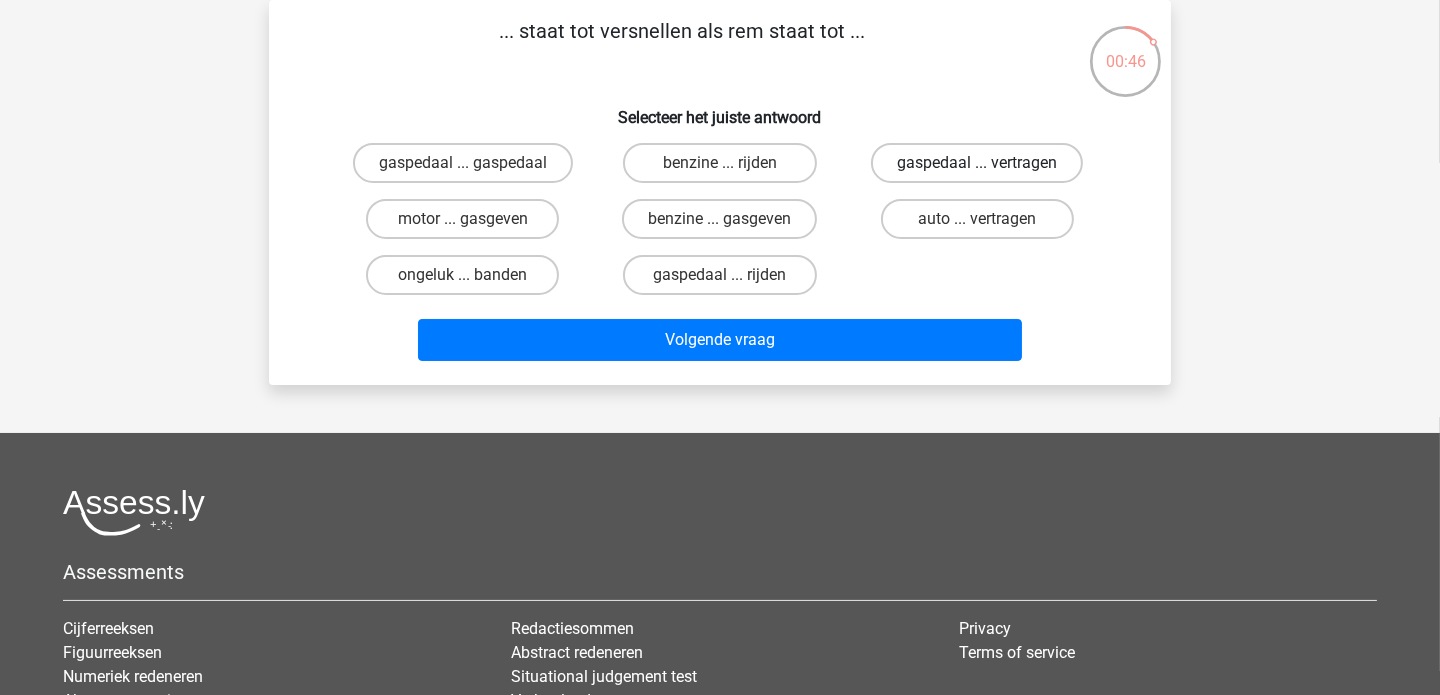click on "gaspedaal ... vertragen" at bounding box center [977, 163] 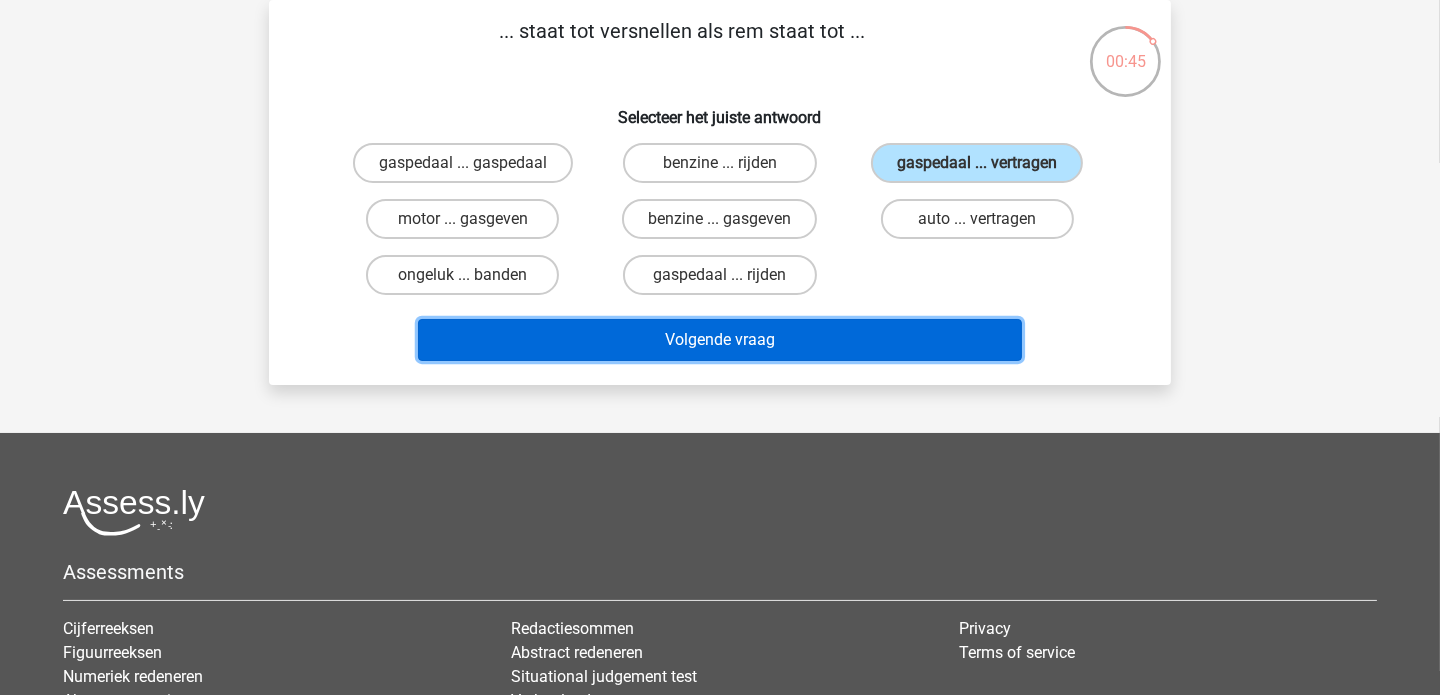 click on "Volgende vraag" at bounding box center (720, 340) 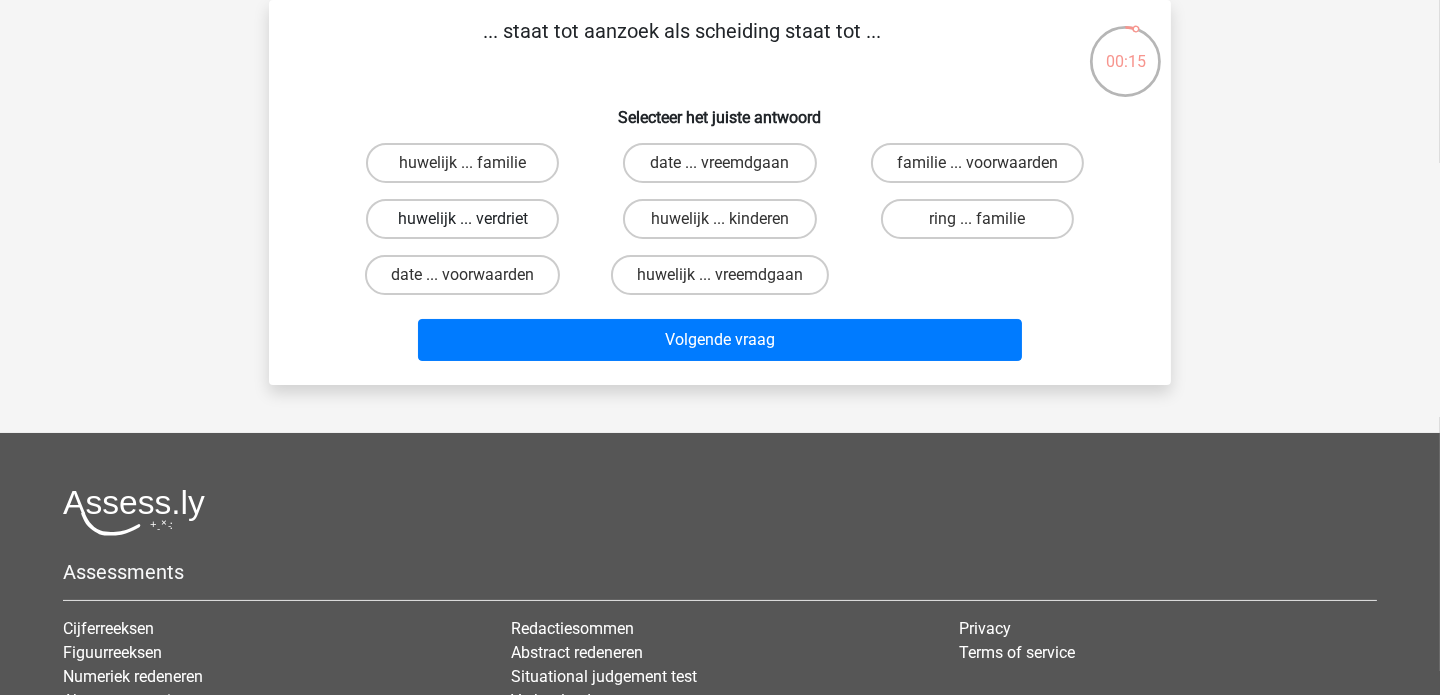 click on "huwelijk ... verdriet" at bounding box center (462, 219) 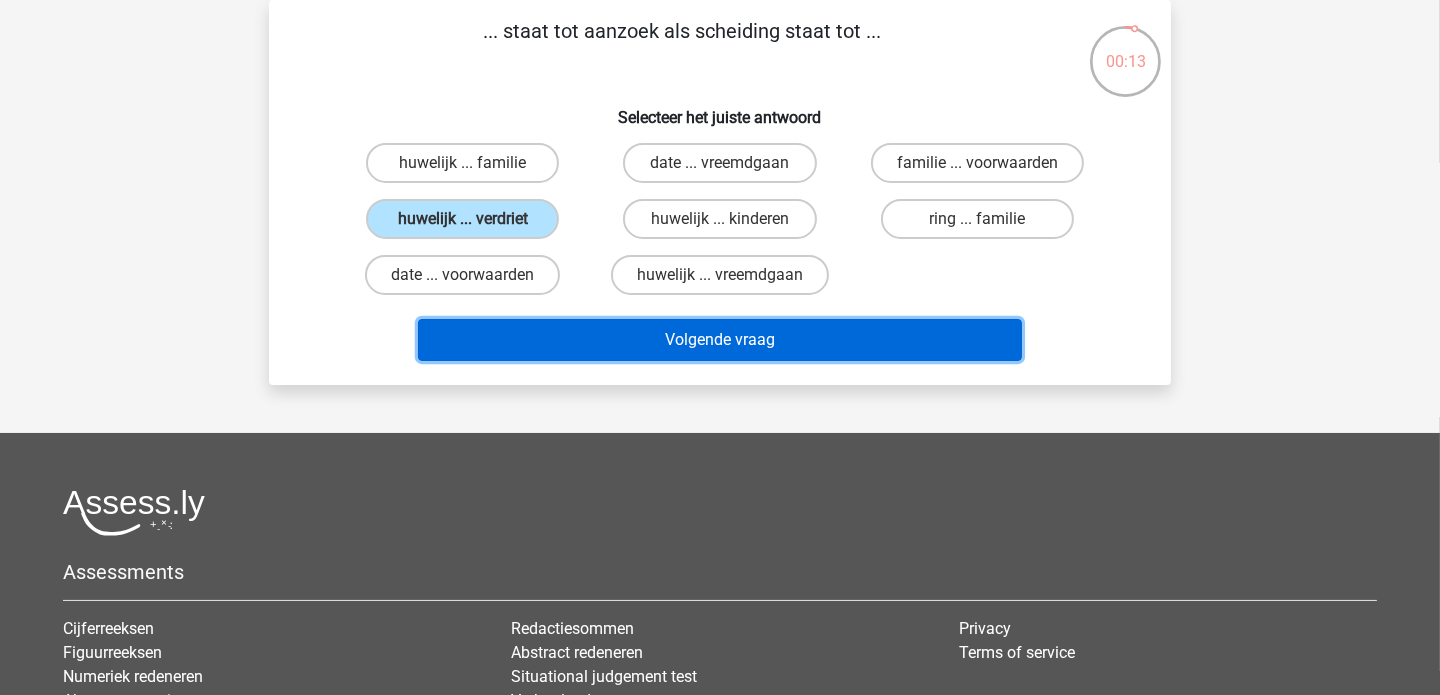 click on "Volgende vraag" at bounding box center (720, 340) 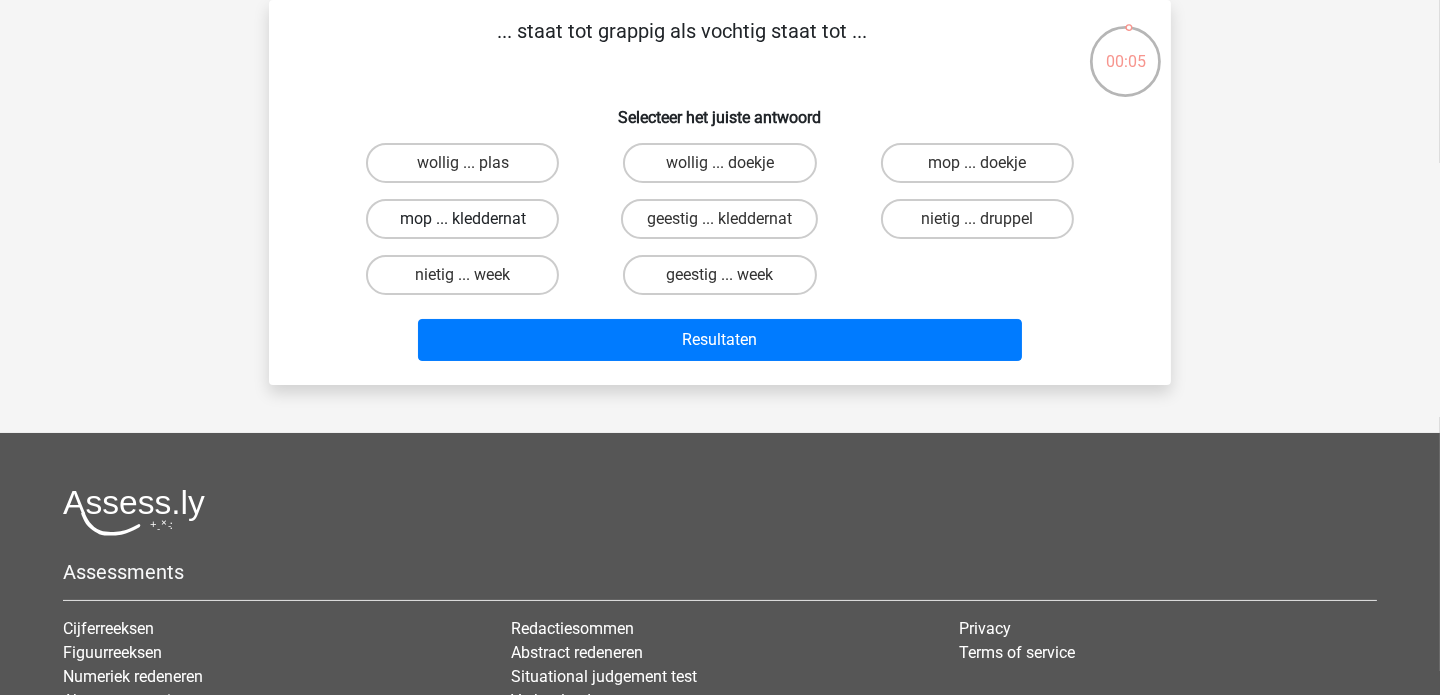 click on "mop ... kleddernat" at bounding box center [462, 219] 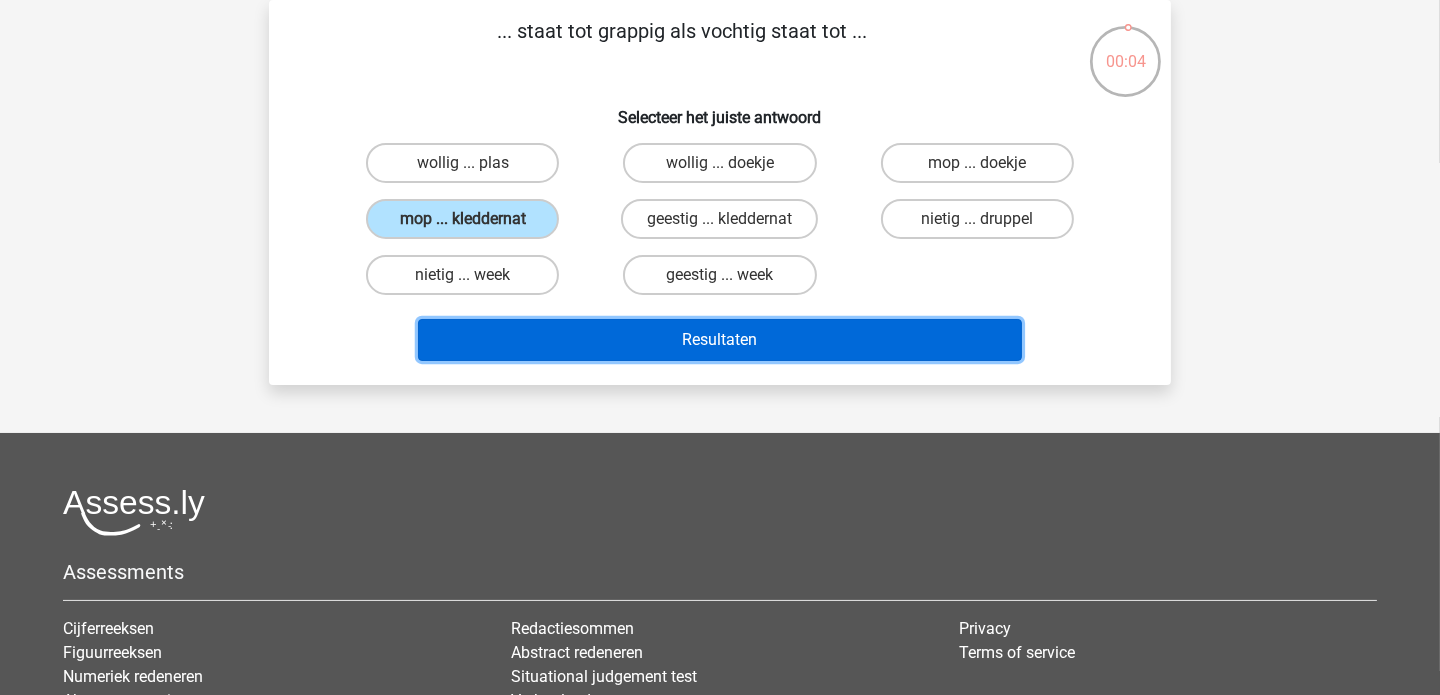 click on "Resultaten" at bounding box center [720, 340] 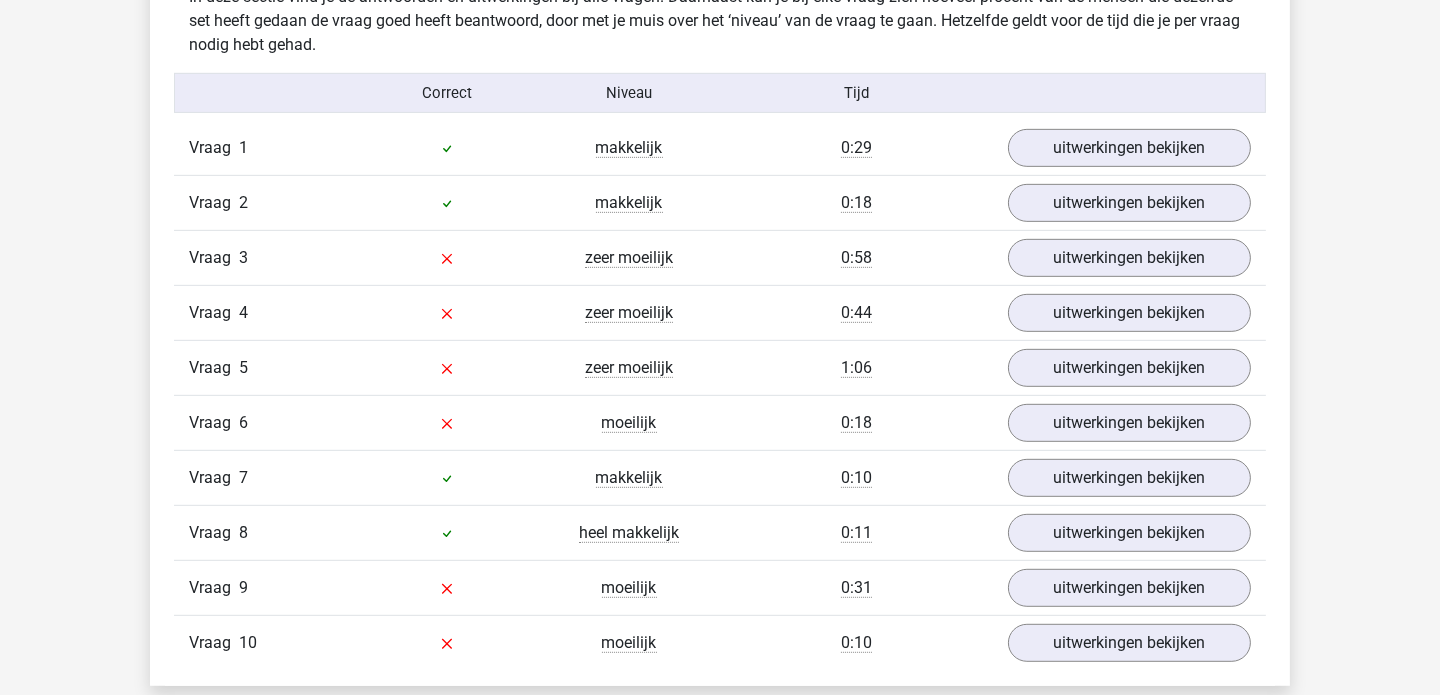 scroll, scrollTop: 1260, scrollLeft: 0, axis: vertical 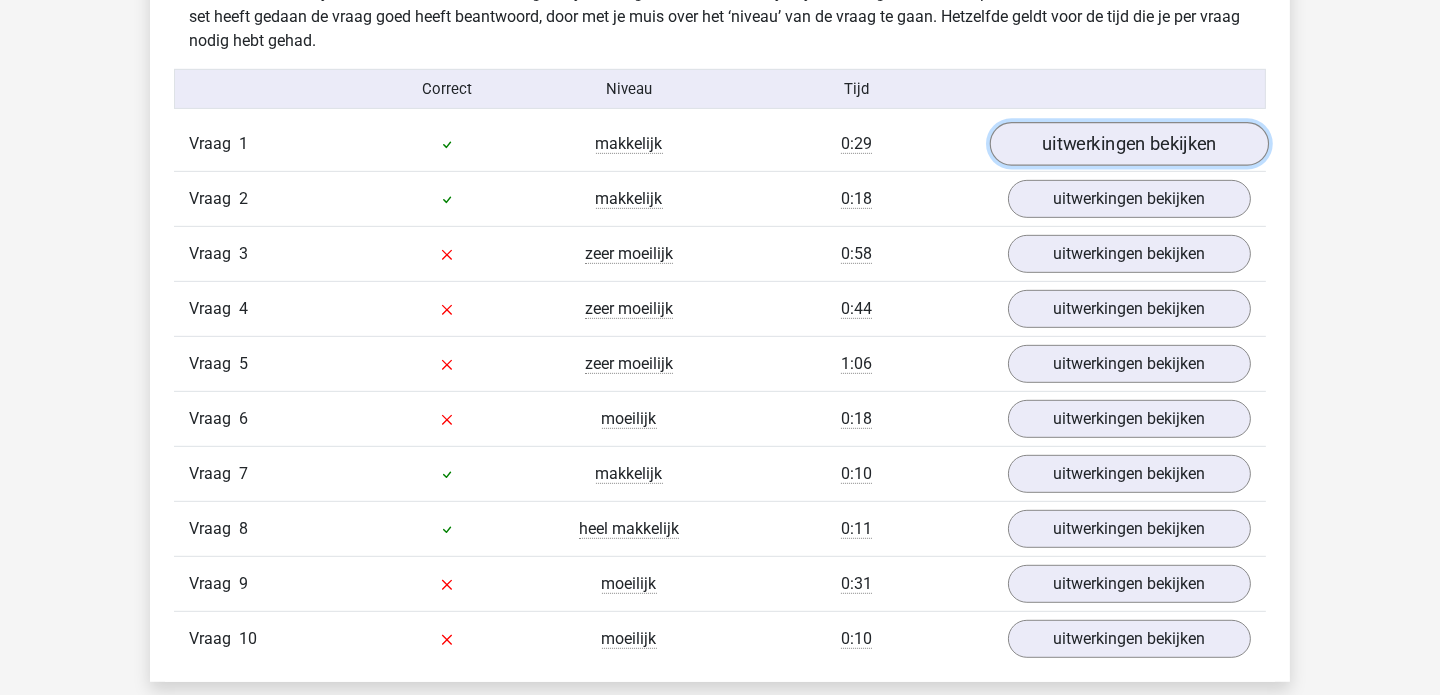 click on "uitwerkingen bekijken" at bounding box center (1129, 144) 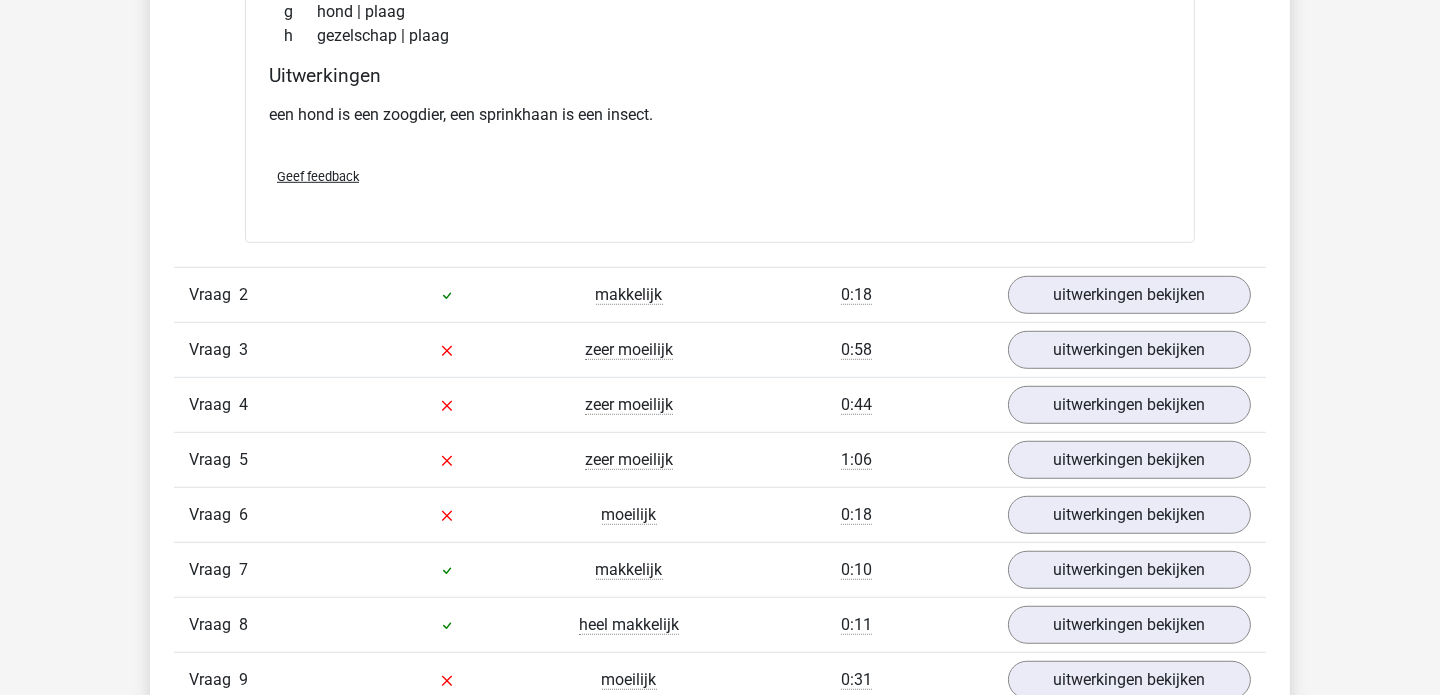 scroll, scrollTop: 1693, scrollLeft: 0, axis: vertical 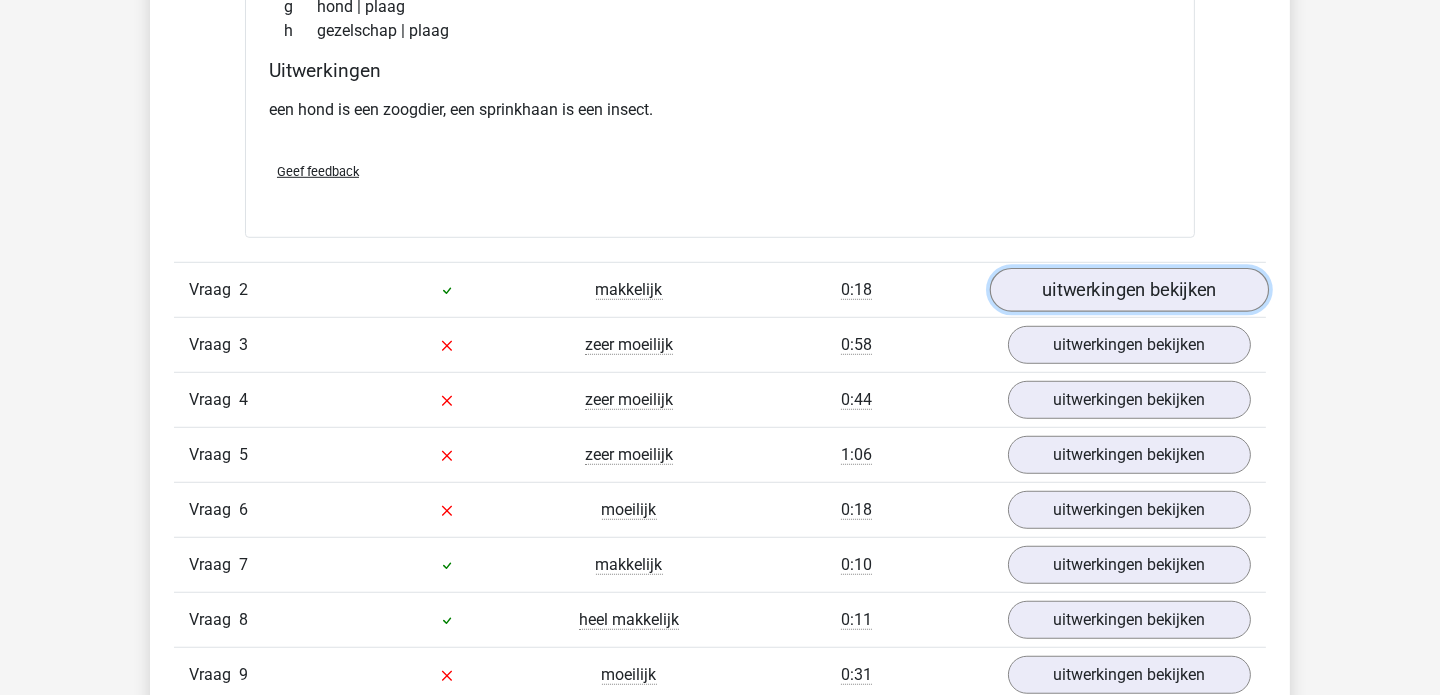 click on "uitwerkingen bekijken" at bounding box center [1129, 291] 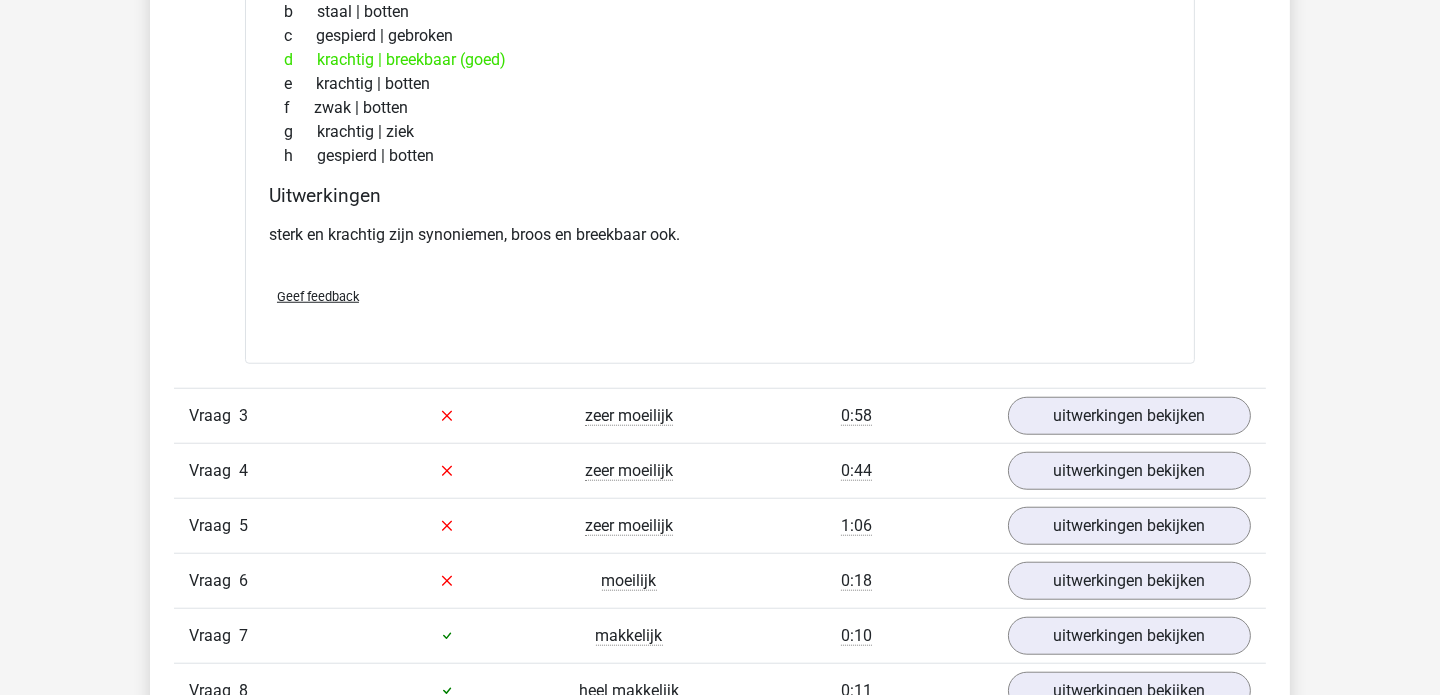scroll, scrollTop: 2127, scrollLeft: 0, axis: vertical 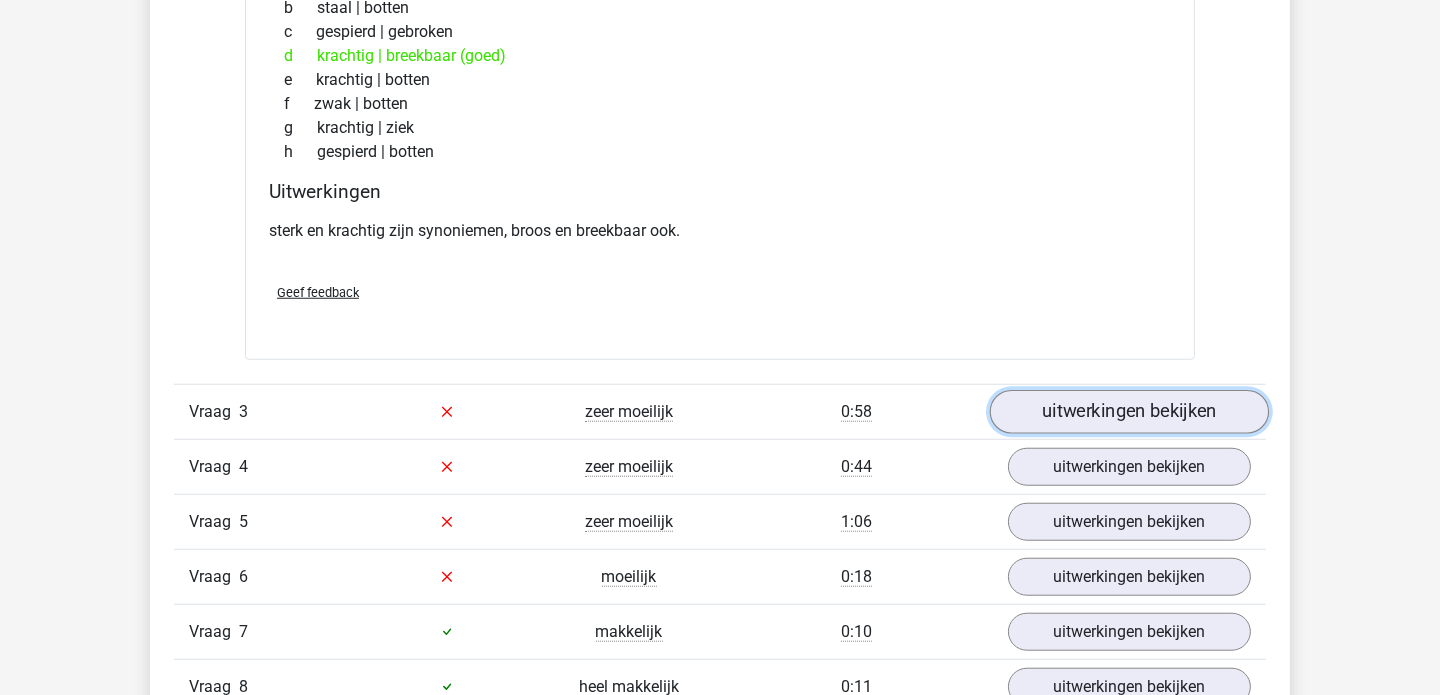 click on "uitwerkingen bekijken" at bounding box center (1129, 412) 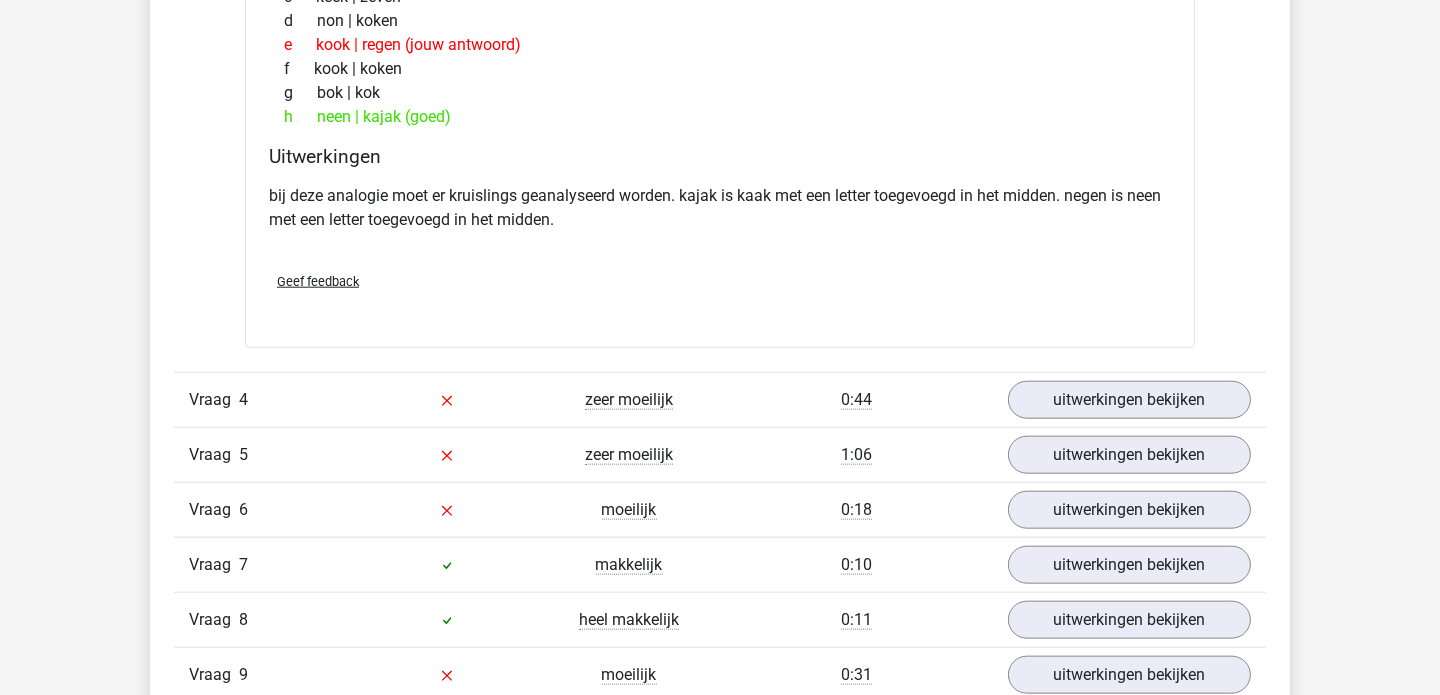 scroll, scrollTop: 2757, scrollLeft: 0, axis: vertical 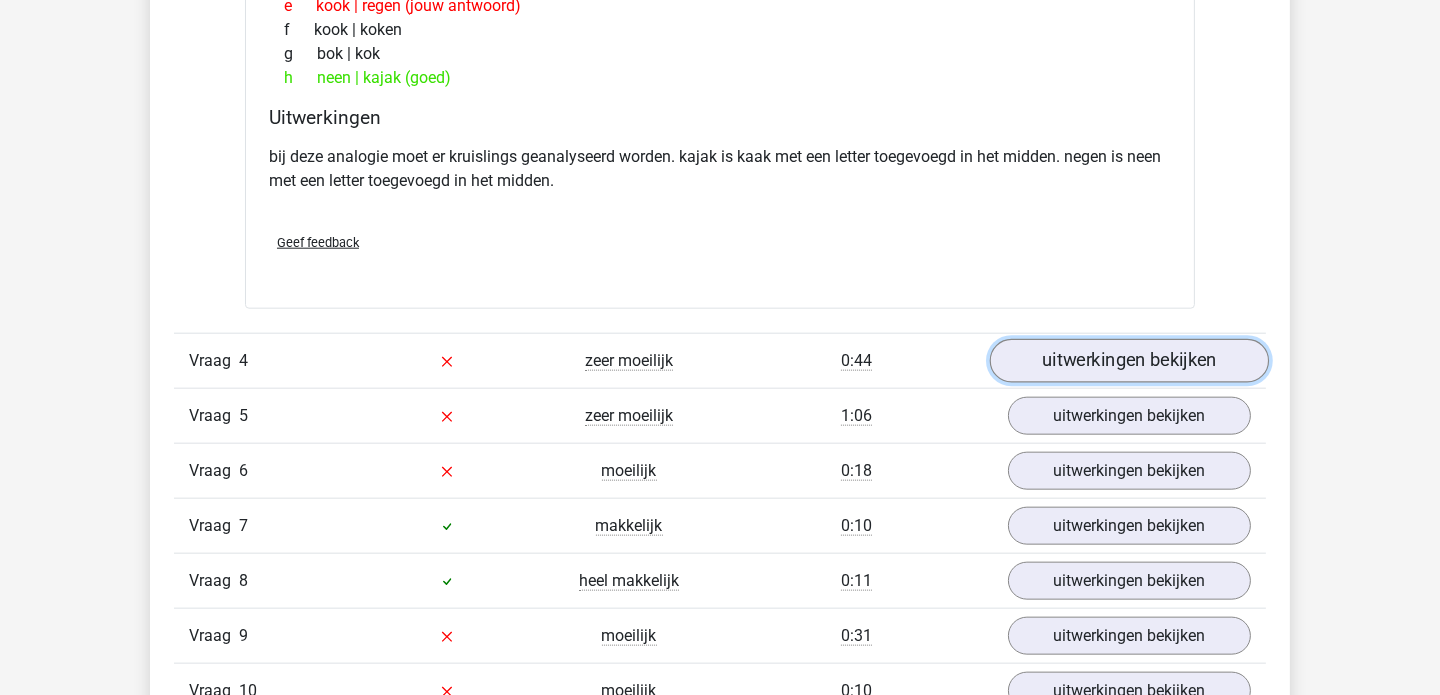 click on "uitwerkingen bekijken" at bounding box center (1129, 361) 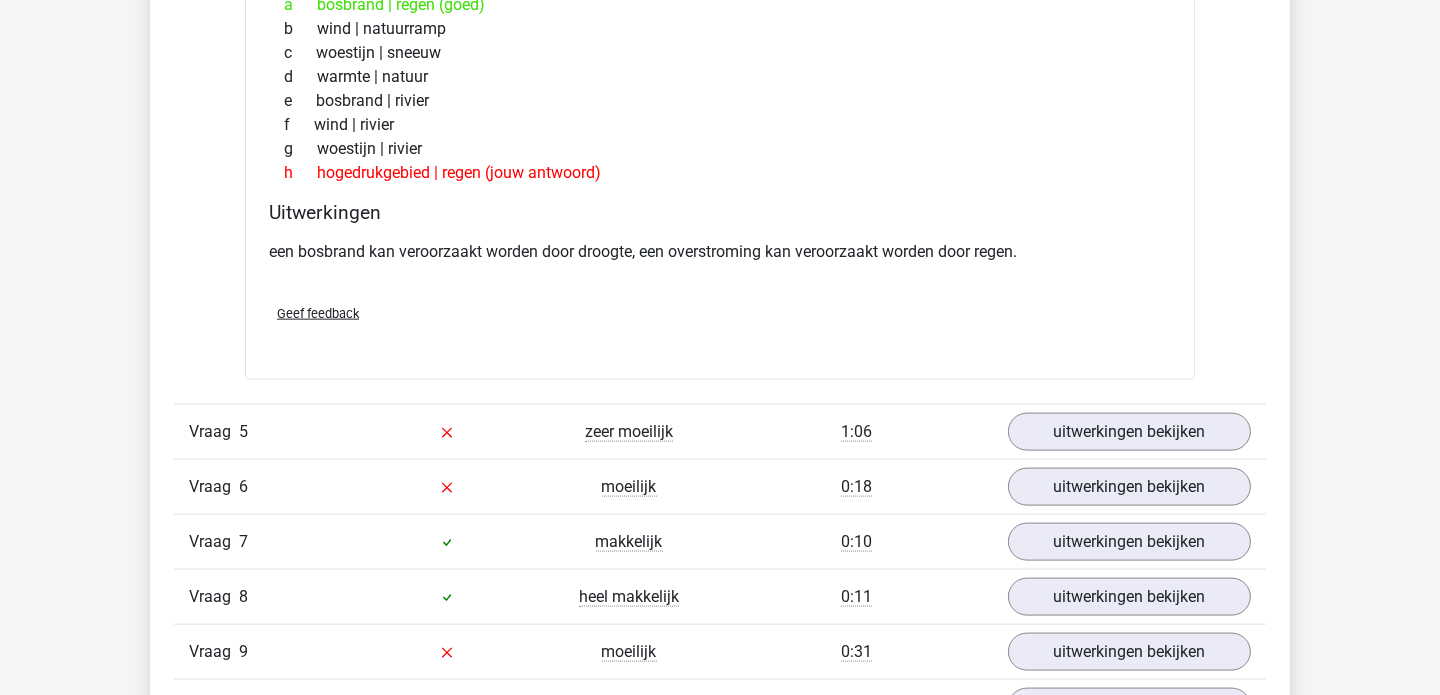 scroll, scrollTop: 3269, scrollLeft: 0, axis: vertical 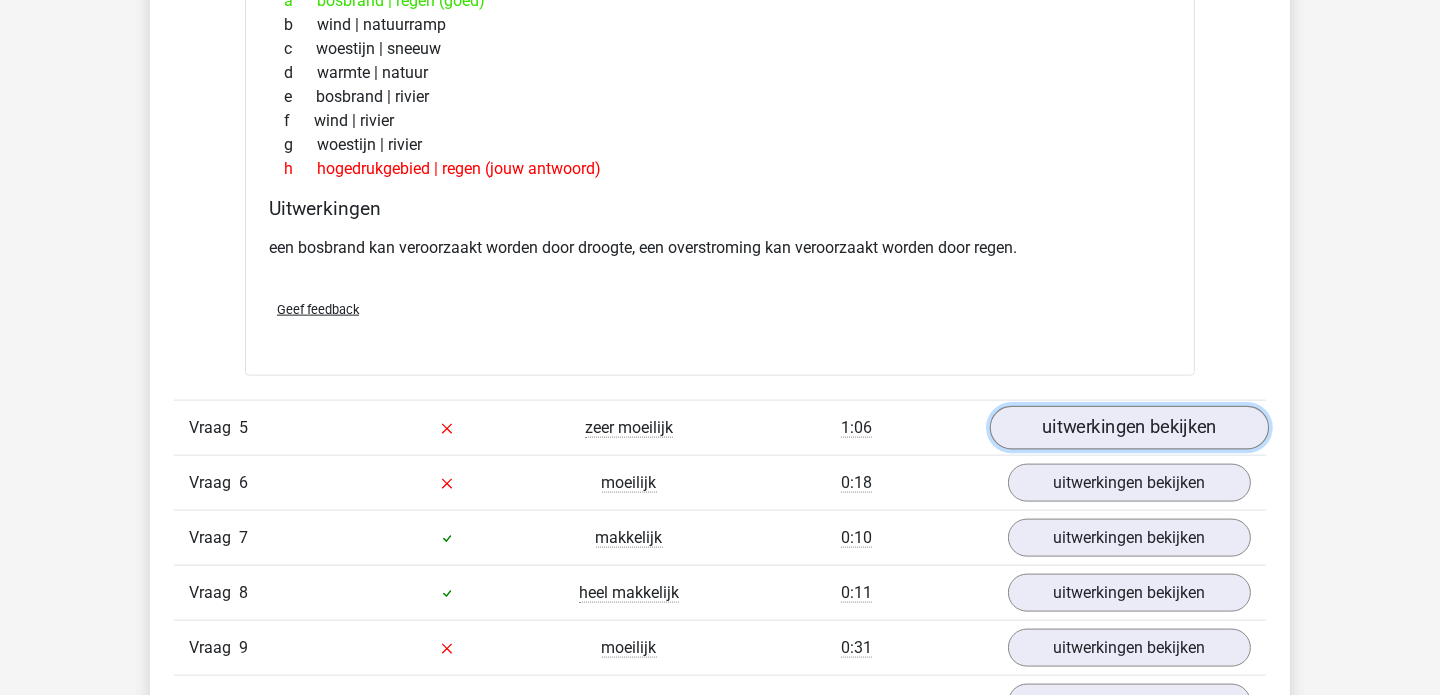 click on "uitwerkingen bekijken" at bounding box center [1129, 428] 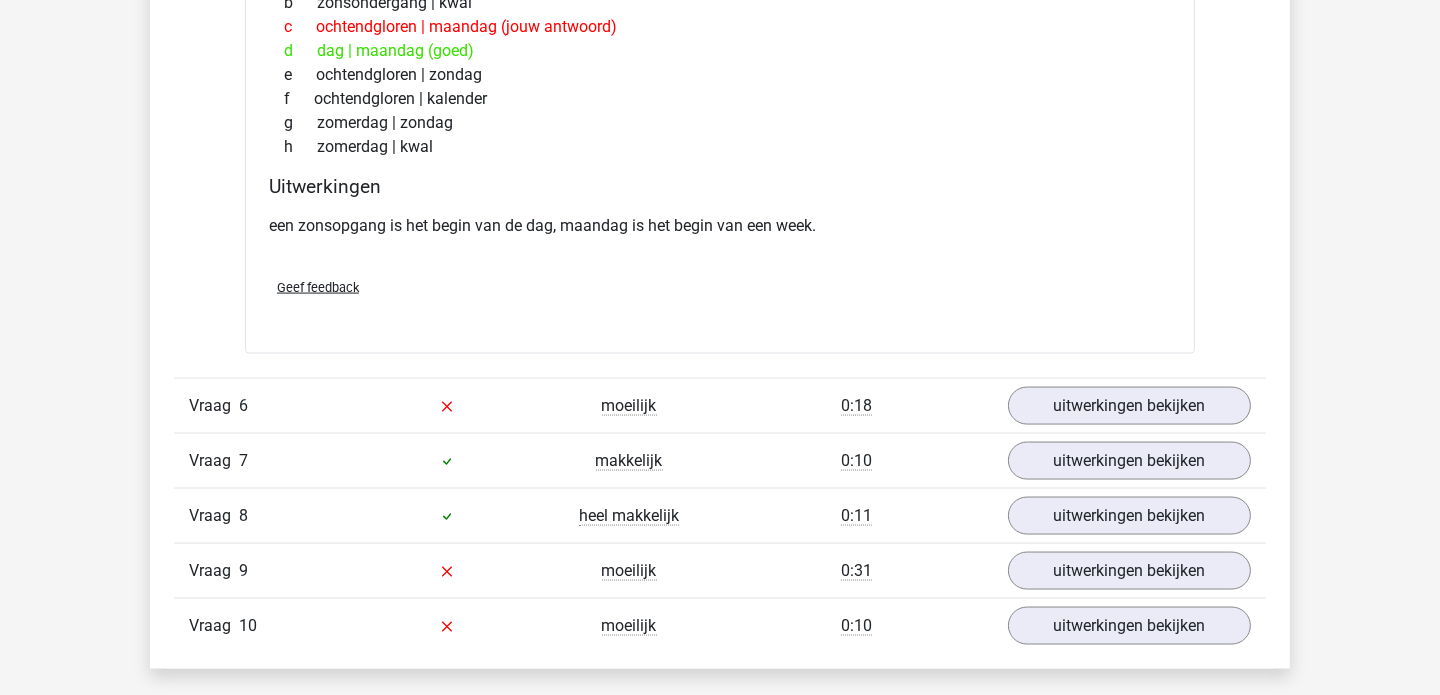 scroll, scrollTop: 3899, scrollLeft: 0, axis: vertical 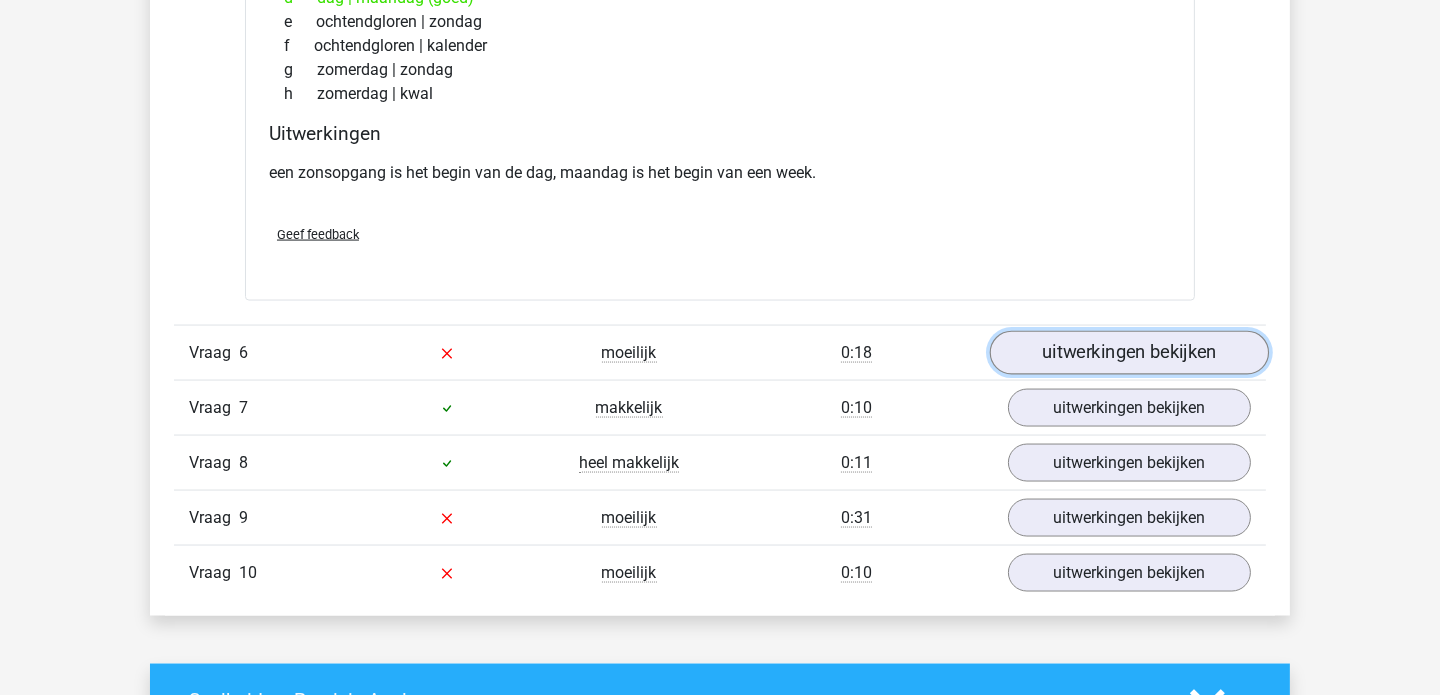 click on "uitwerkingen bekijken" at bounding box center [1129, 353] 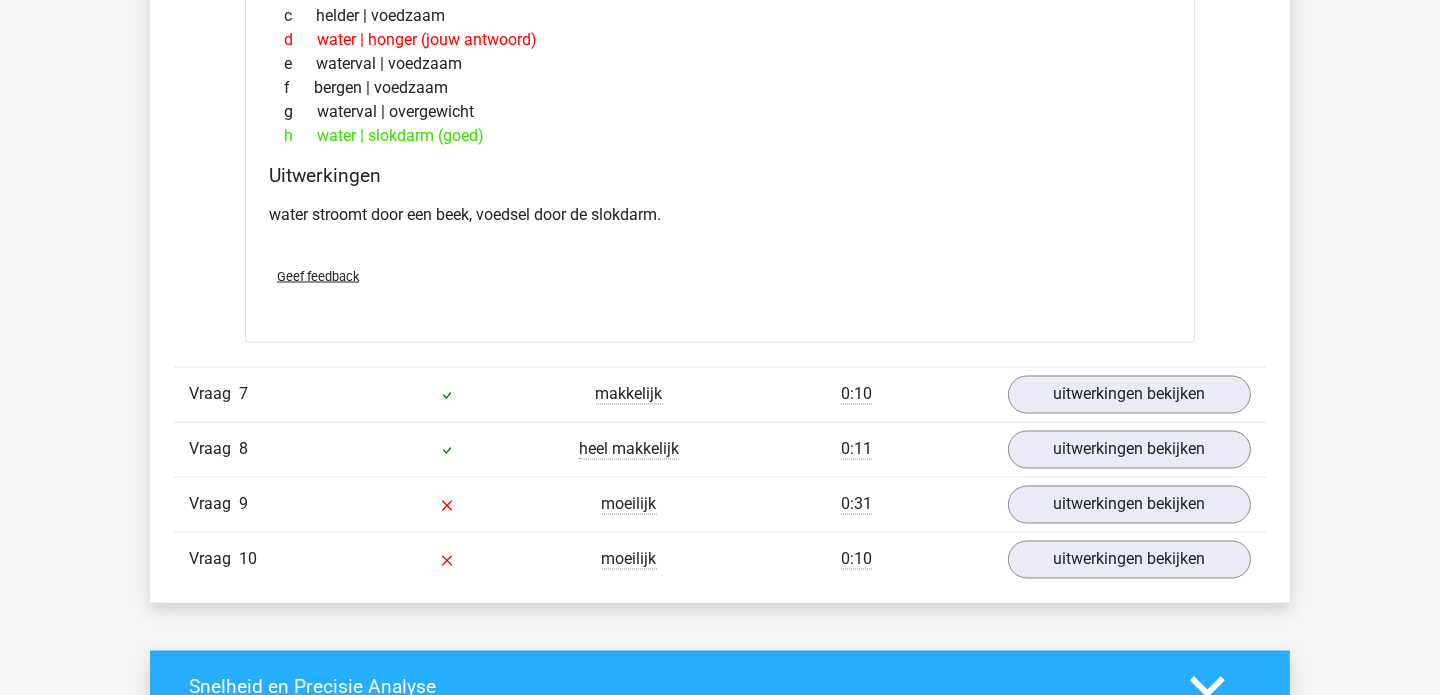 scroll, scrollTop: 4451, scrollLeft: 0, axis: vertical 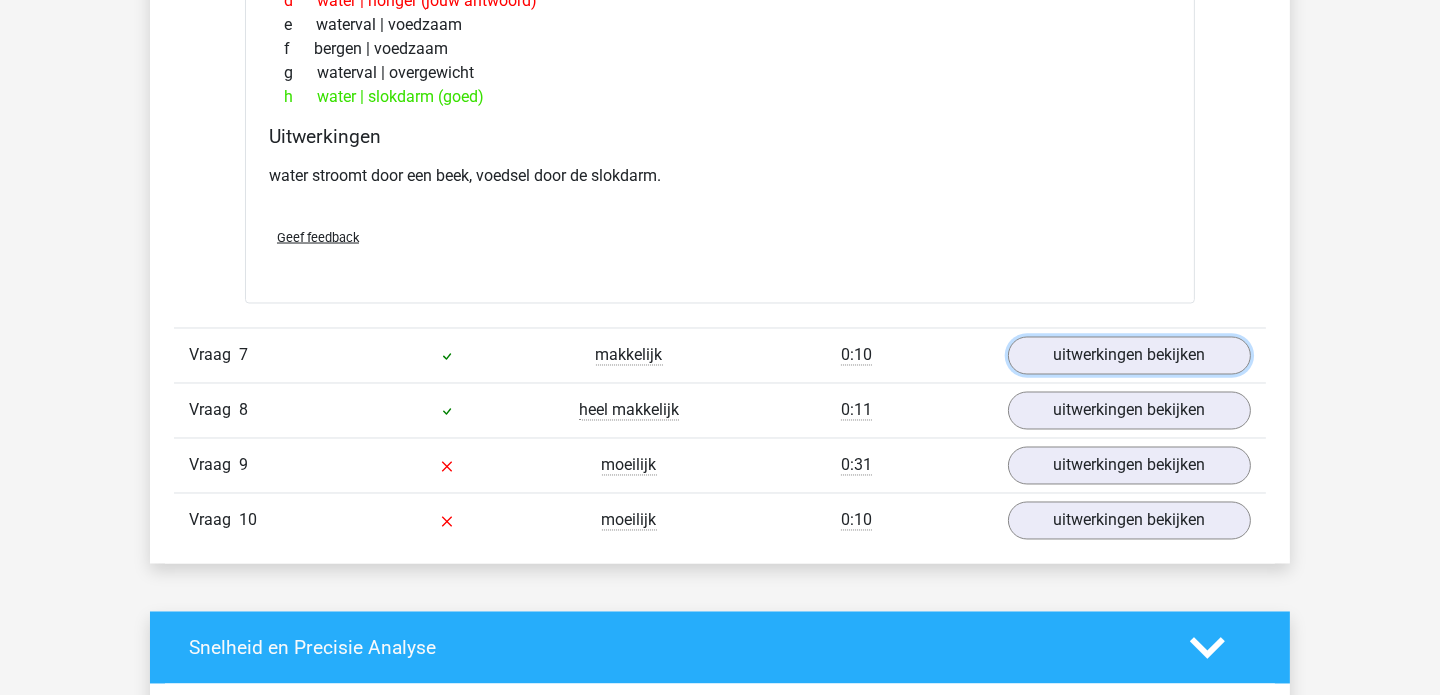click on "uitwerkingen bekijken" at bounding box center [1129, 356] 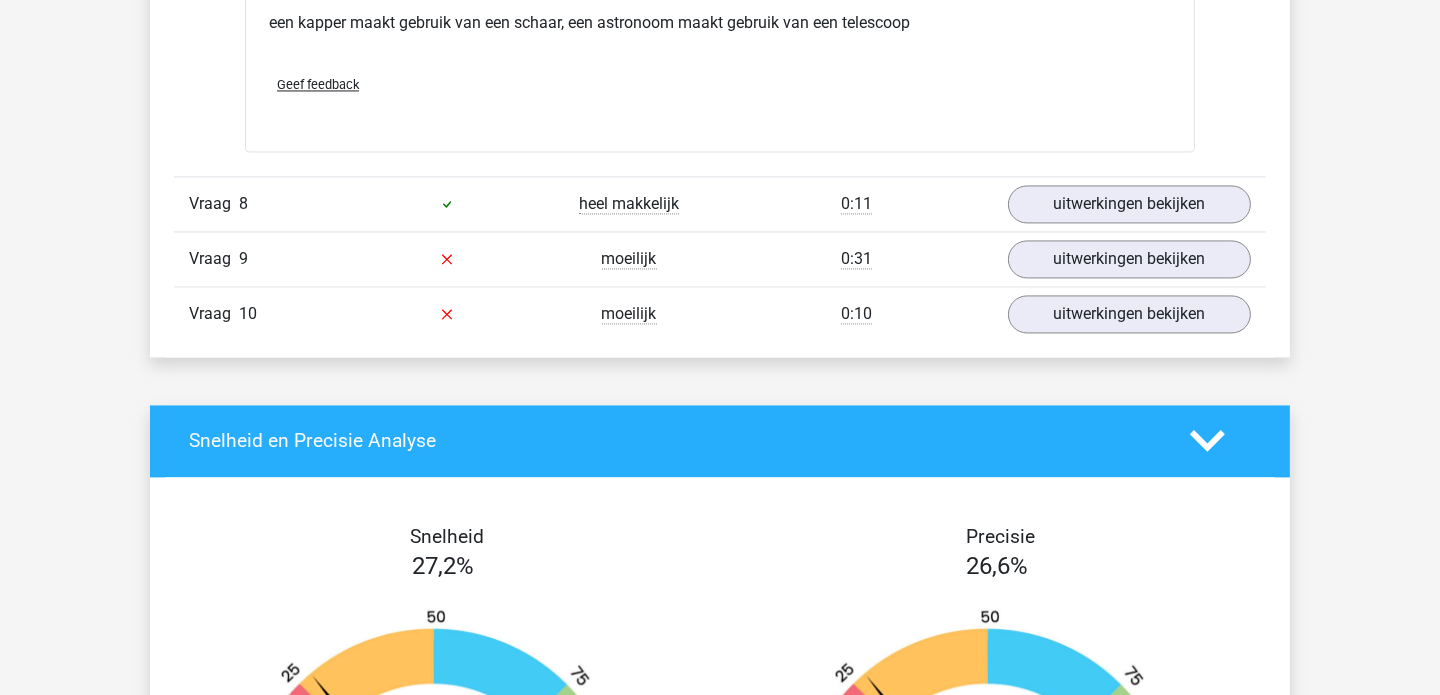 scroll, scrollTop: 5160, scrollLeft: 0, axis: vertical 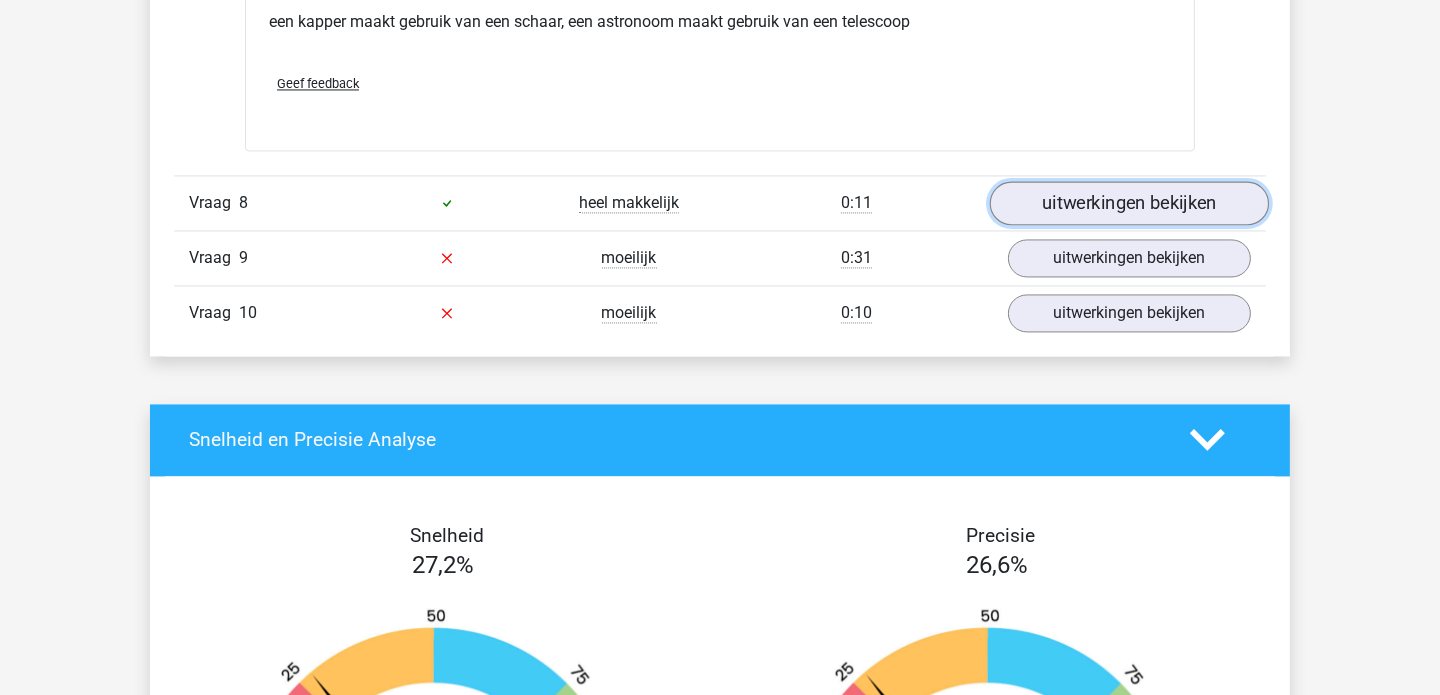 click on "uitwerkingen bekijken" at bounding box center [1129, 203] 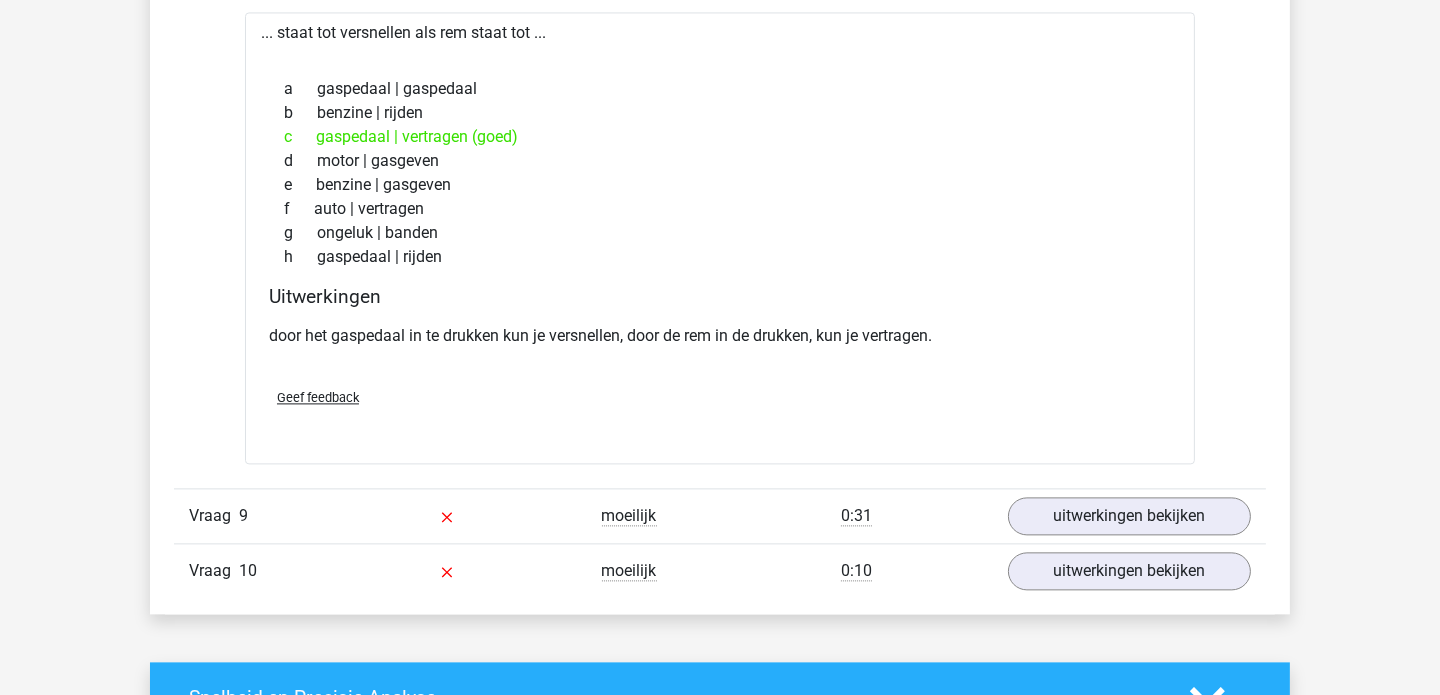 scroll, scrollTop: 5436, scrollLeft: 0, axis: vertical 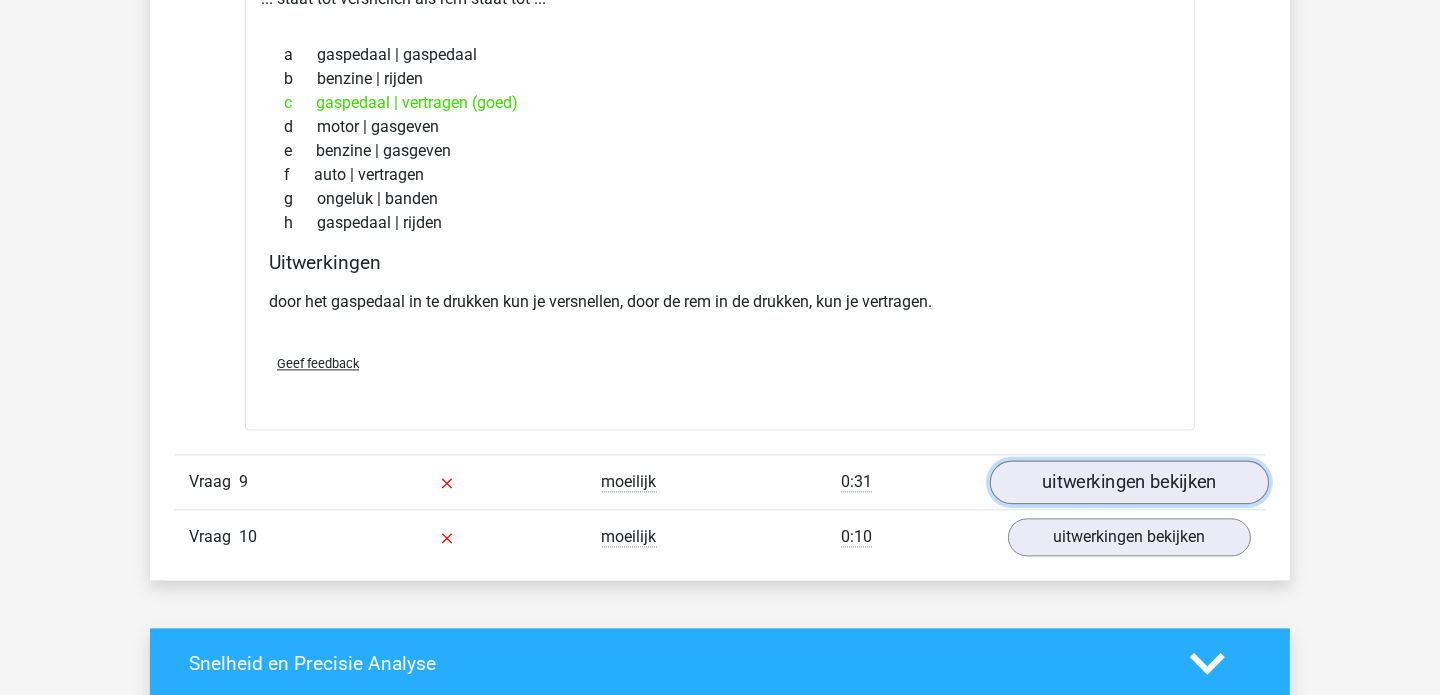 click on "uitwerkingen bekijken" at bounding box center [1129, 482] 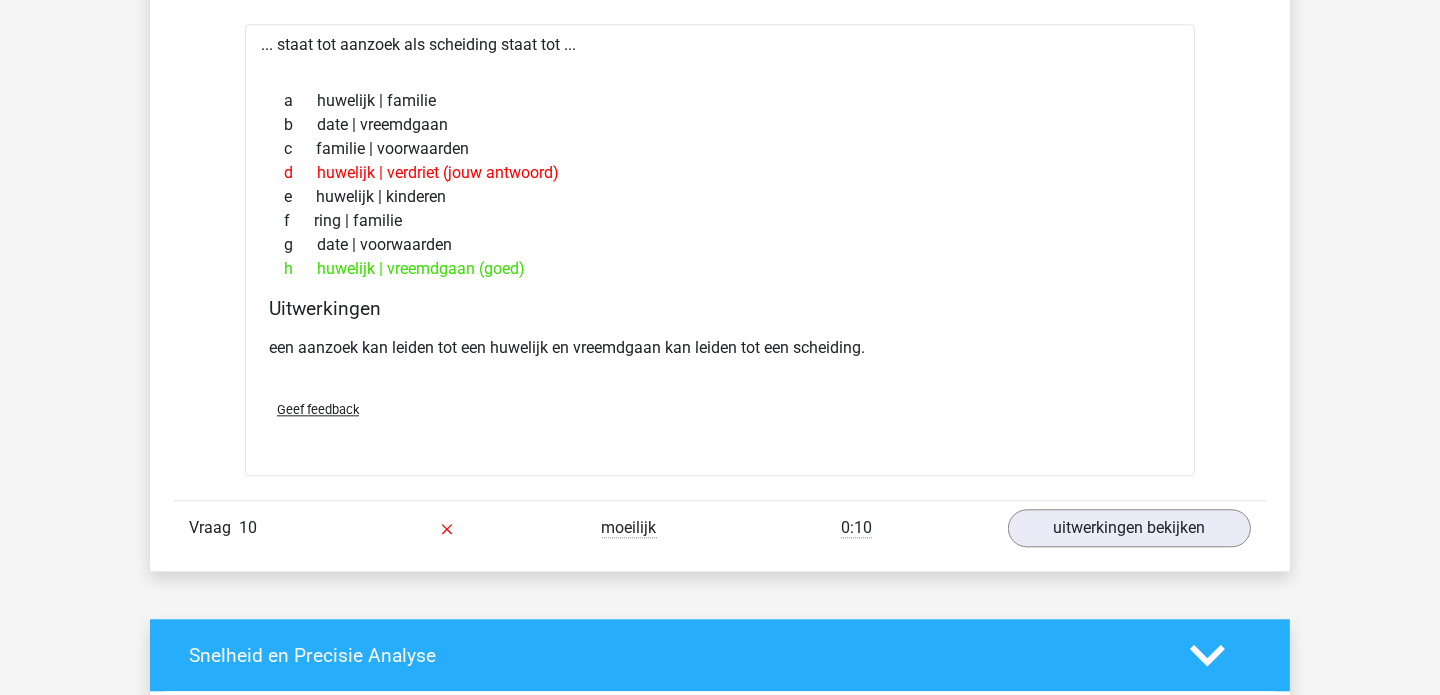 scroll, scrollTop: 5948, scrollLeft: 0, axis: vertical 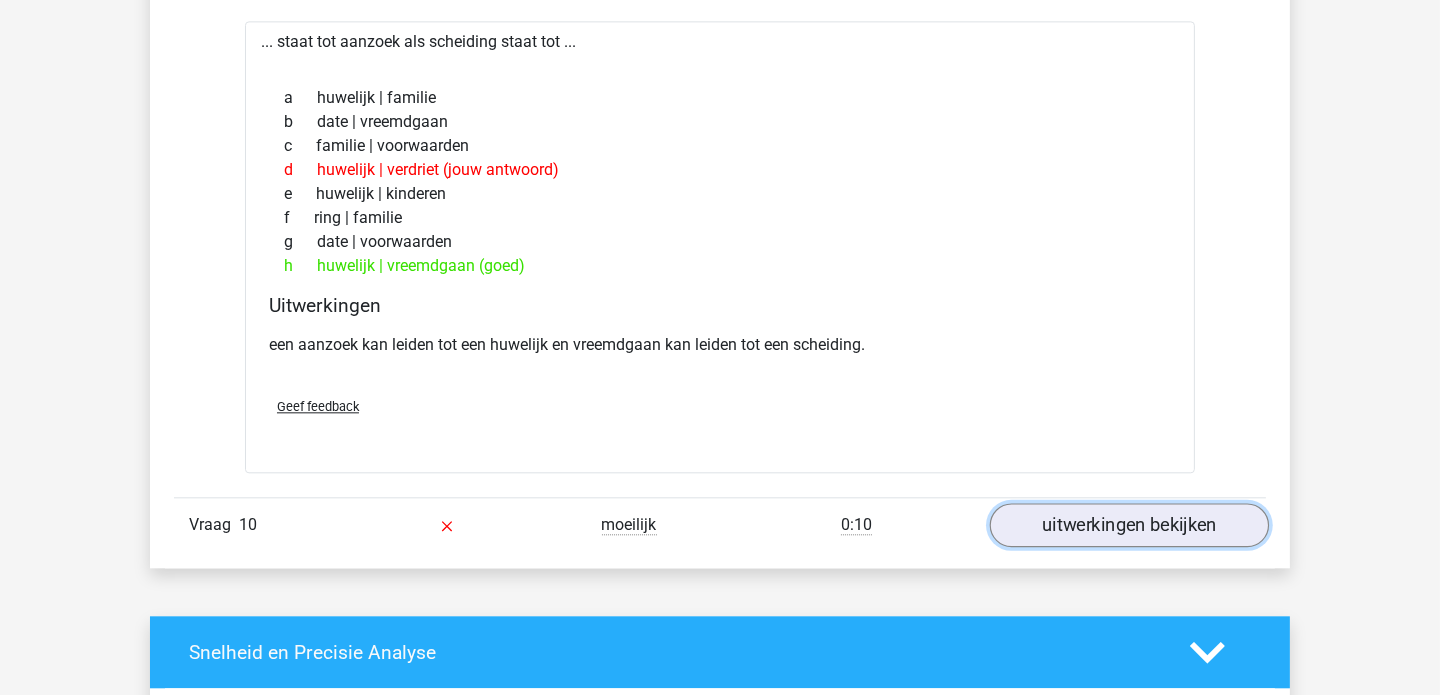 click on "uitwerkingen bekijken" at bounding box center (1129, 525) 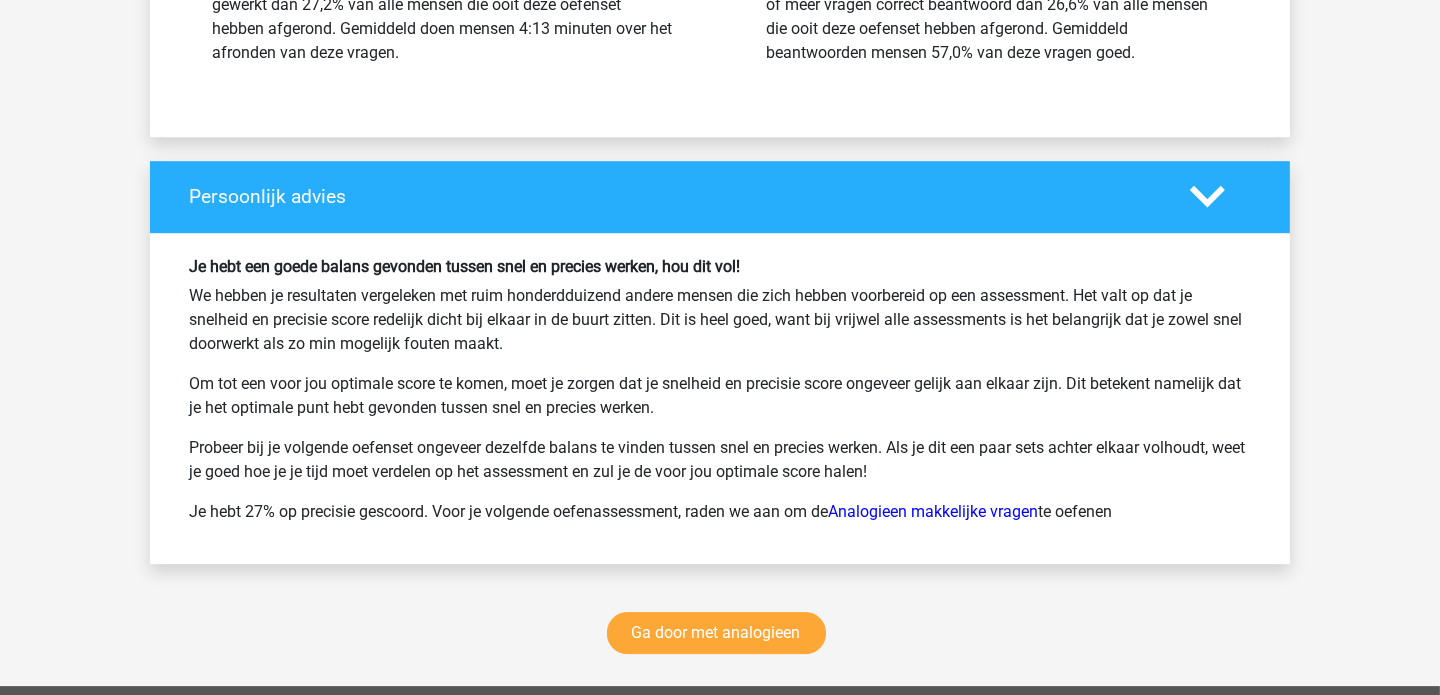 scroll, scrollTop: 7603, scrollLeft: 0, axis: vertical 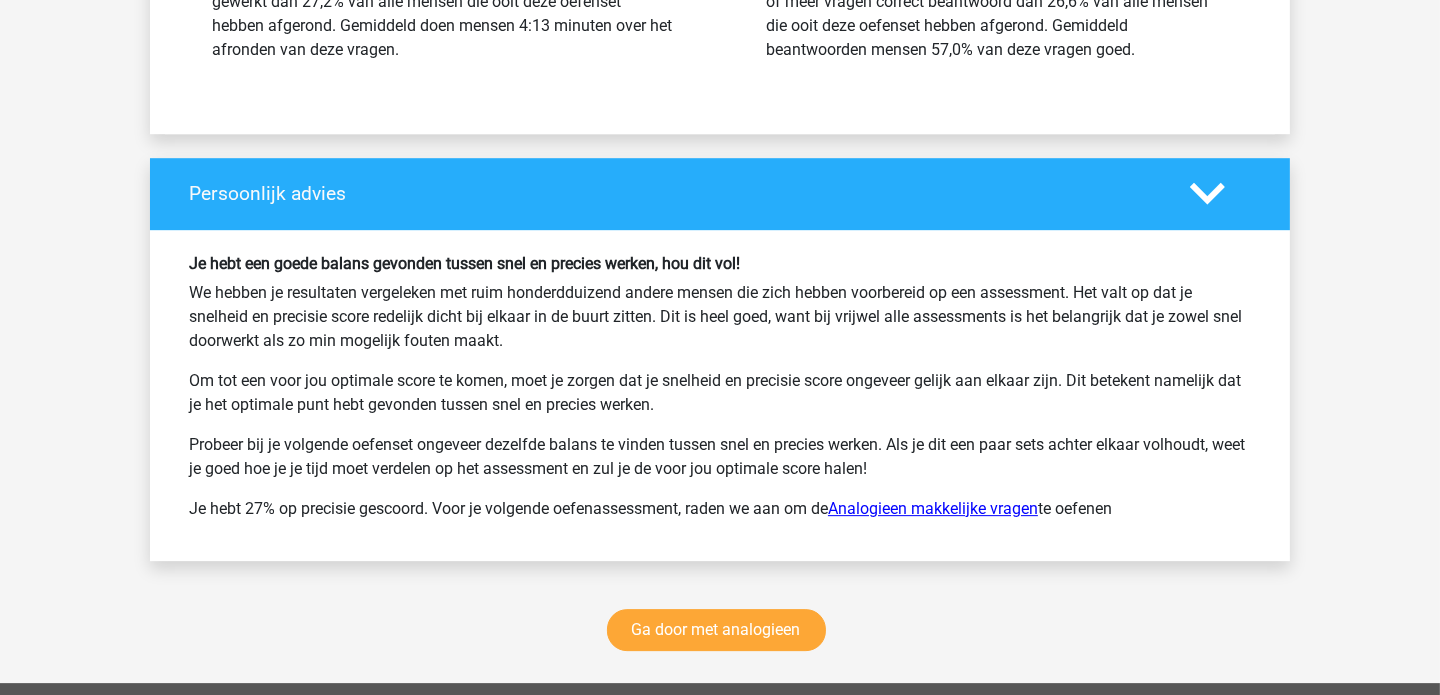 click on "Analogieen makkelijke vragen" at bounding box center [933, 508] 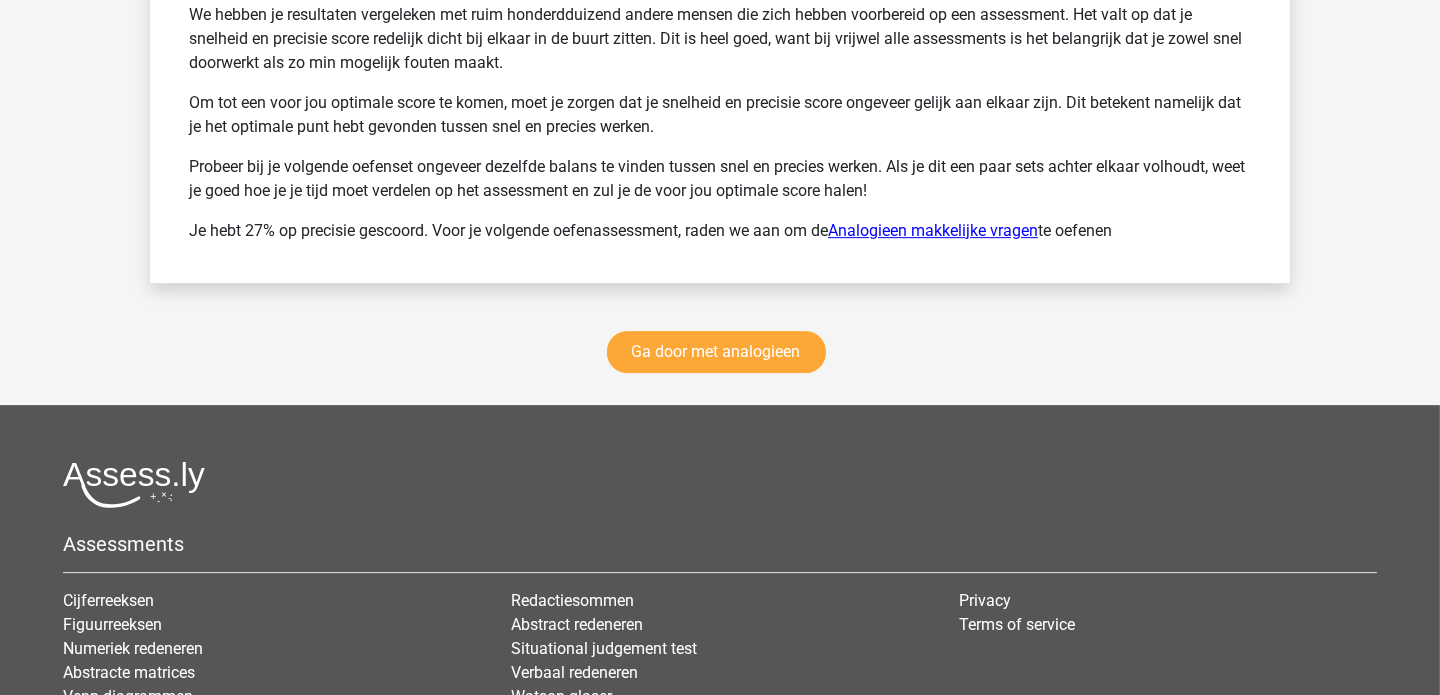 scroll, scrollTop: 7918, scrollLeft: 0, axis: vertical 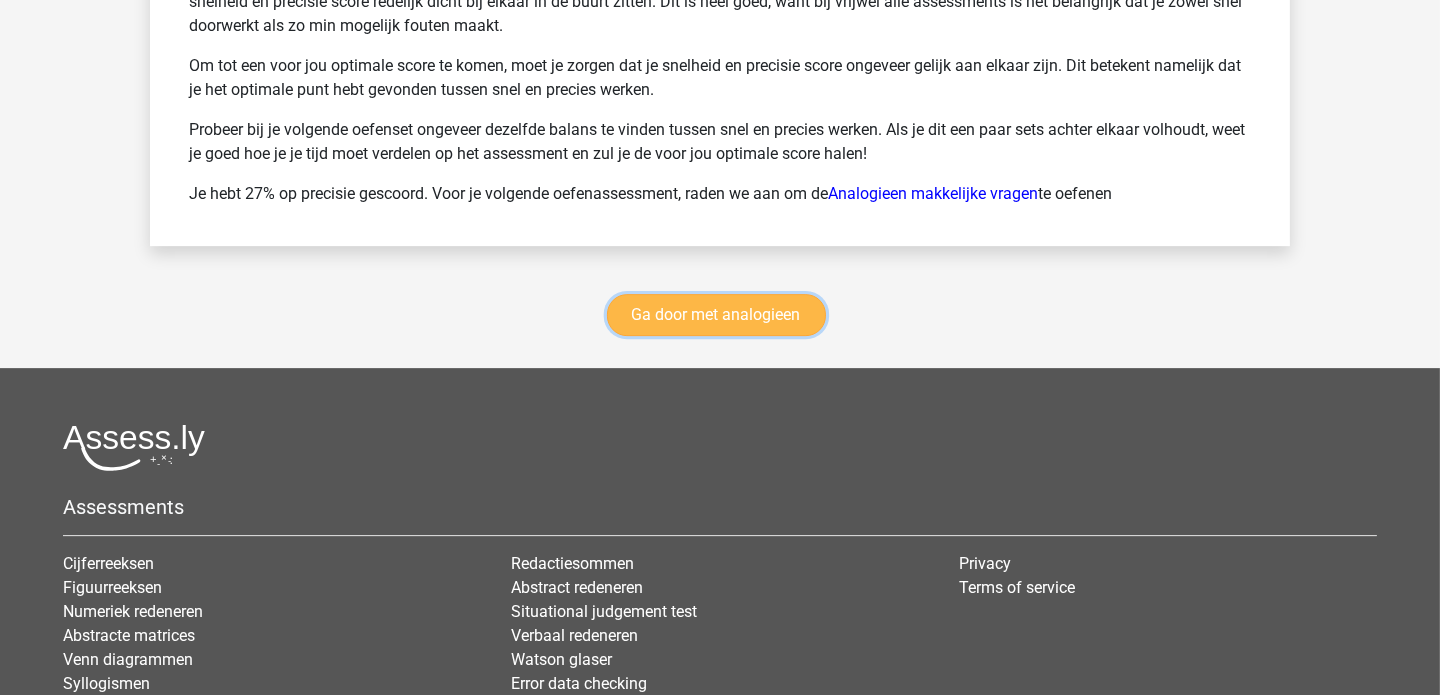 click on "Ga door met analogieen" at bounding box center [716, 315] 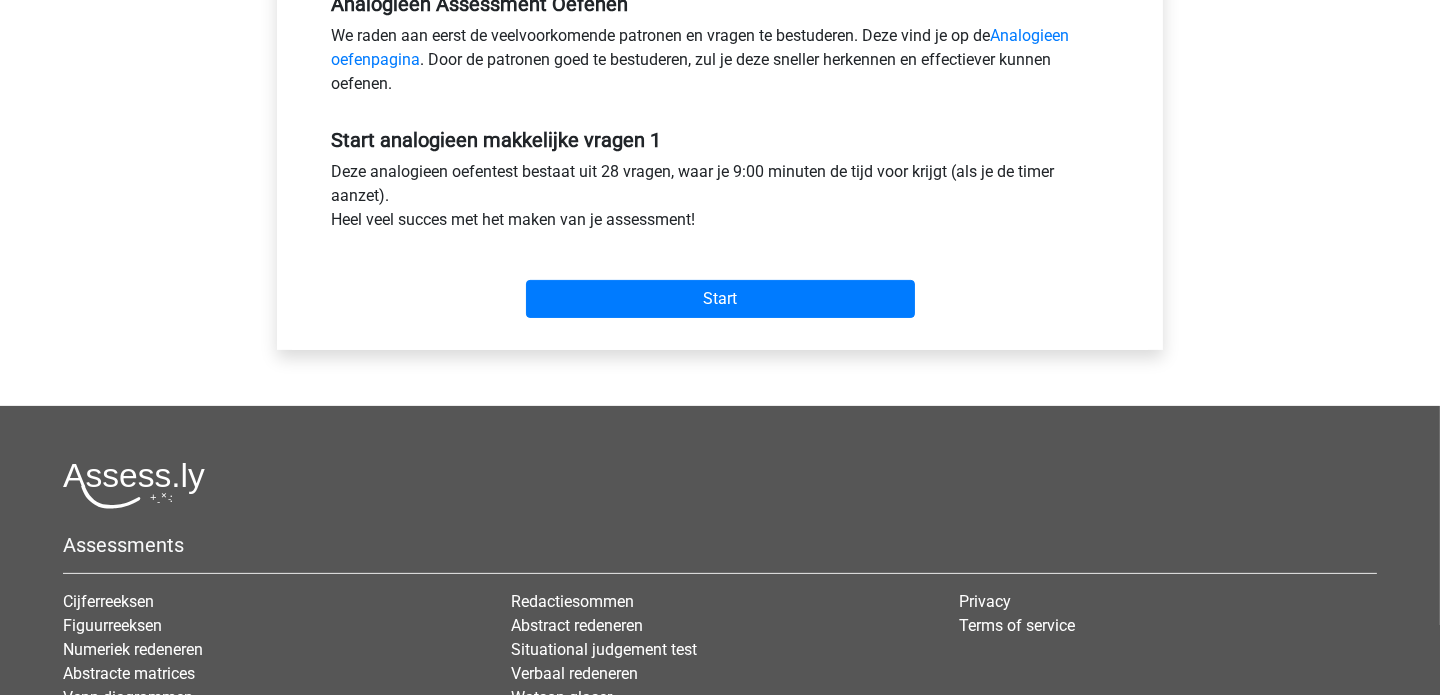 scroll, scrollTop: 669, scrollLeft: 0, axis: vertical 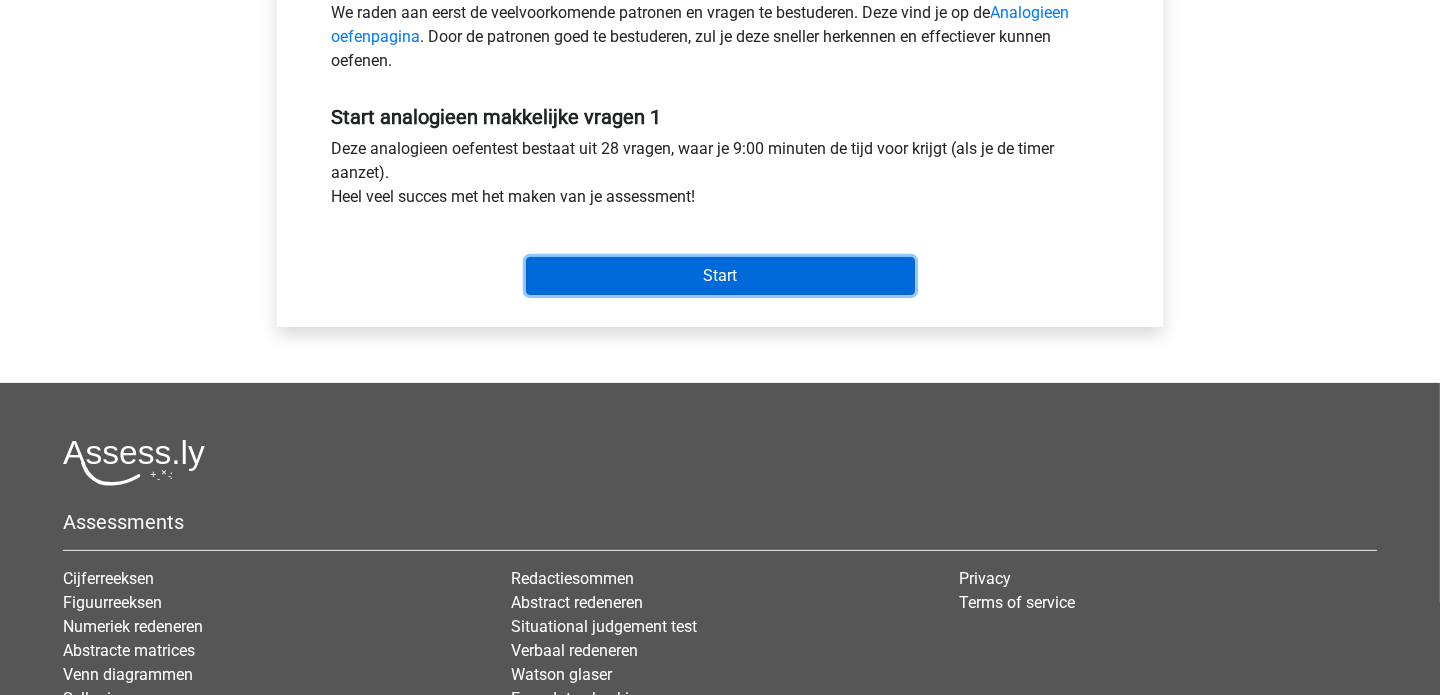 click on "Start" at bounding box center (720, 276) 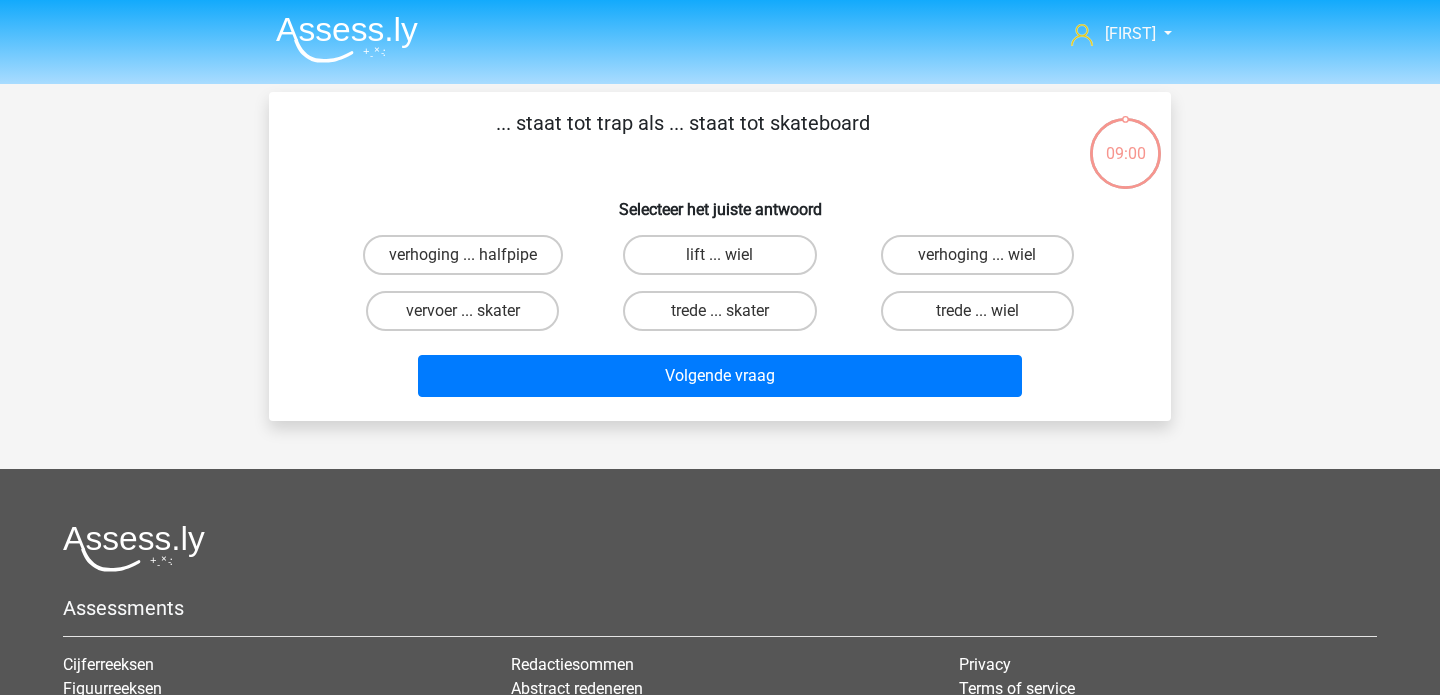 scroll, scrollTop: 0, scrollLeft: 0, axis: both 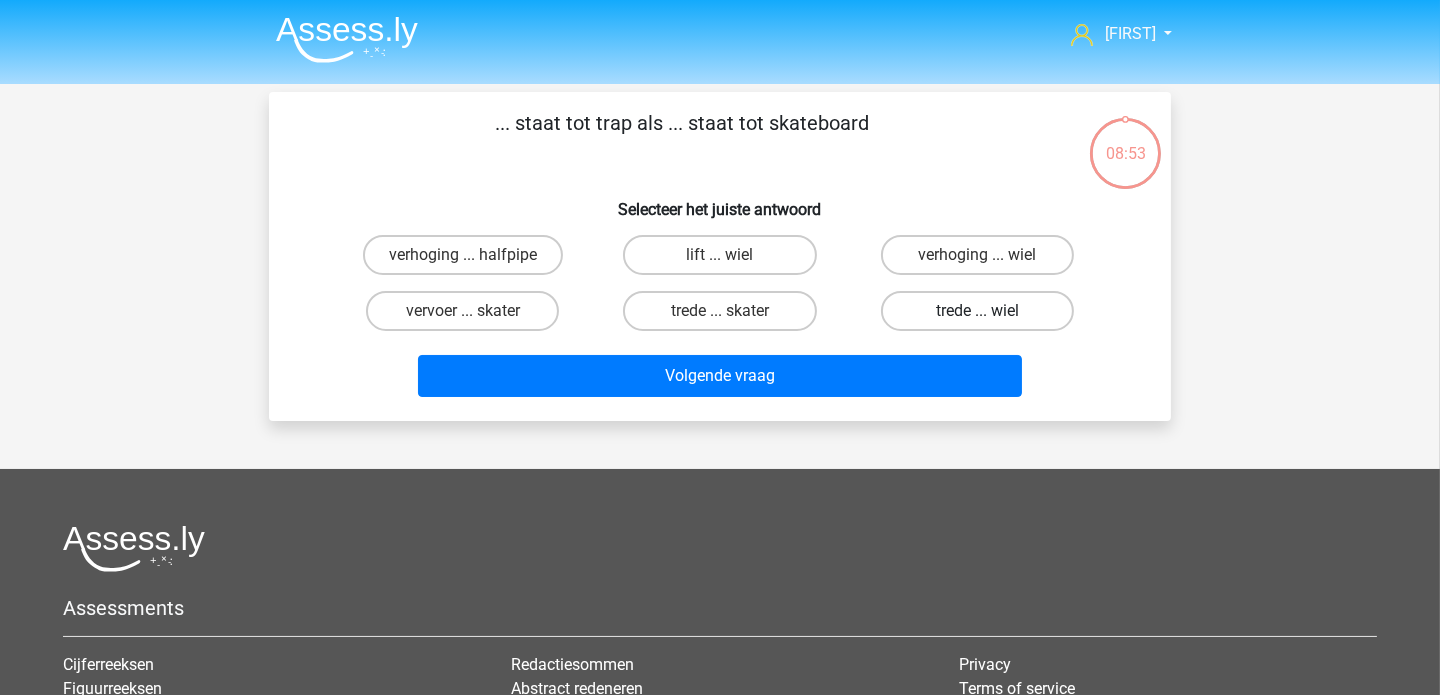 click on "trede ... wiel" at bounding box center (977, 311) 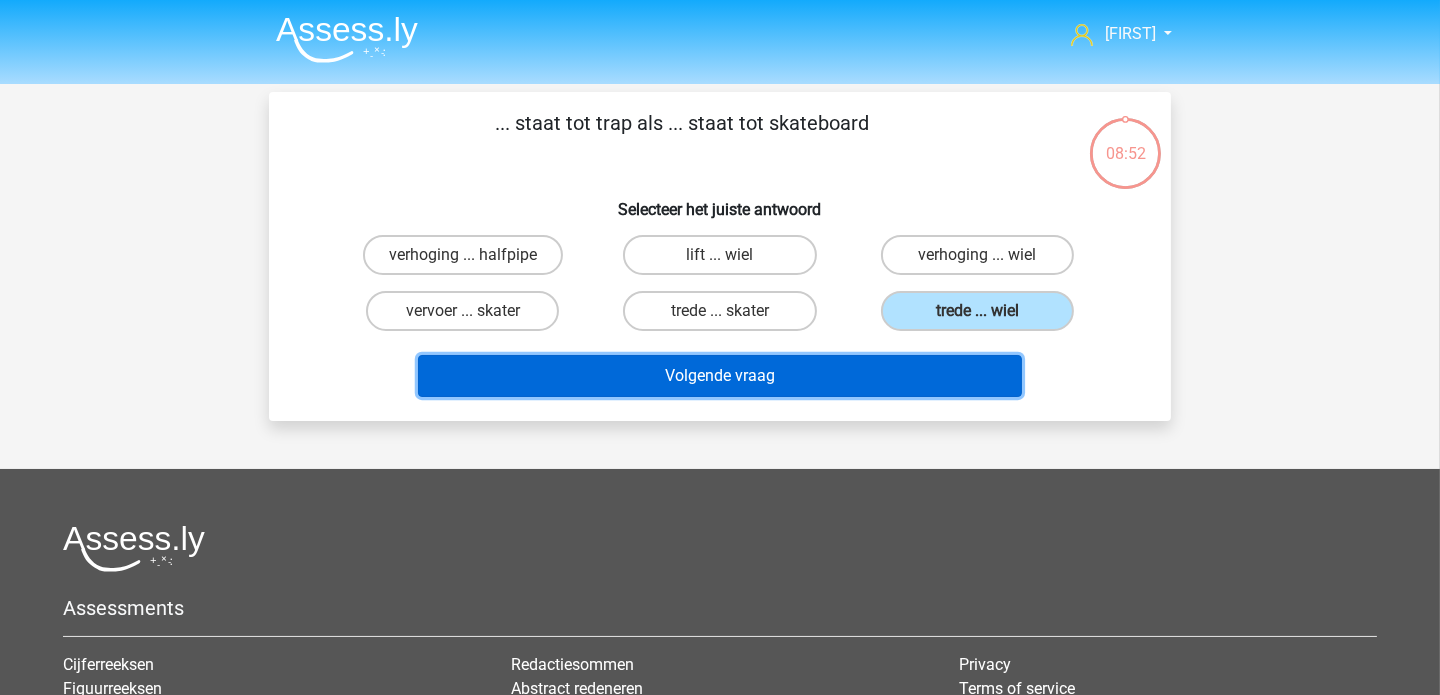 click on "Volgende vraag" at bounding box center (720, 376) 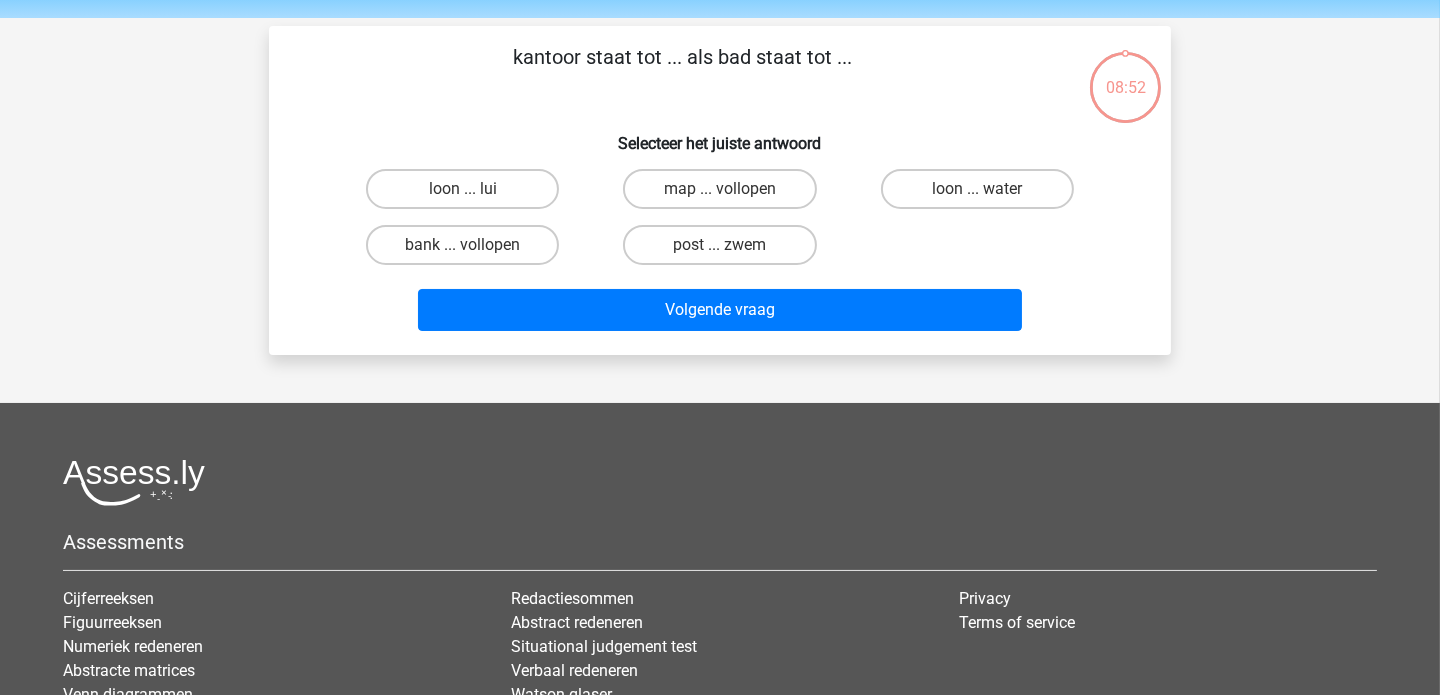 scroll, scrollTop: 92, scrollLeft: 0, axis: vertical 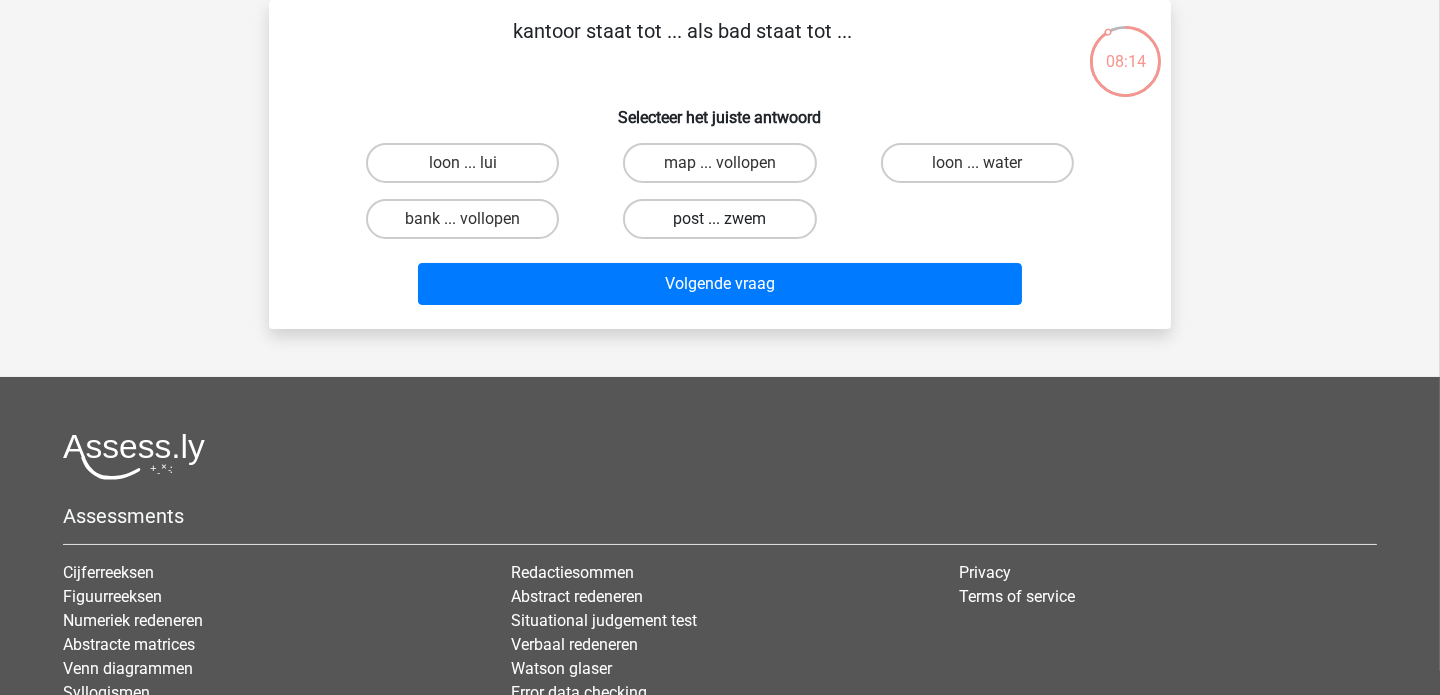 click on "post ... zwem" at bounding box center [719, 219] 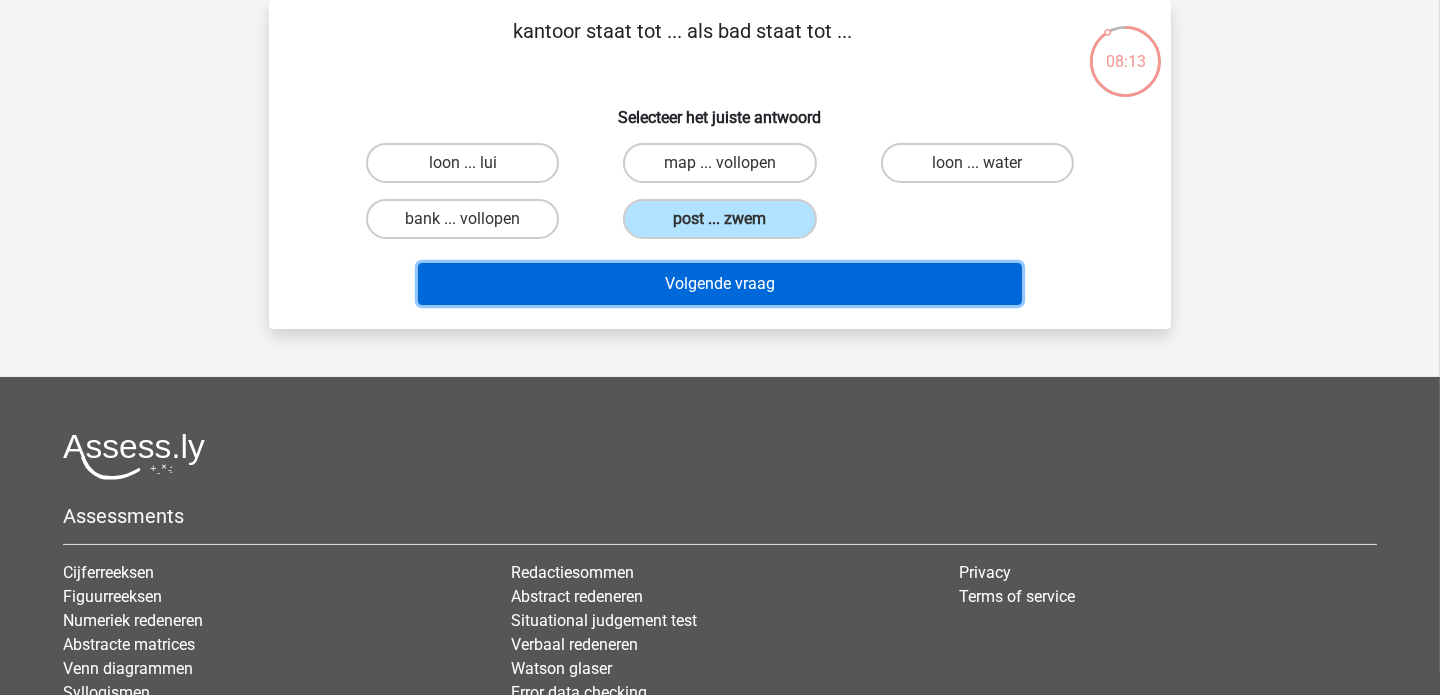 click on "Volgende vraag" at bounding box center [720, 284] 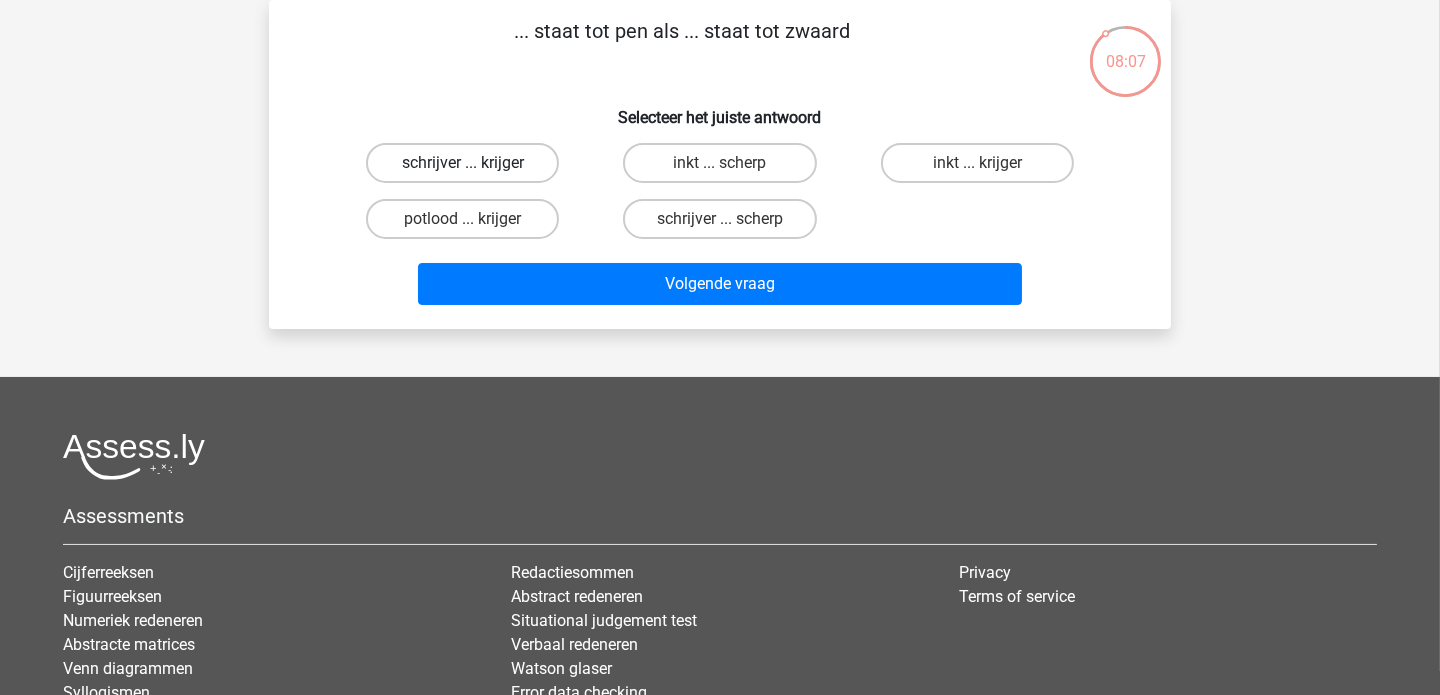 click on "schrijver ... krijger" at bounding box center [462, 163] 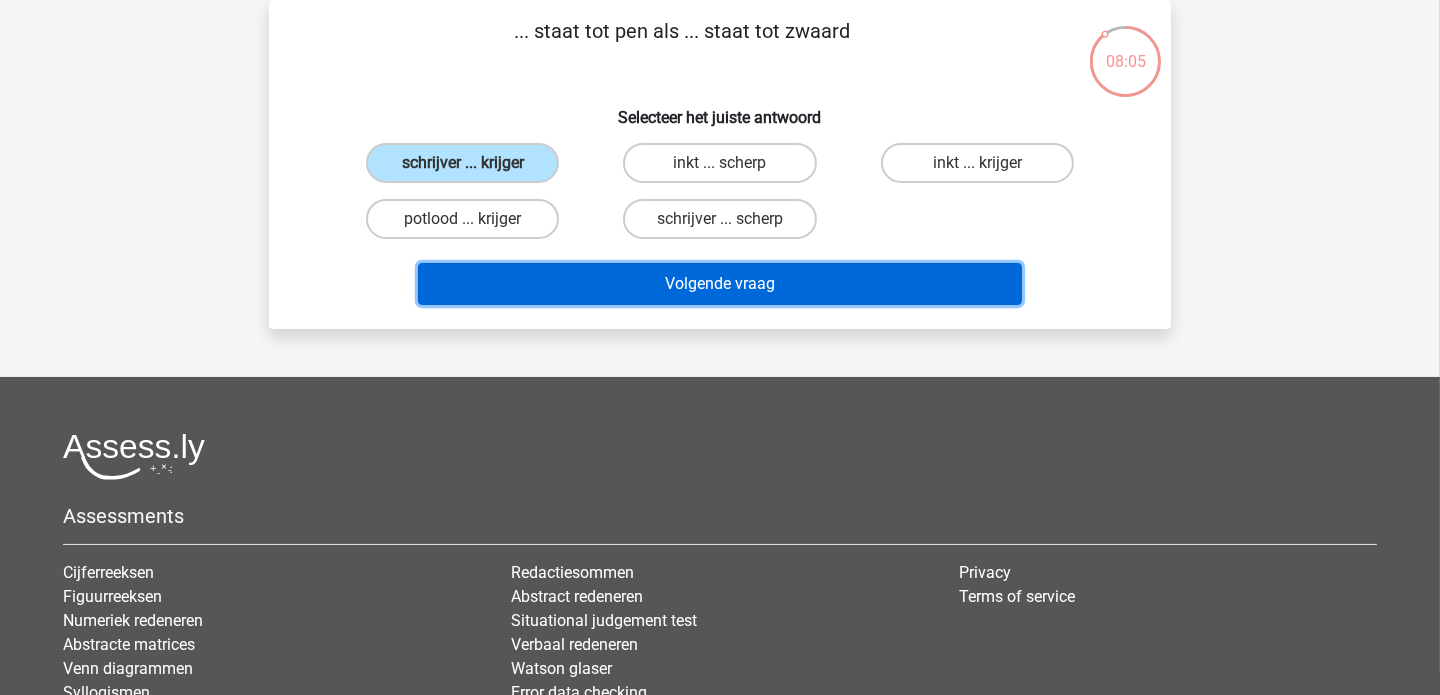 click on "Volgende vraag" at bounding box center [720, 284] 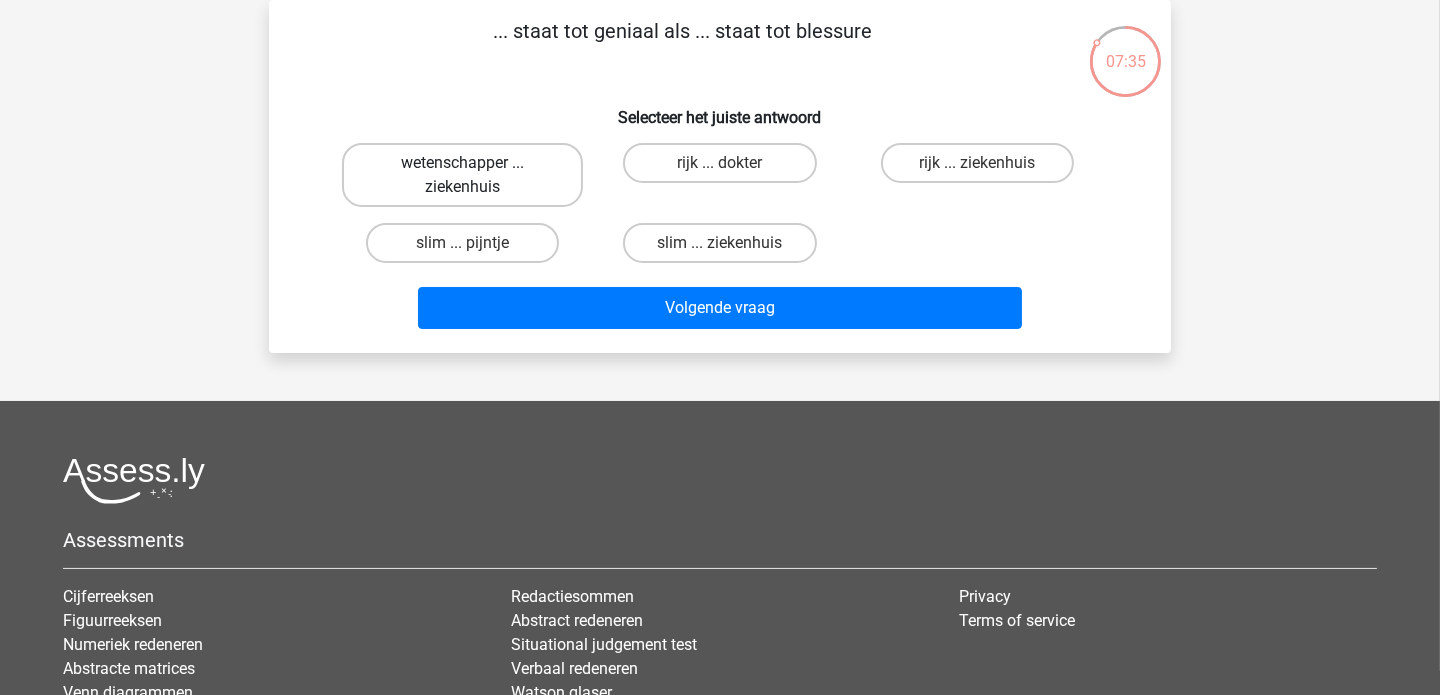 click on "wetenschapper ... ziekenhuis" at bounding box center (462, 175) 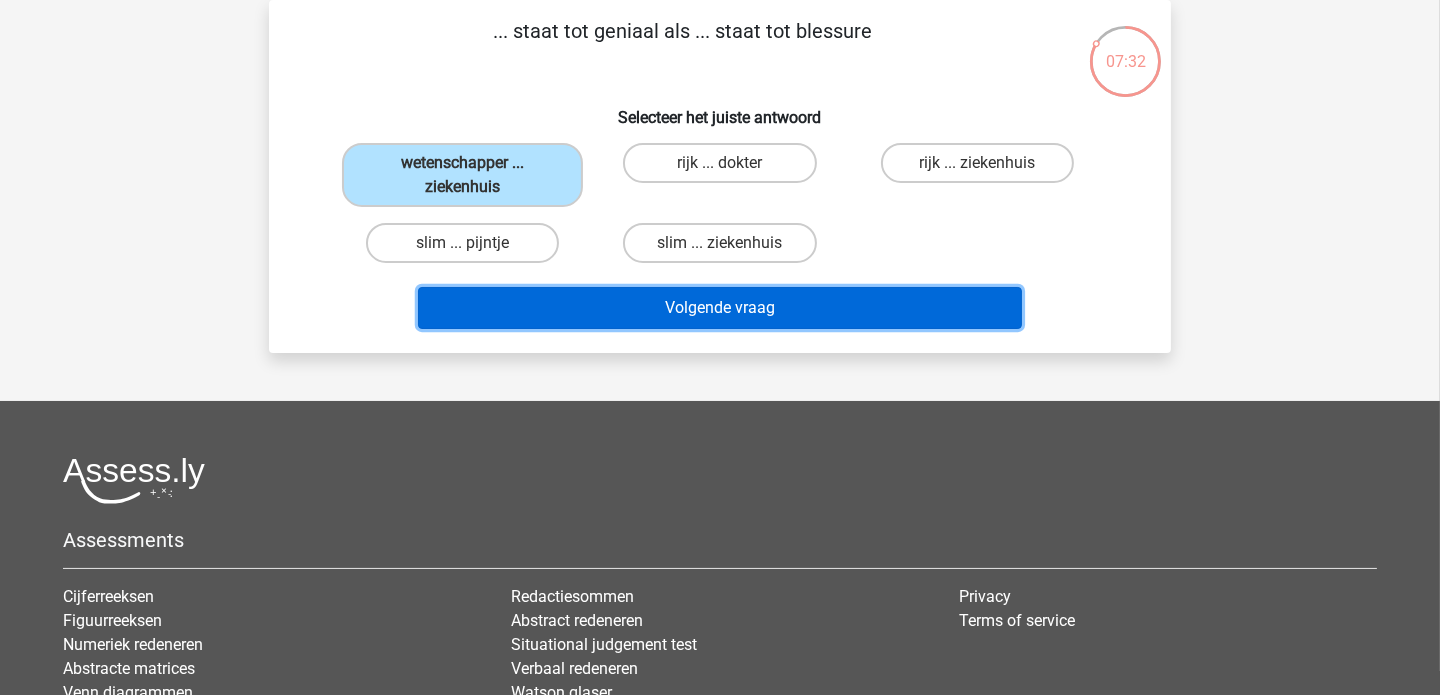 click on "Volgende vraag" at bounding box center (720, 308) 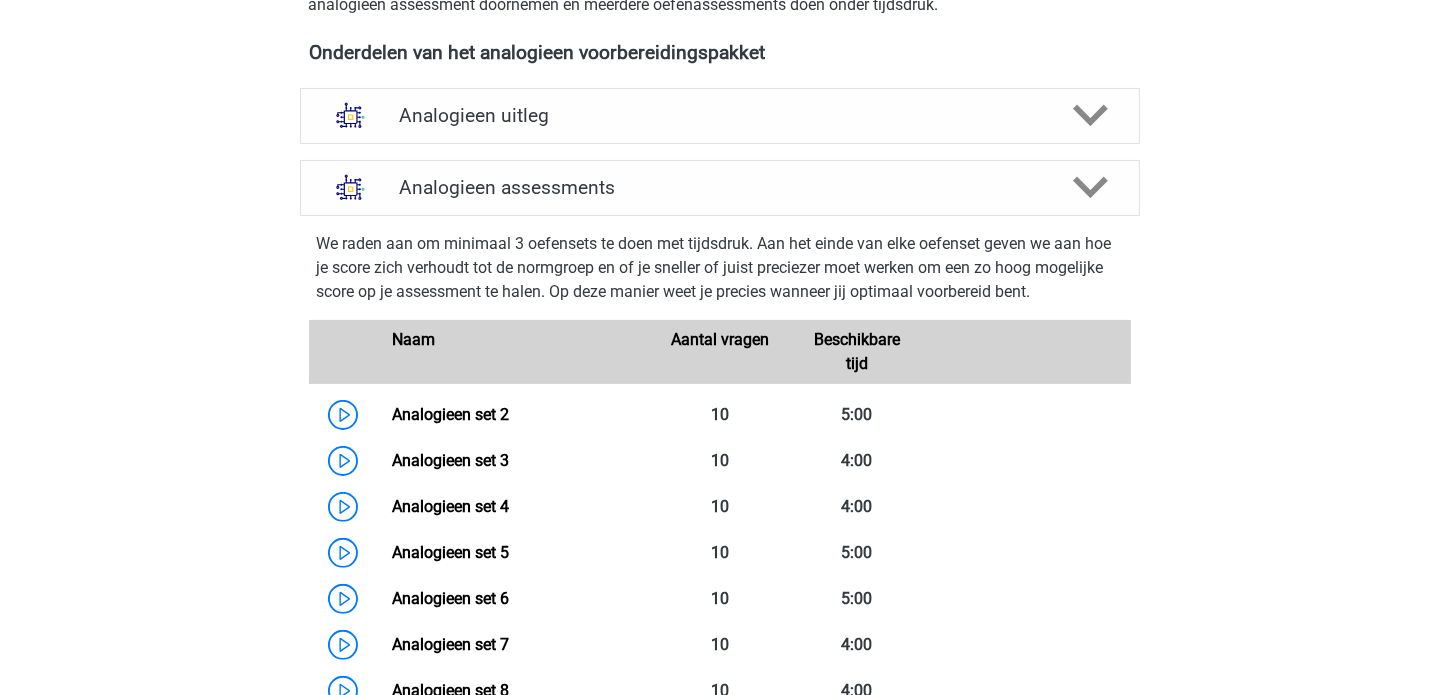 scroll, scrollTop: 709, scrollLeft: 0, axis: vertical 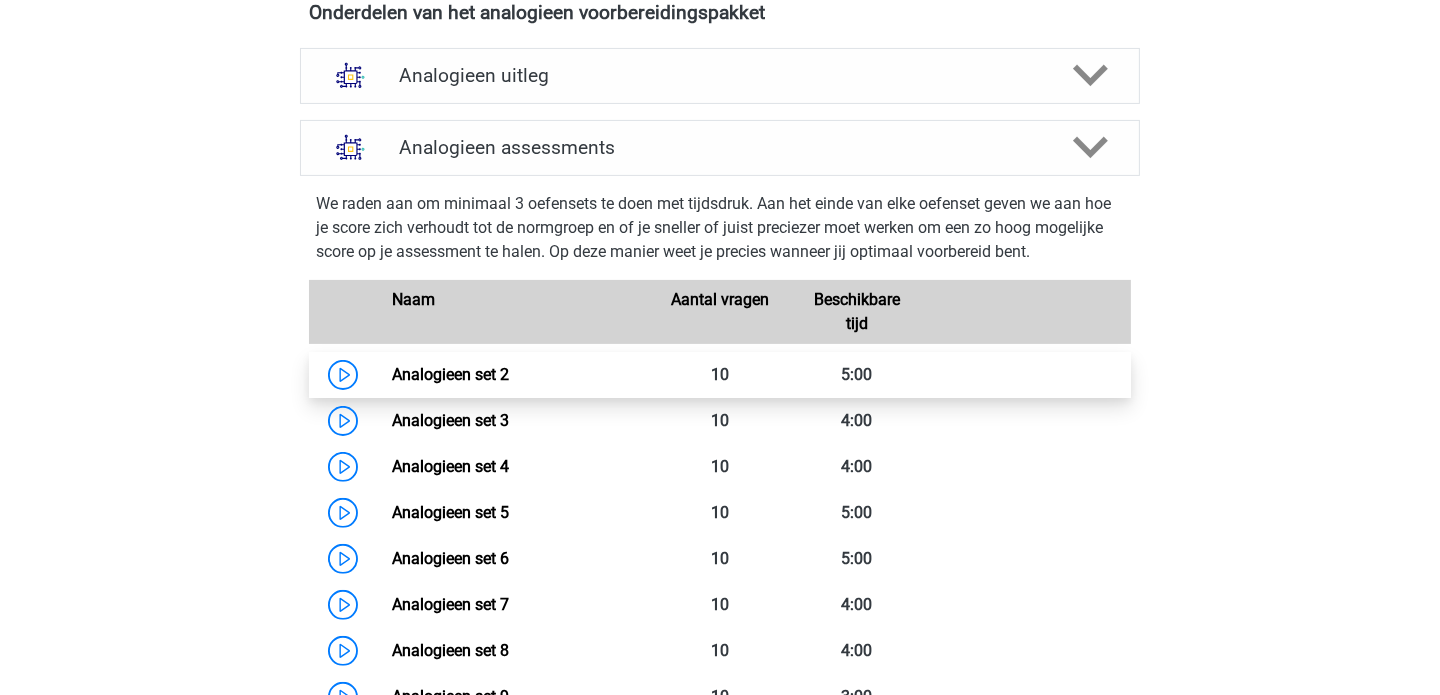 click on "Analogieen
set 2" at bounding box center [450, 374] 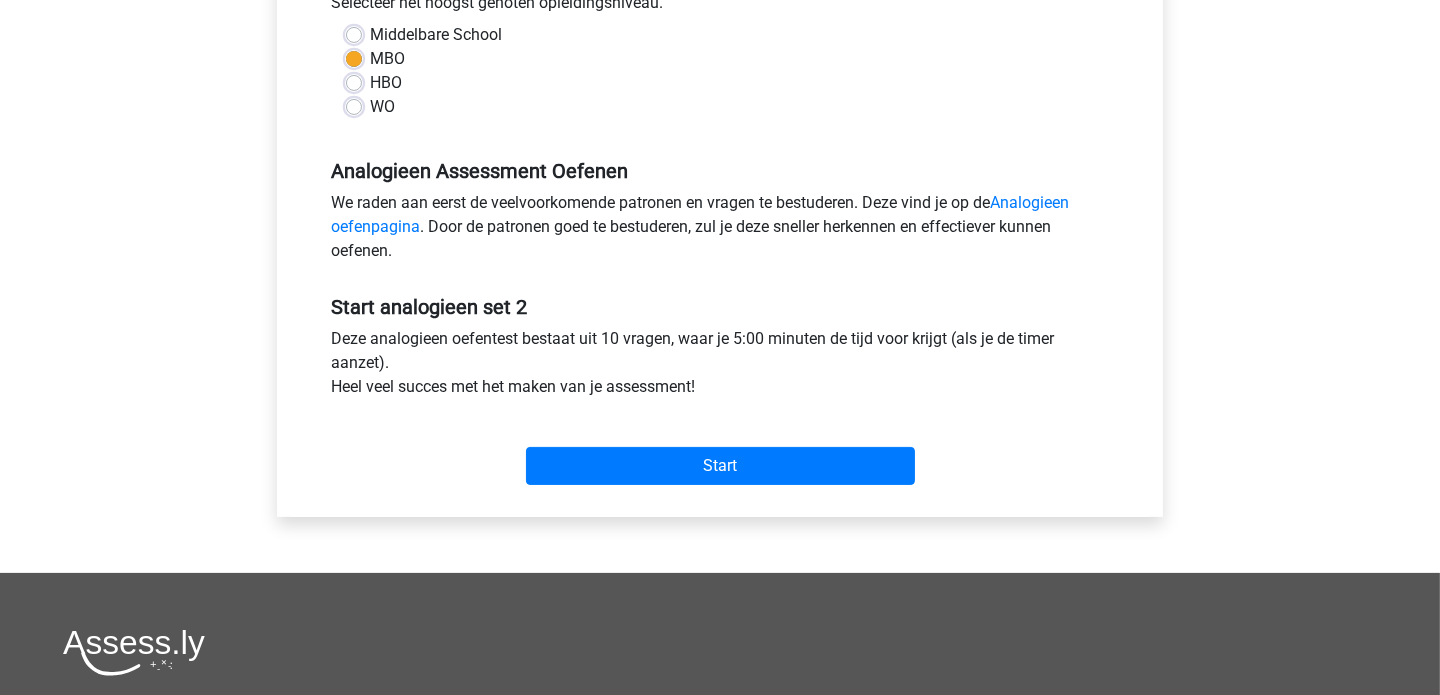 scroll, scrollTop: 512, scrollLeft: 0, axis: vertical 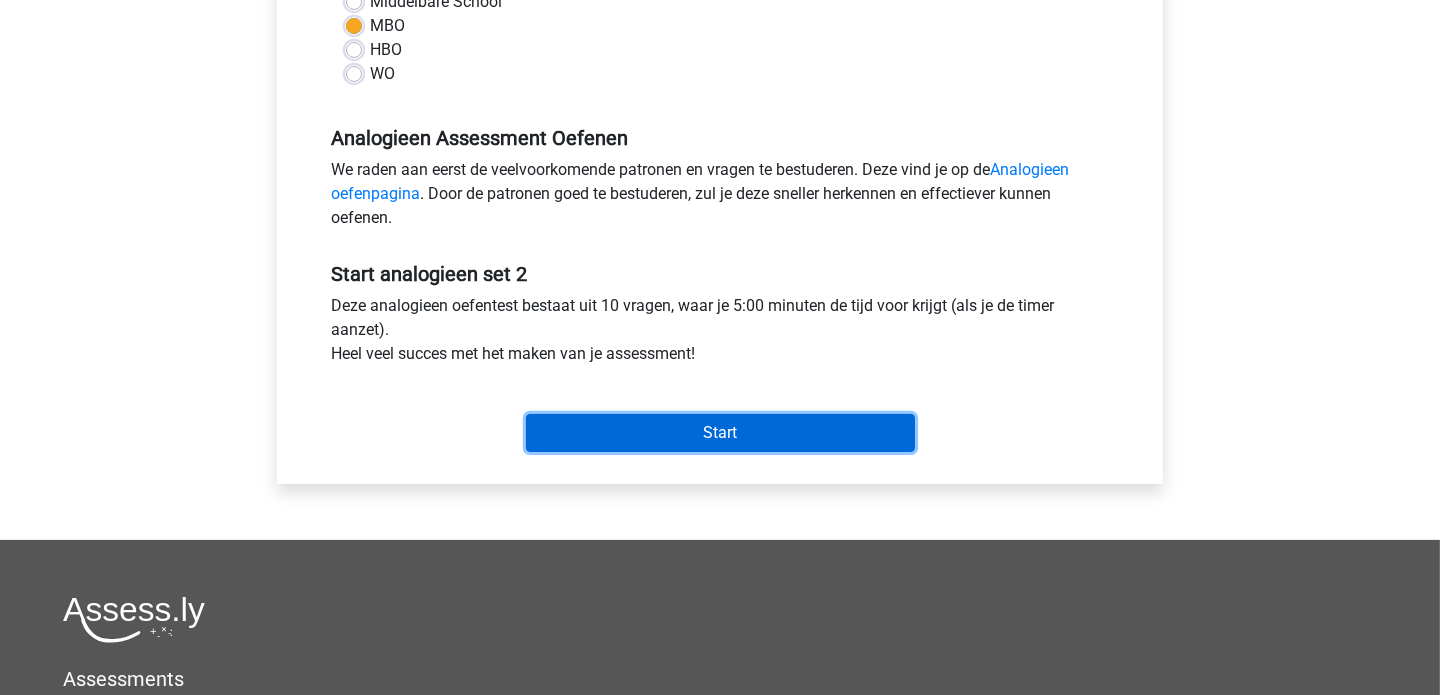 click on "Start" at bounding box center [720, 433] 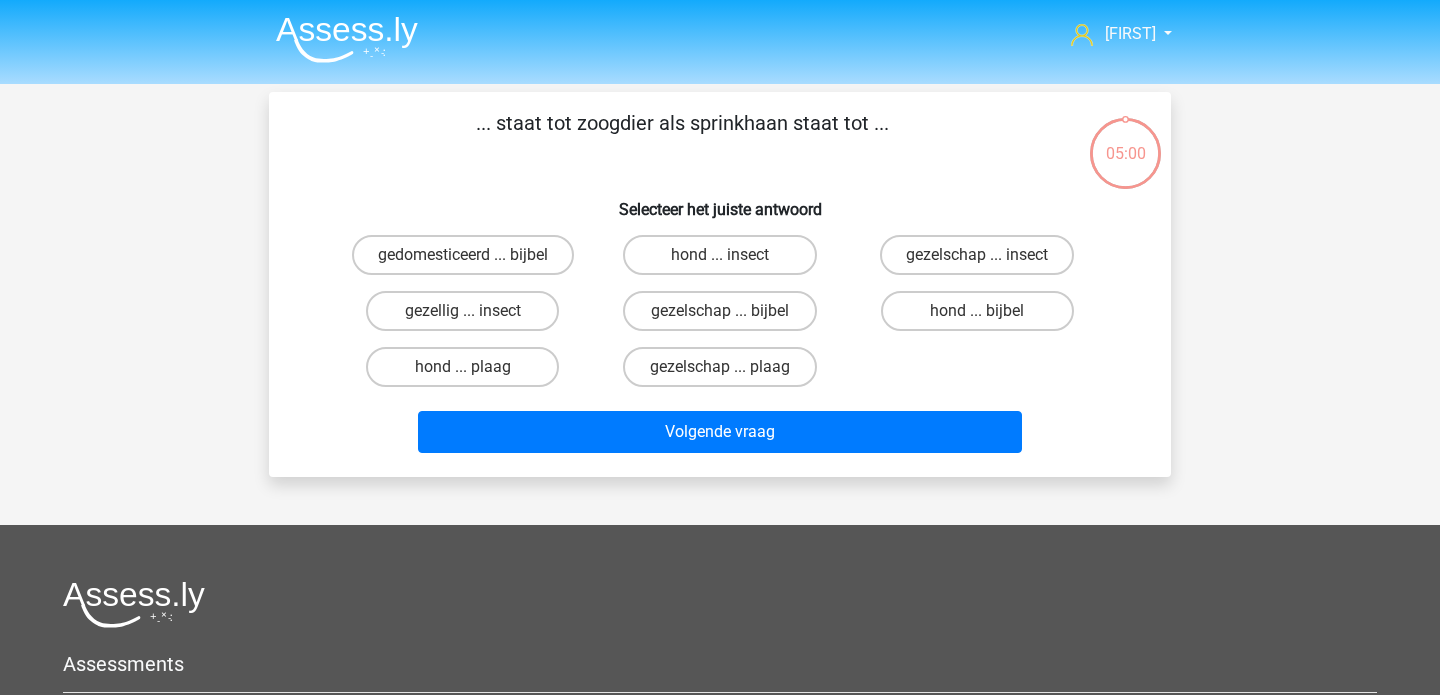 scroll, scrollTop: 0, scrollLeft: 0, axis: both 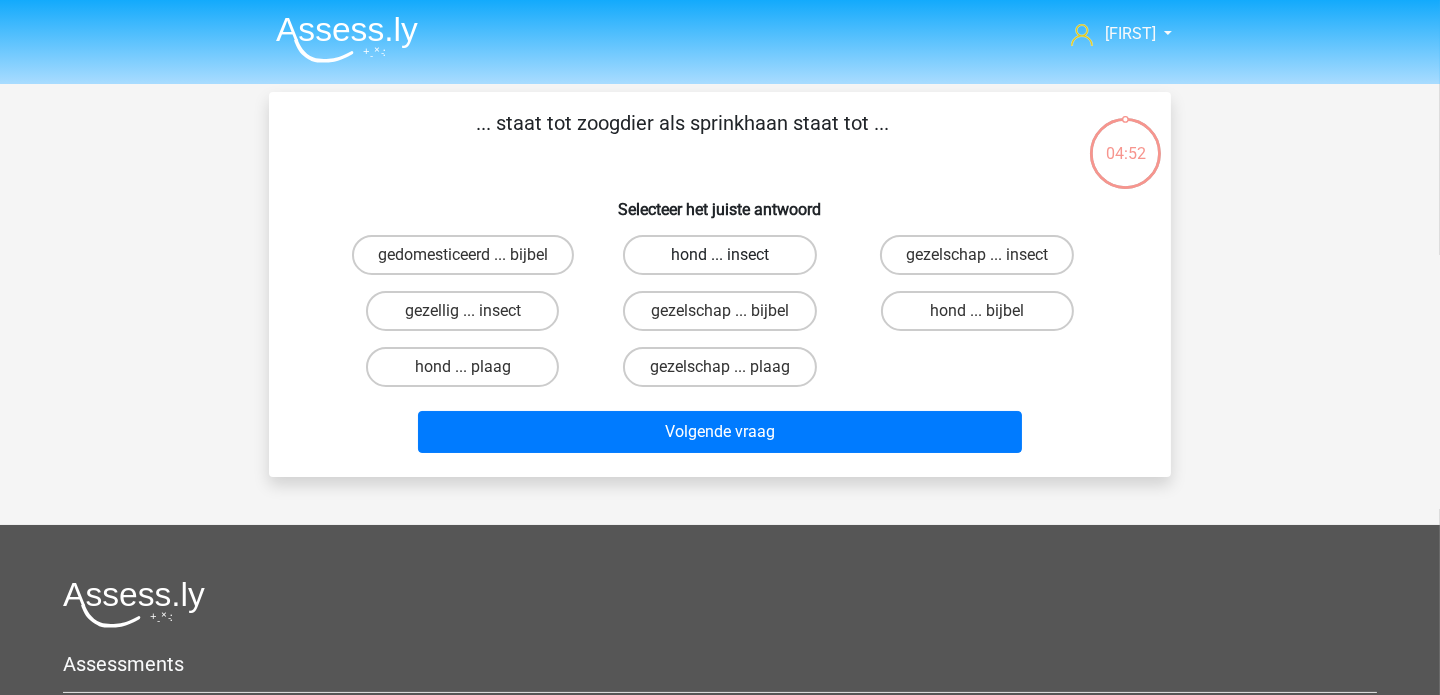 click on "hond ... insect" at bounding box center (719, 255) 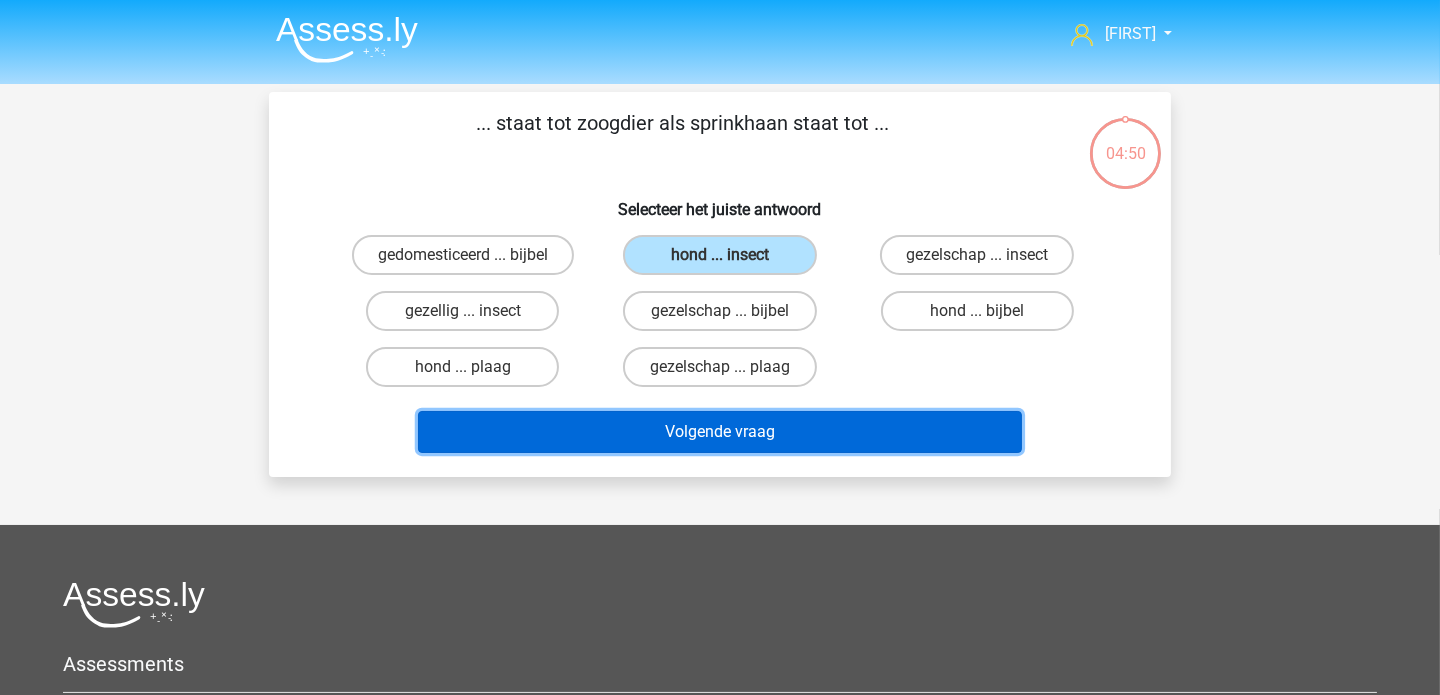 click on "Volgende vraag" at bounding box center (720, 432) 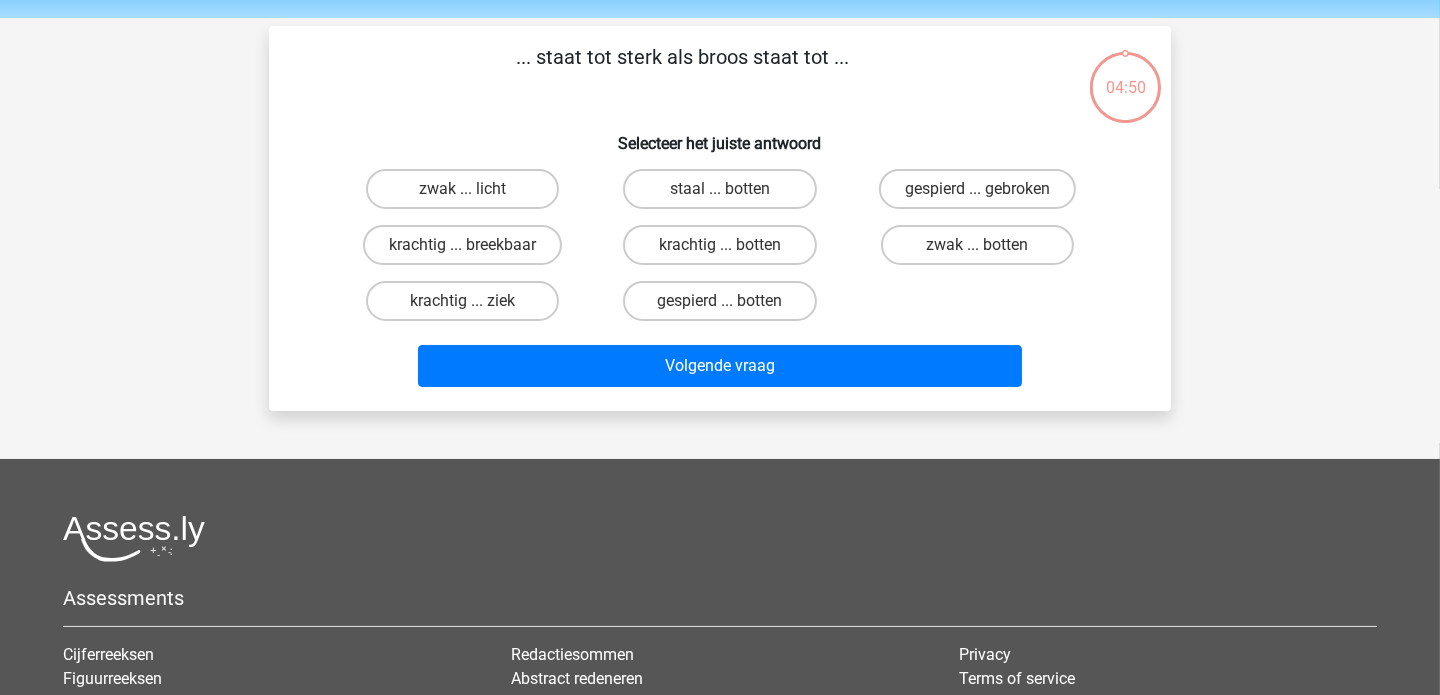 scroll, scrollTop: 92, scrollLeft: 0, axis: vertical 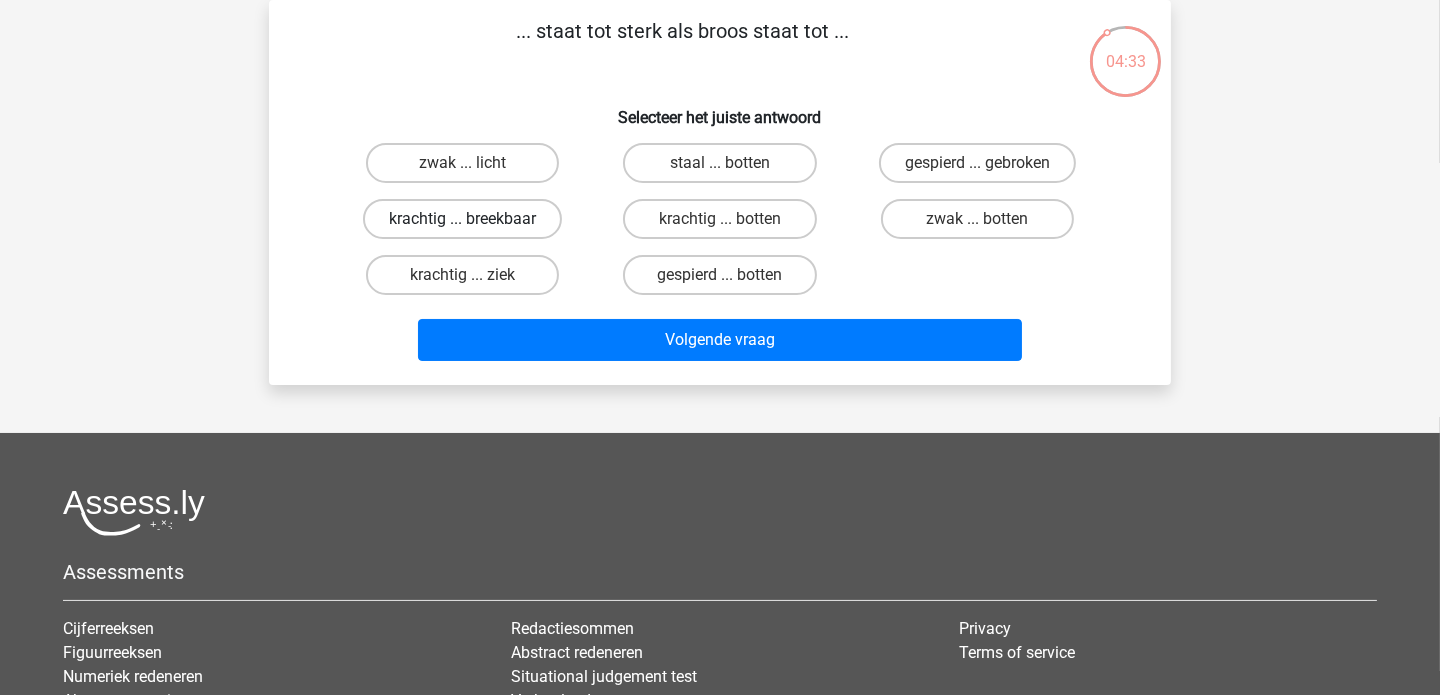 click on "krachtig ... breekbaar" at bounding box center (462, 219) 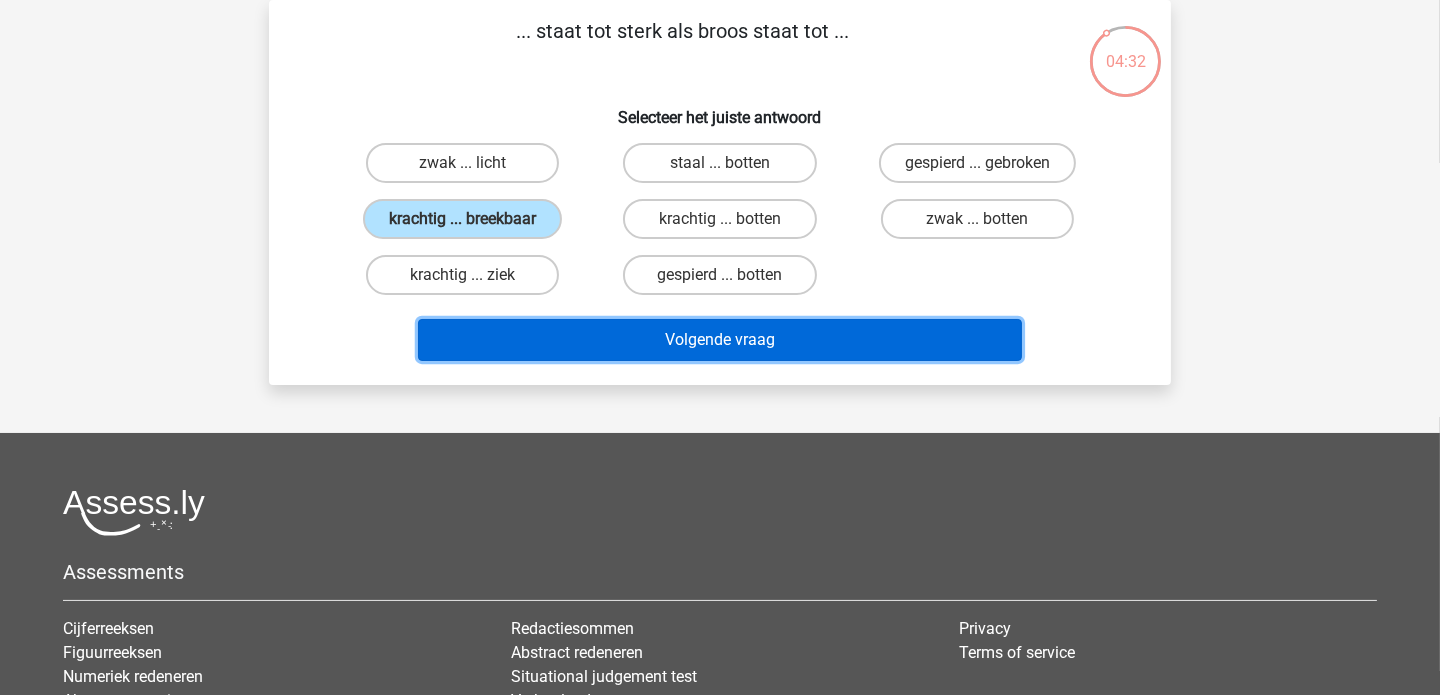 click on "Volgende vraag" at bounding box center (720, 340) 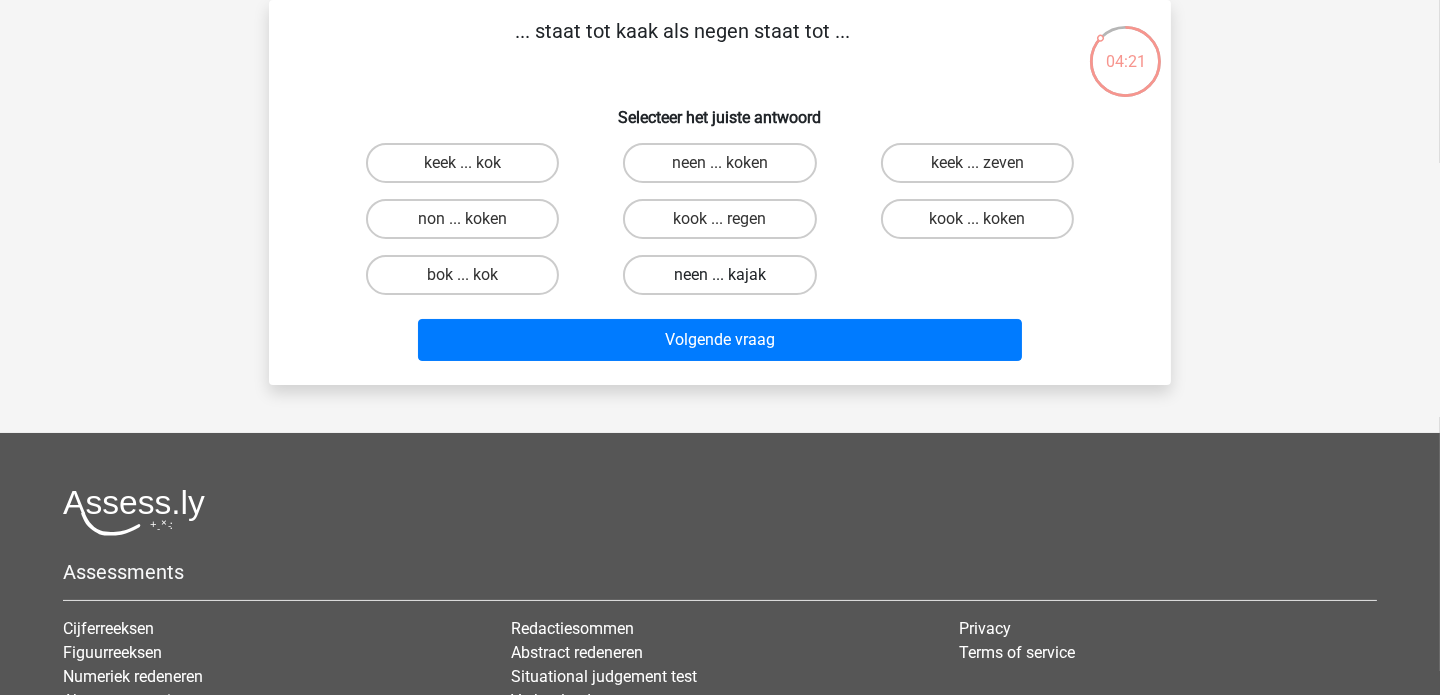 click on "neen ... kajak" at bounding box center [719, 275] 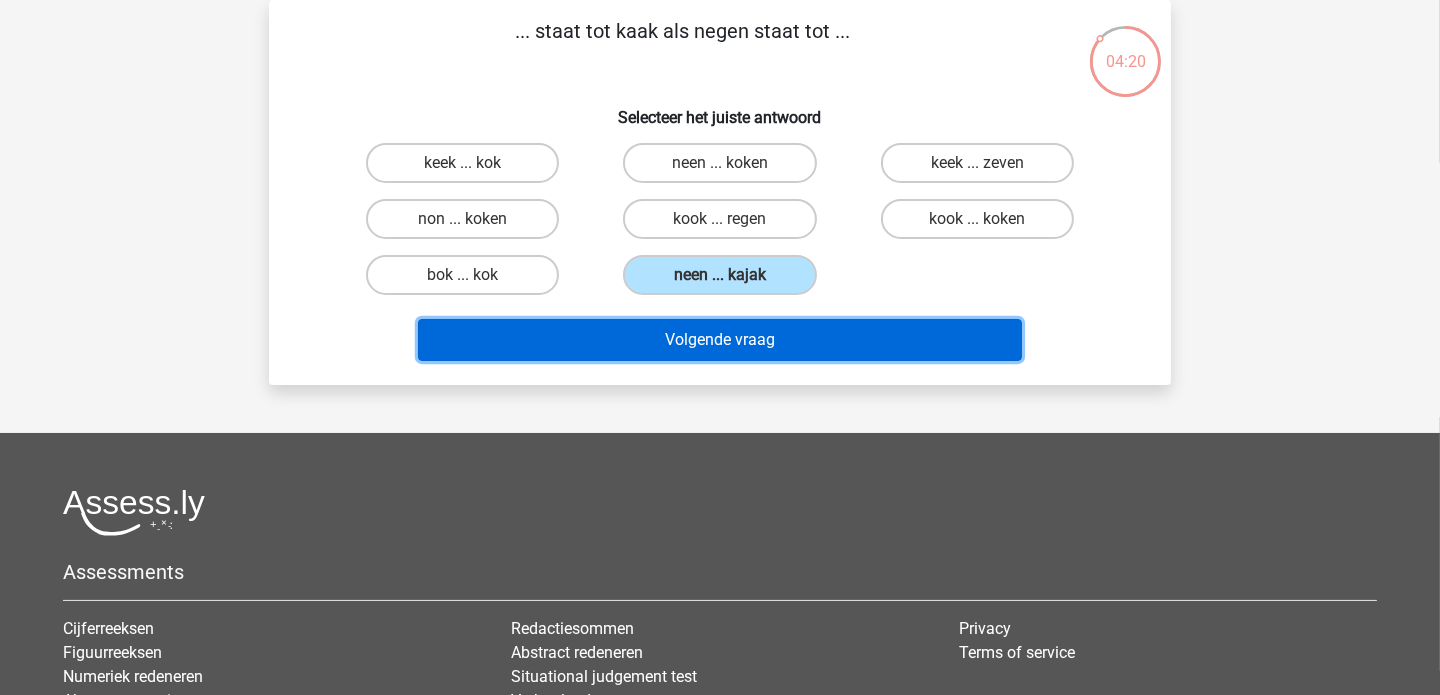 click on "Volgende vraag" at bounding box center (720, 340) 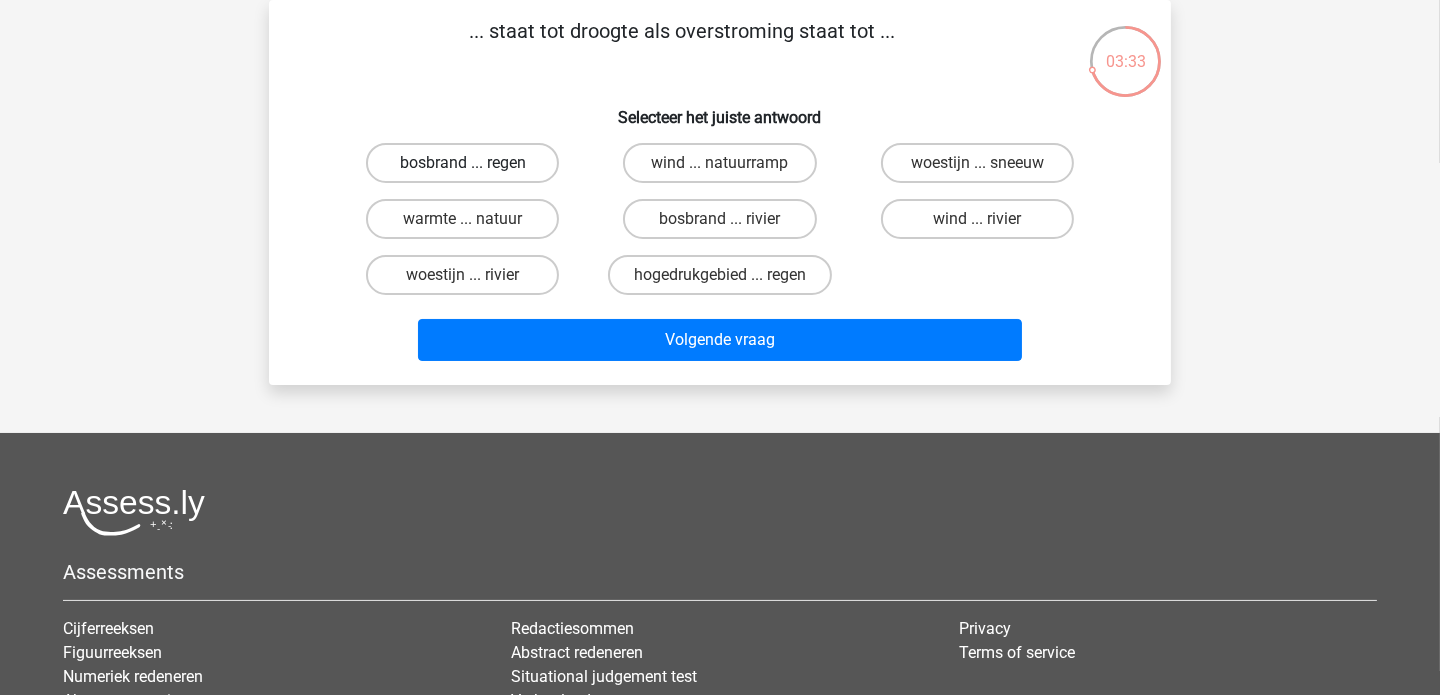 click on "bosbrand ... regen" at bounding box center [462, 163] 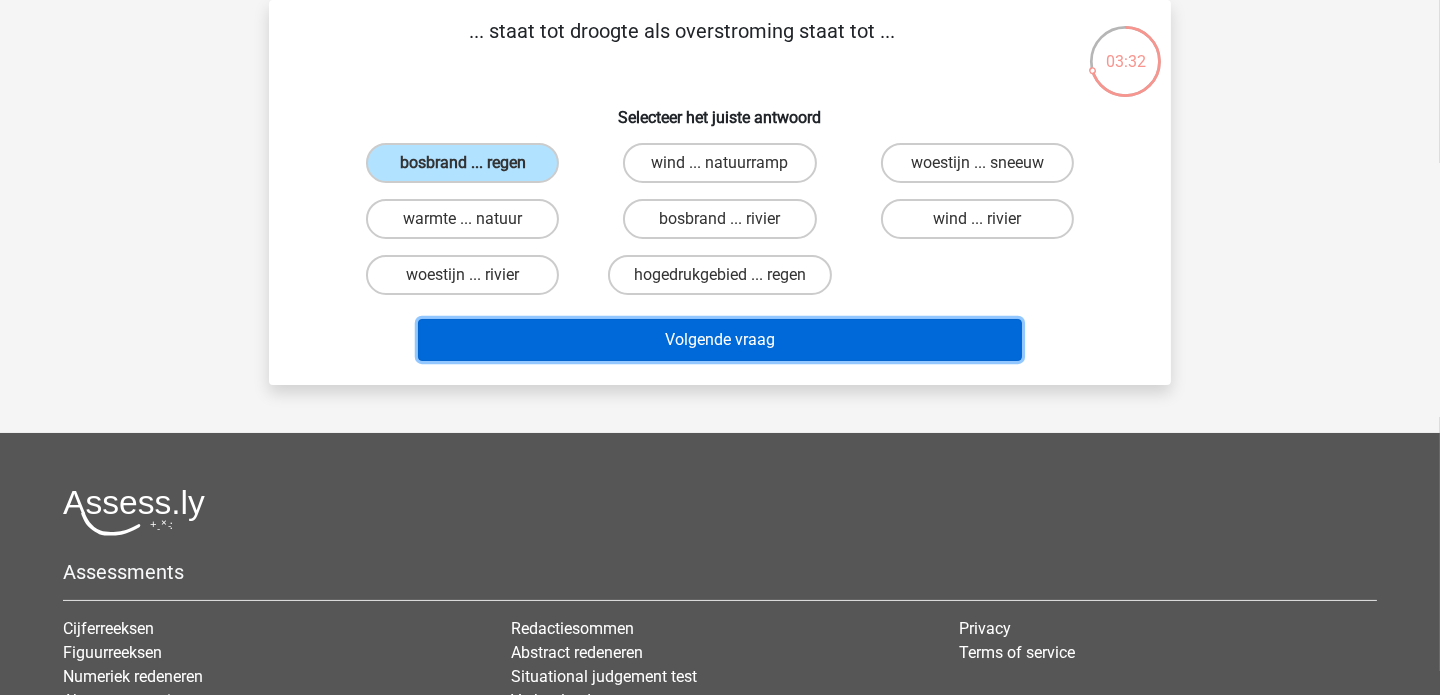 click on "Volgende vraag" at bounding box center [720, 340] 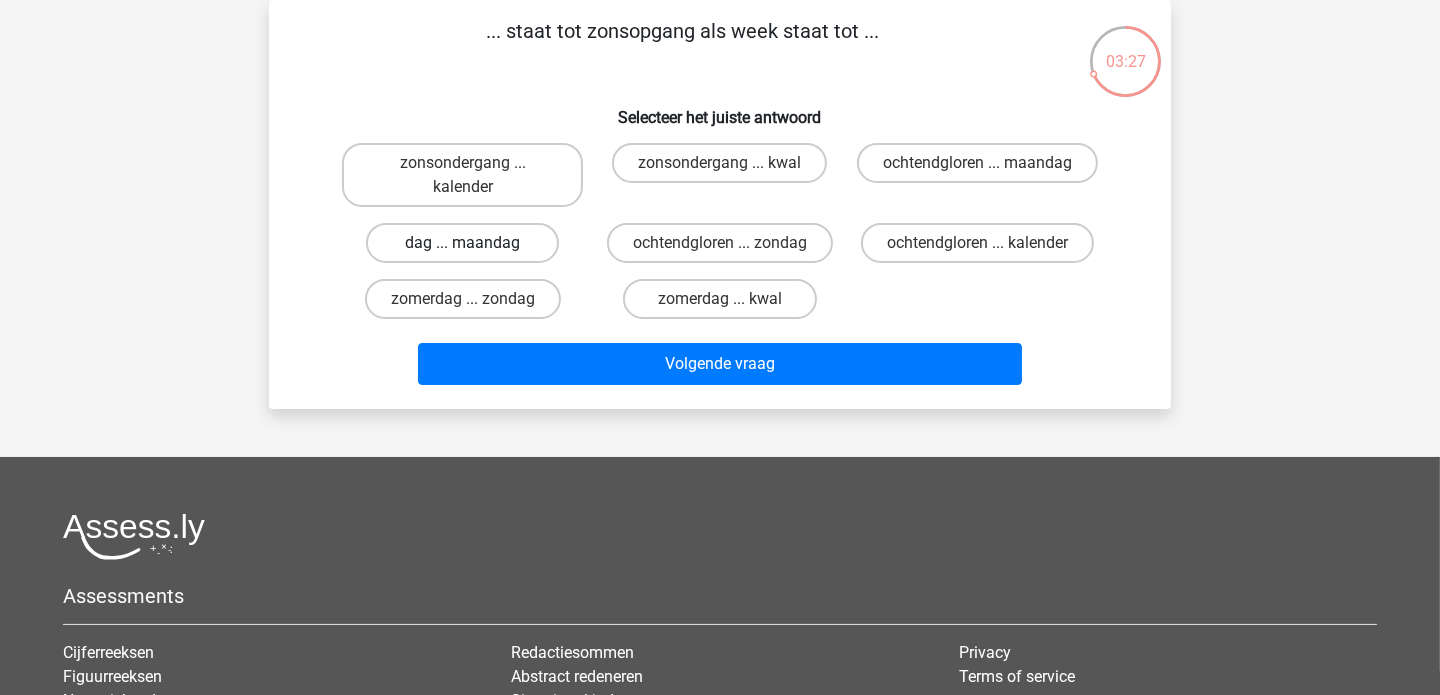 click on "dag ... maandag" at bounding box center [462, 243] 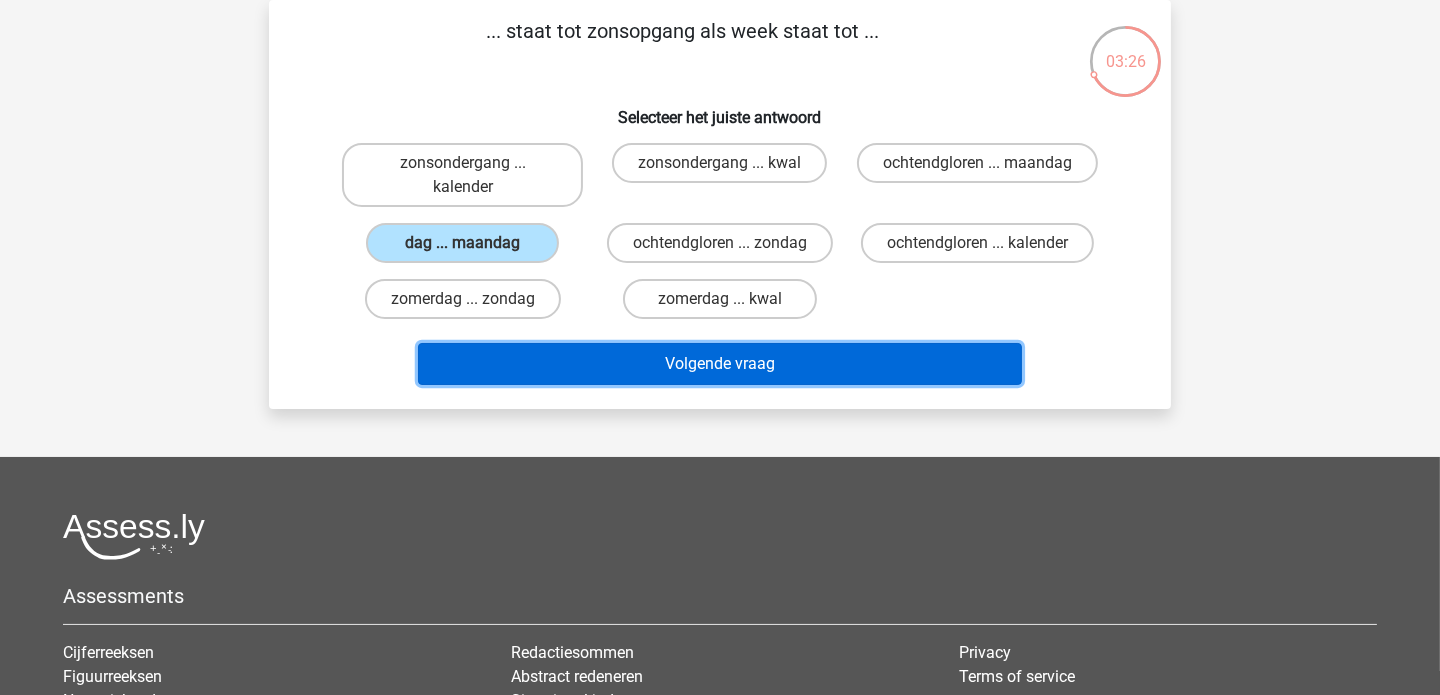 click on "Volgende vraag" at bounding box center (720, 364) 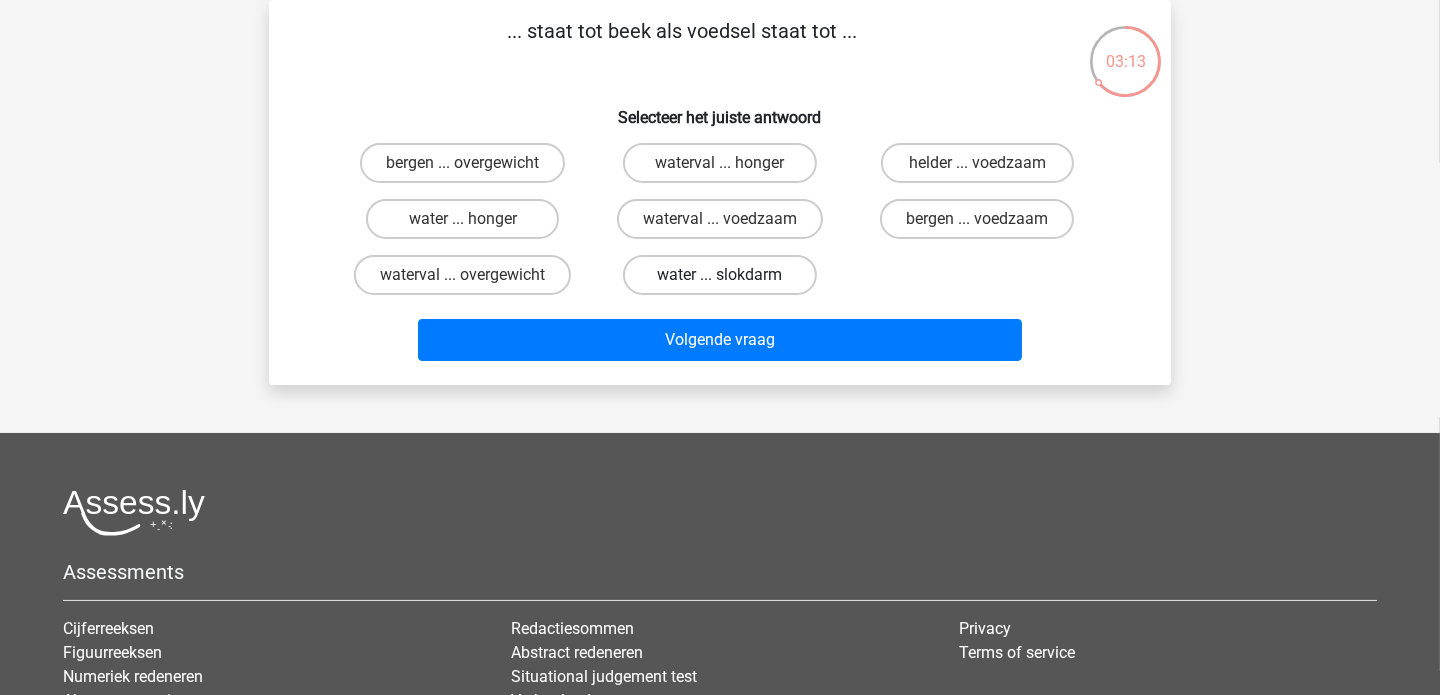 click on "water ... slokdarm" at bounding box center [719, 275] 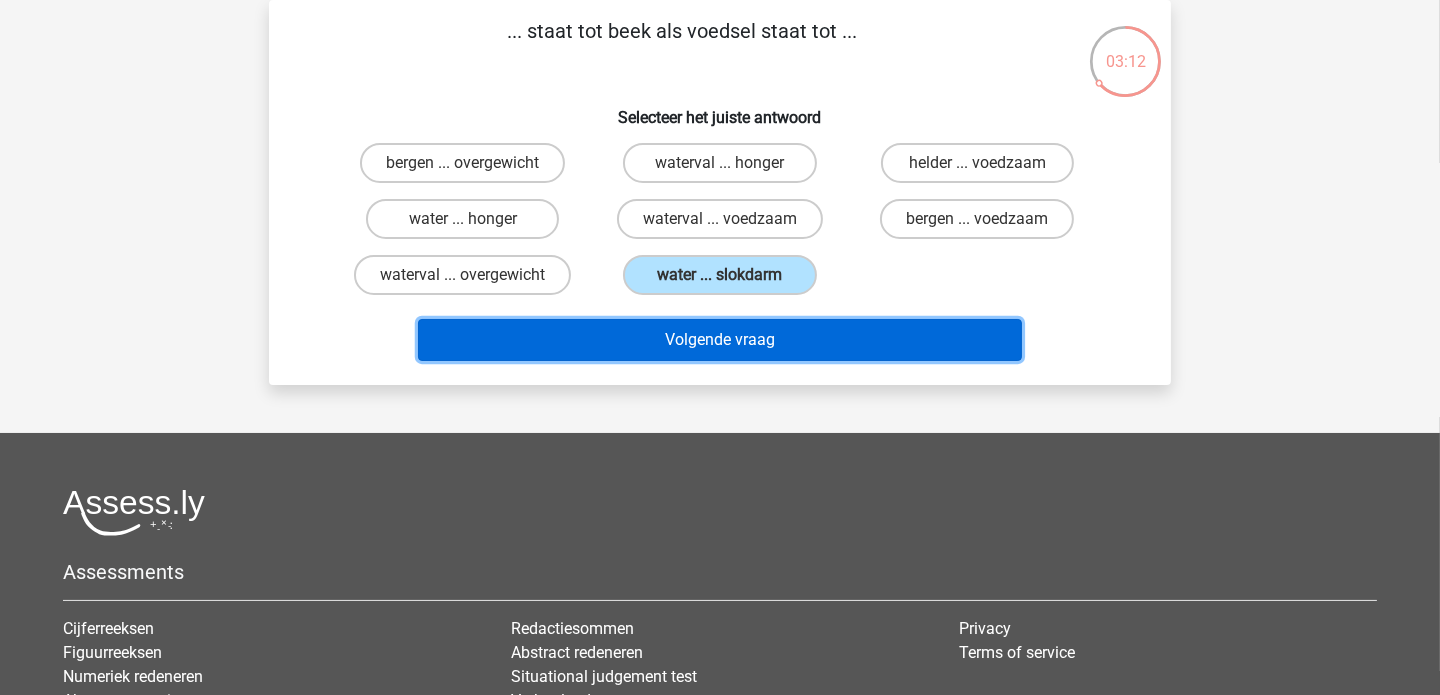 click on "Volgende vraag" at bounding box center (720, 340) 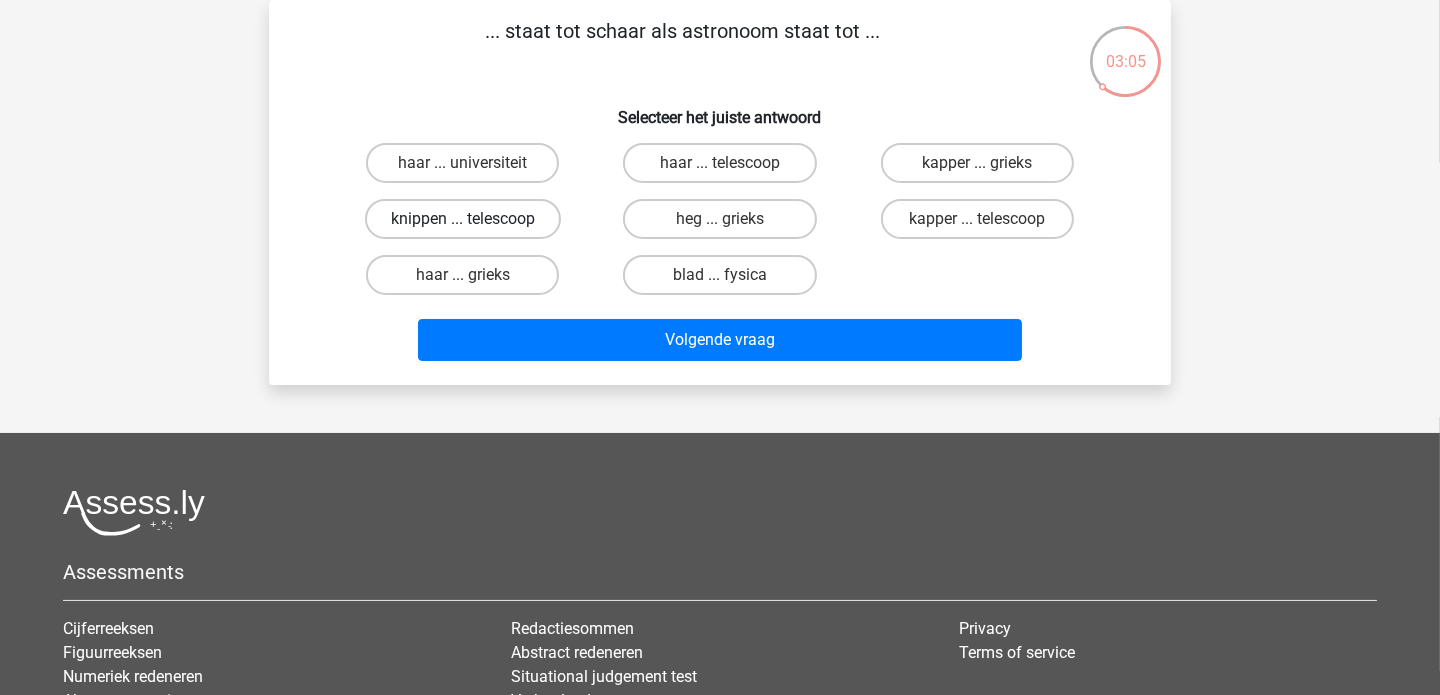 click on "knippen ... telescoop" at bounding box center [463, 219] 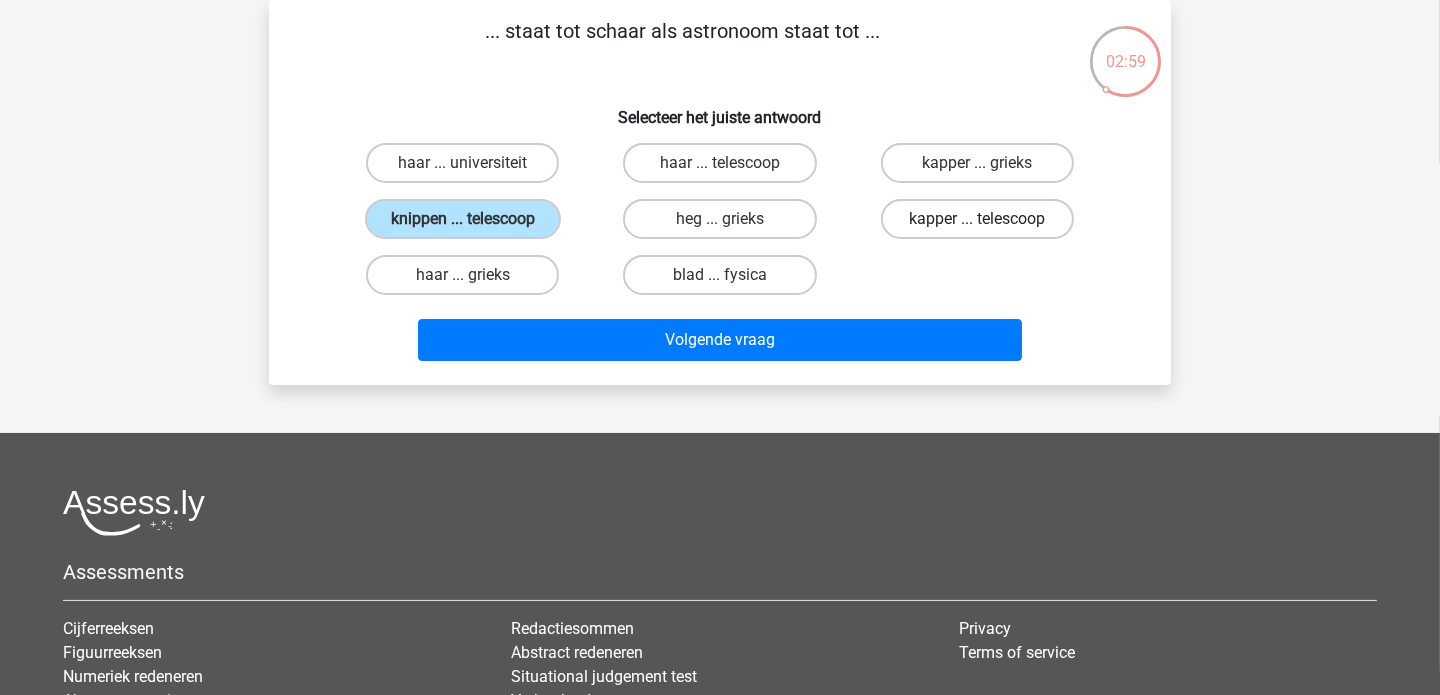 click on "kapper ... telescoop" at bounding box center (977, 219) 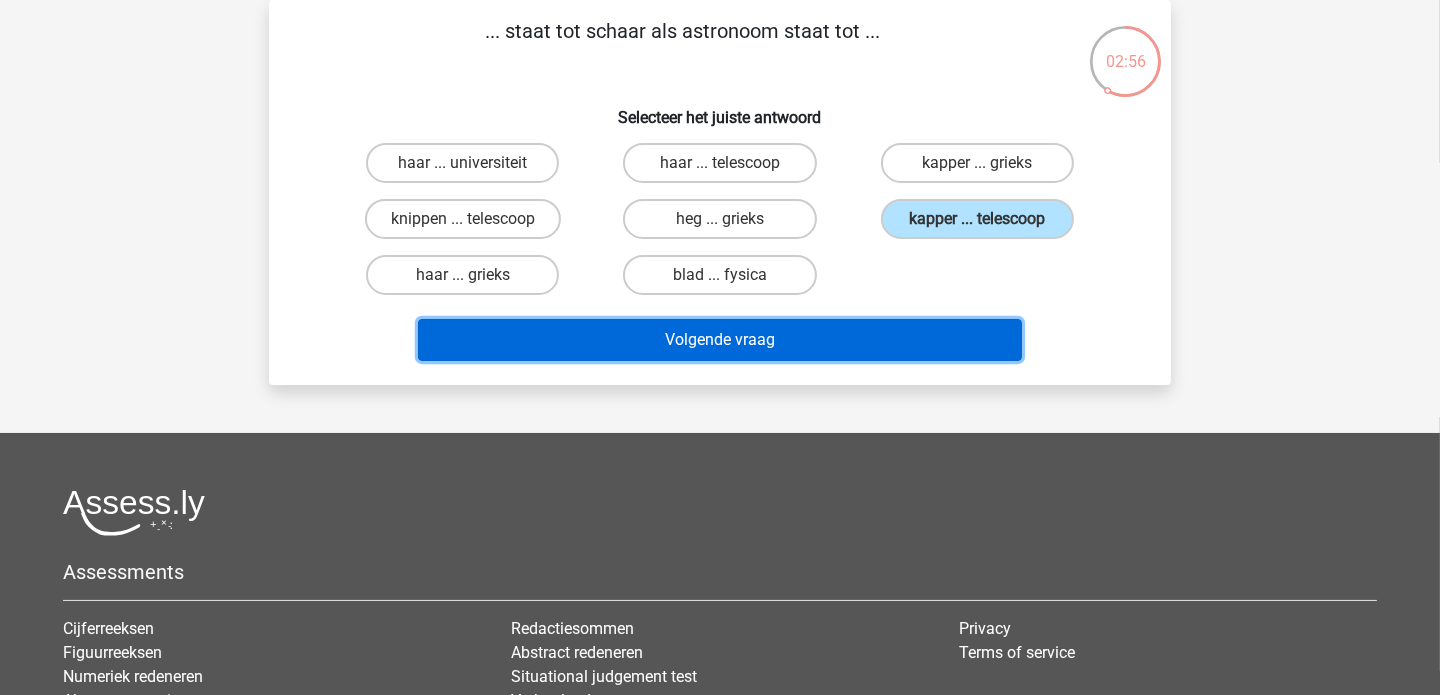 click on "Volgende vraag" at bounding box center [720, 340] 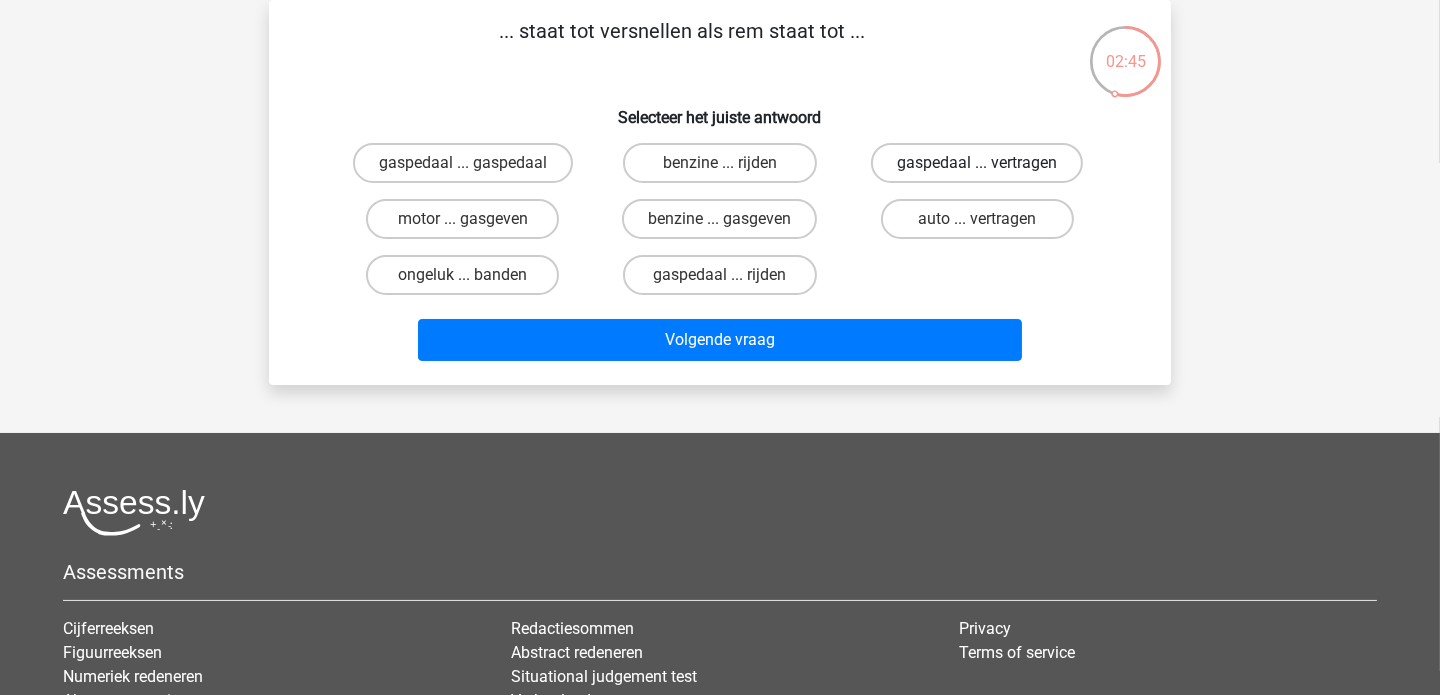 click on "gaspedaal ... vertragen" at bounding box center (977, 163) 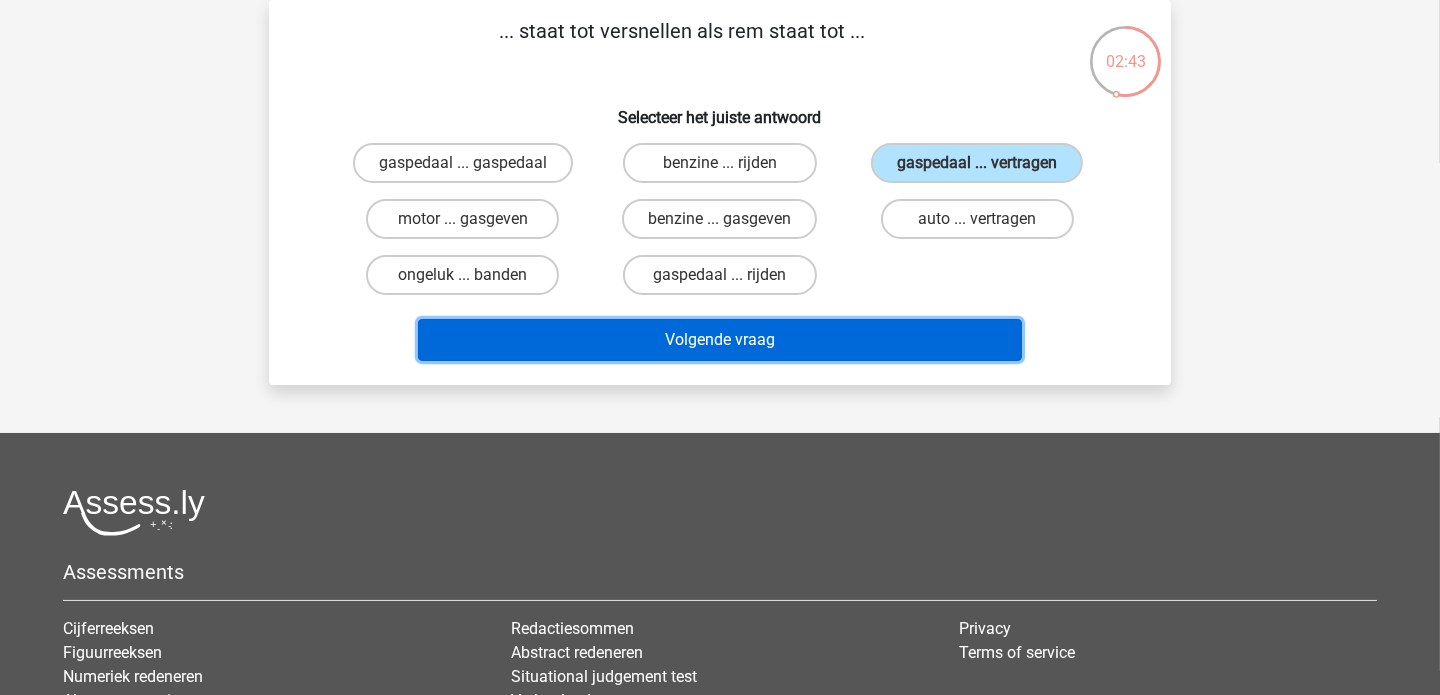 click on "Volgende vraag" at bounding box center (720, 340) 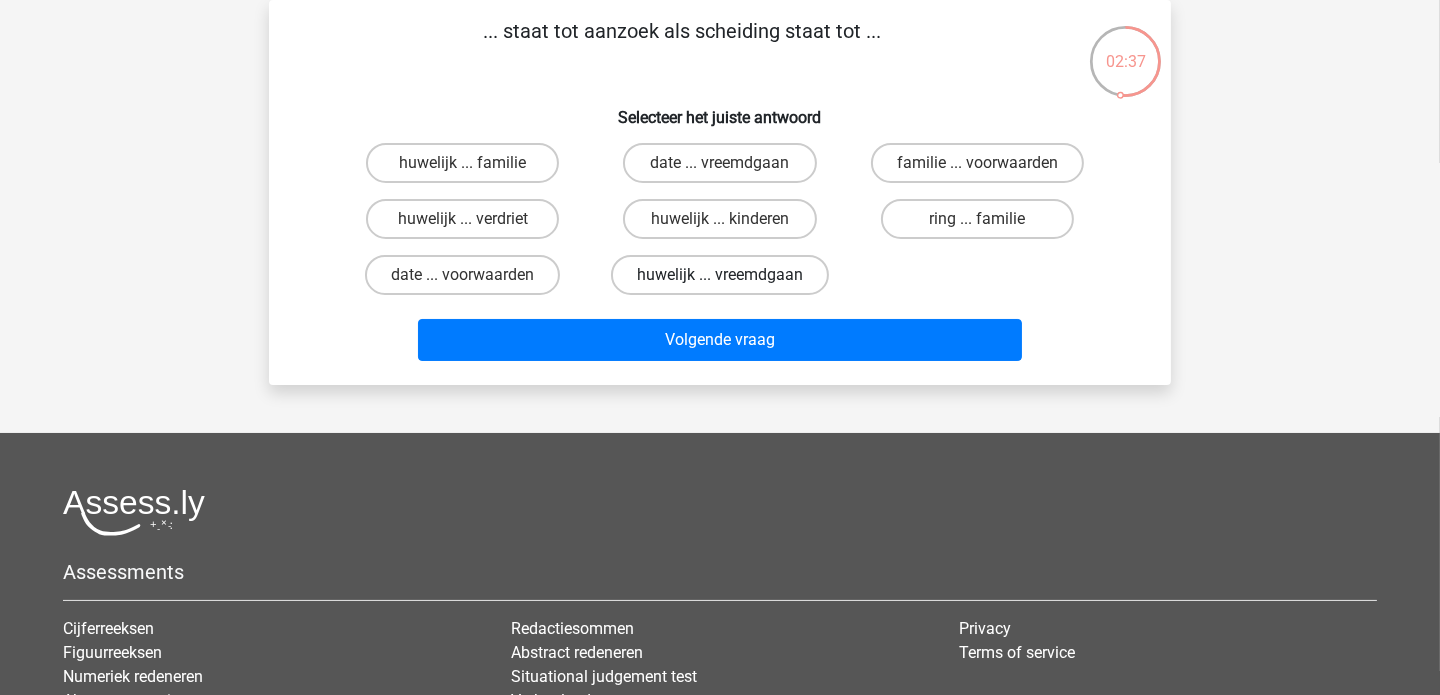 click on "huwelijk ... vreemdgaan" at bounding box center [720, 275] 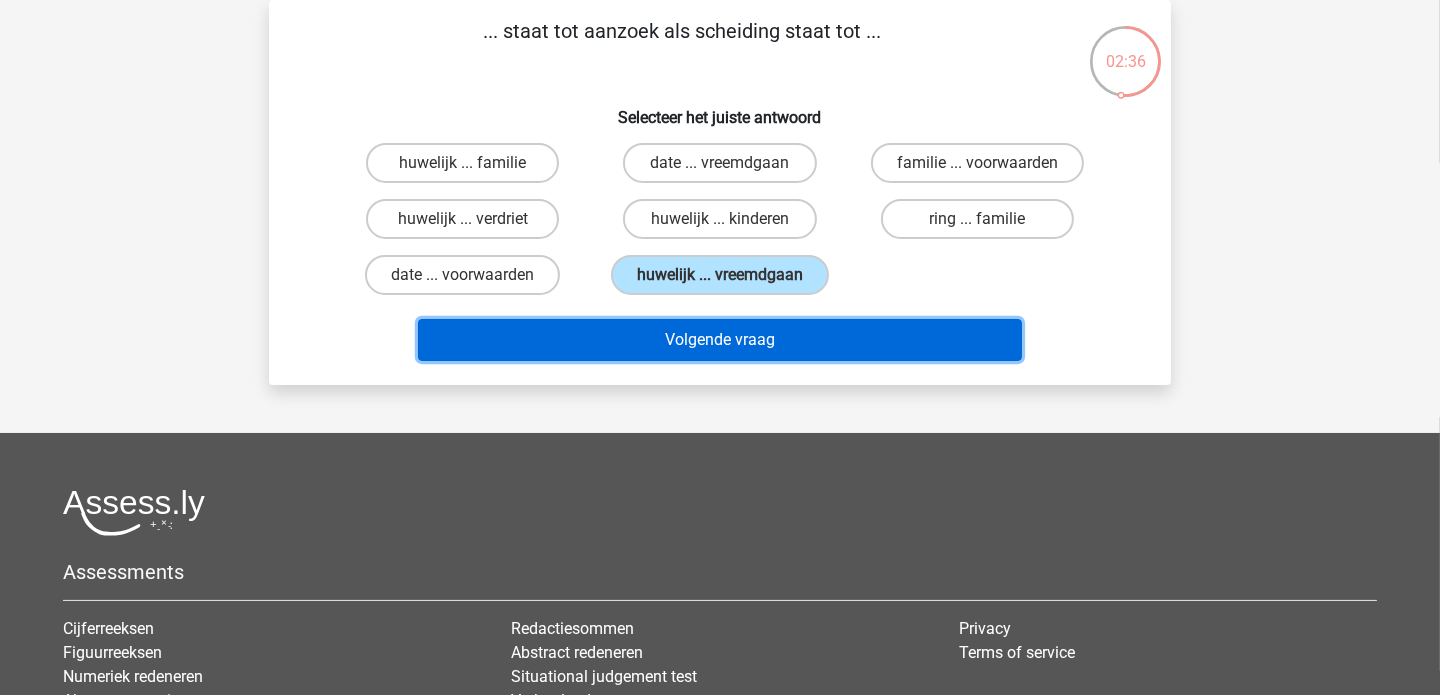 click on "Volgende vraag" at bounding box center [720, 340] 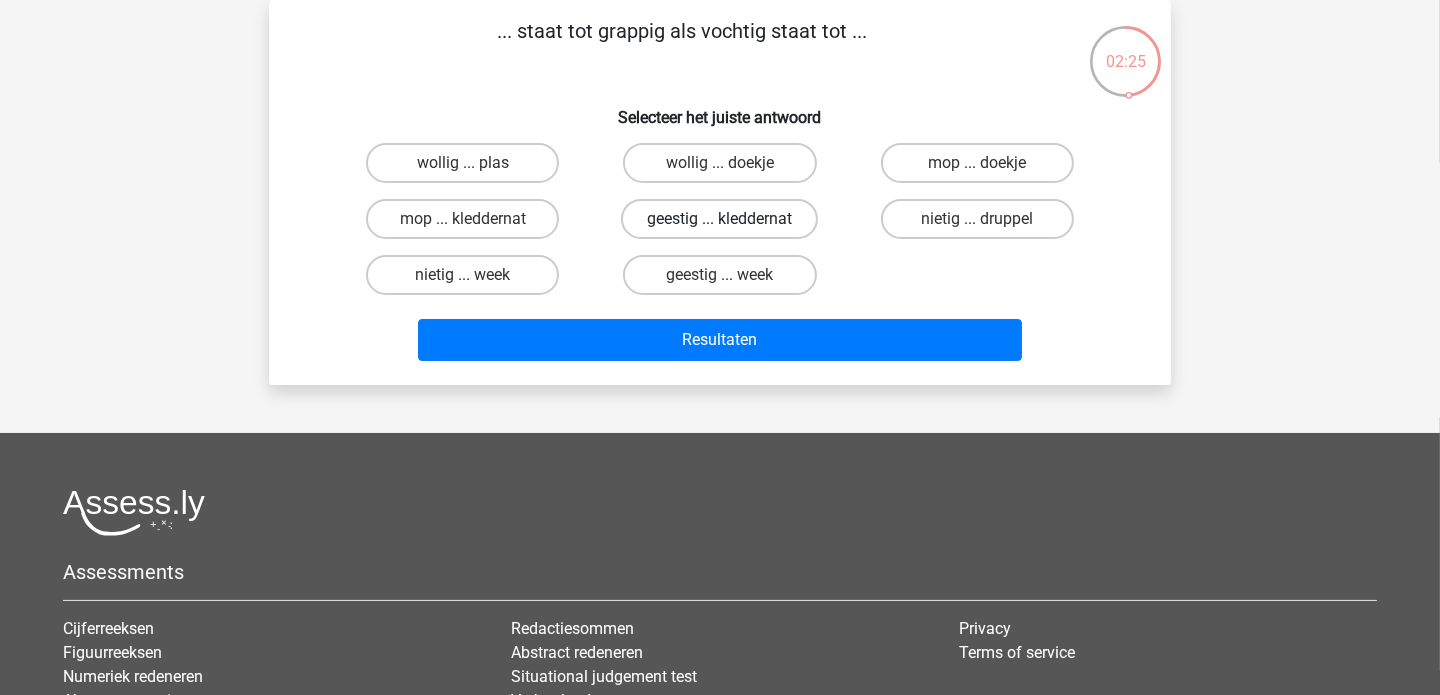 click on "geestig ... kleddernat" at bounding box center (719, 219) 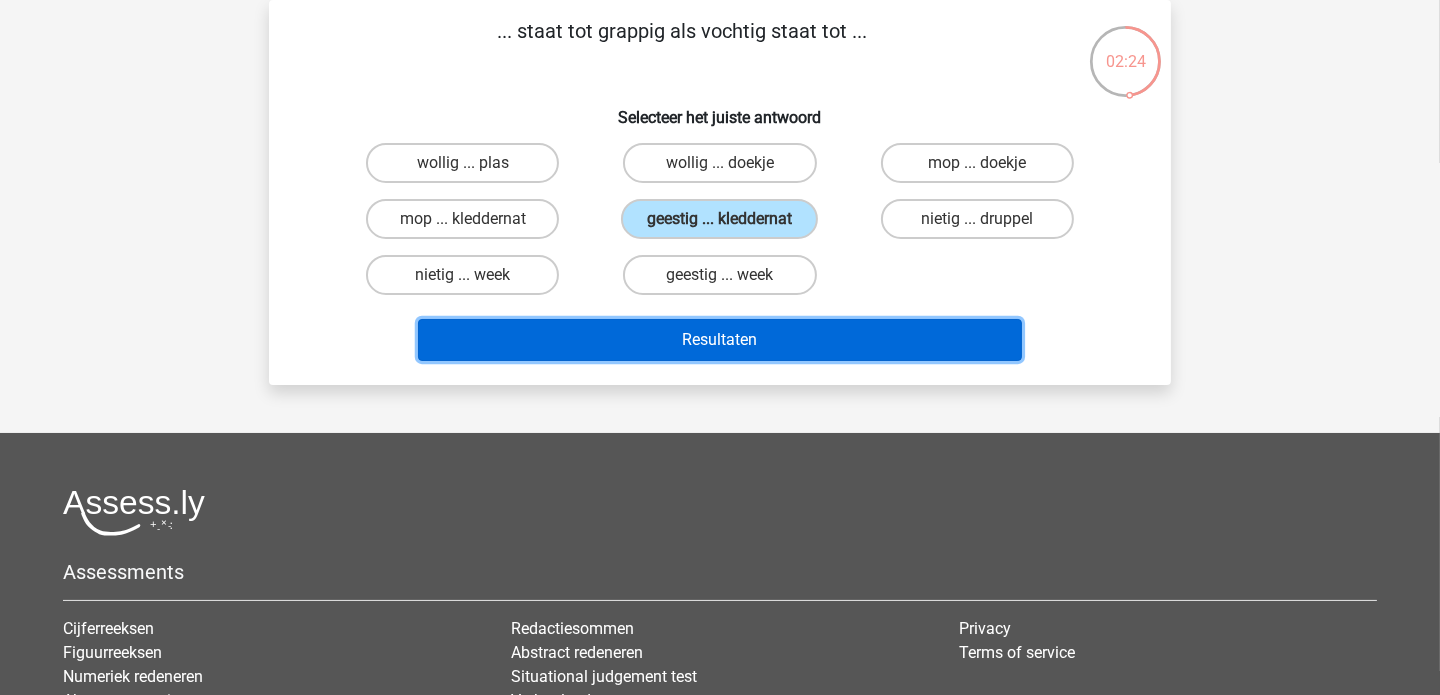 click on "Resultaten" at bounding box center [720, 340] 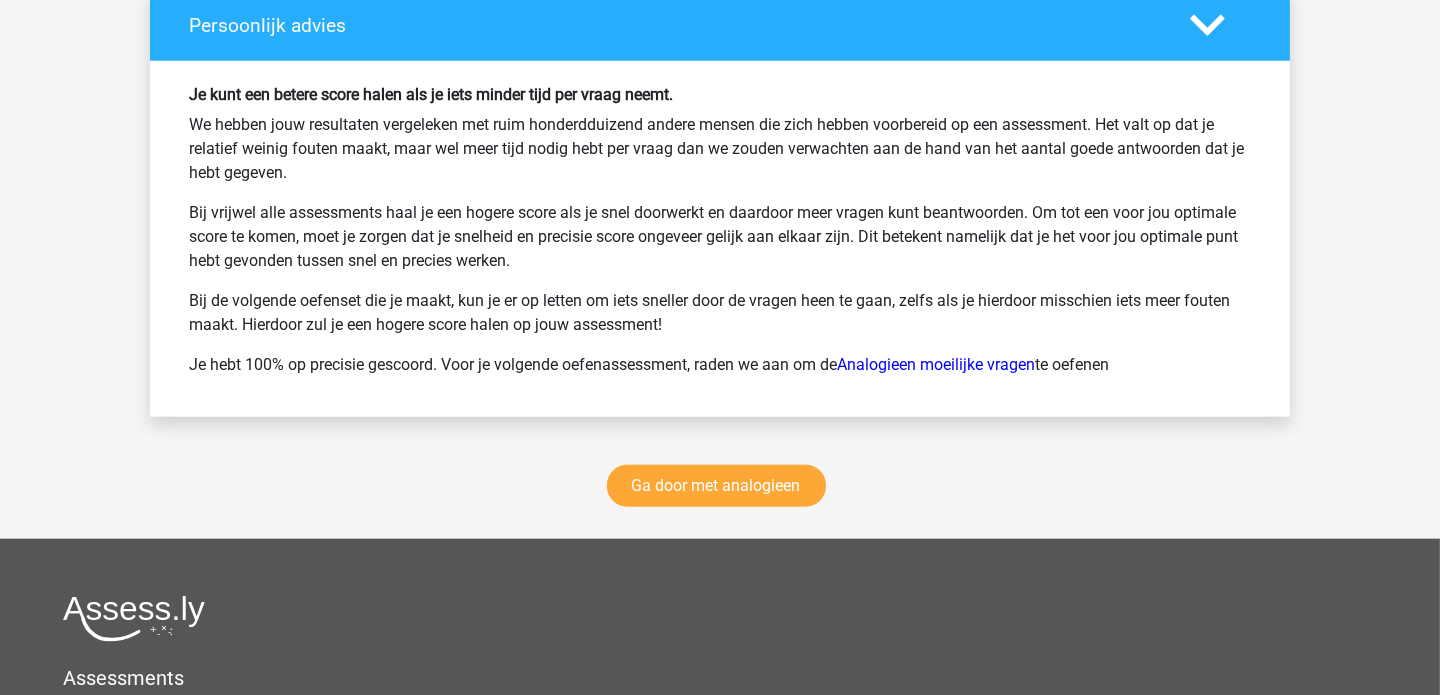 scroll, scrollTop: 2678, scrollLeft: 0, axis: vertical 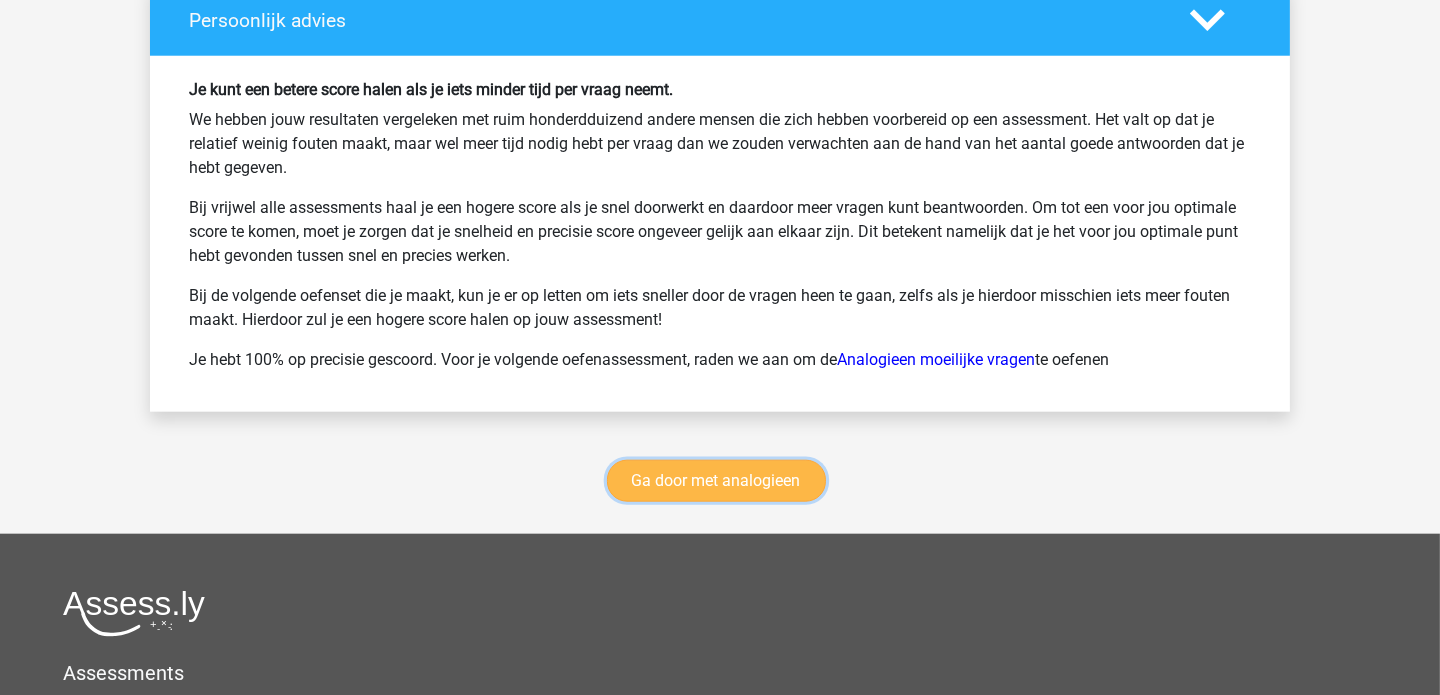 click on "Ga door met analogieen" at bounding box center [716, 481] 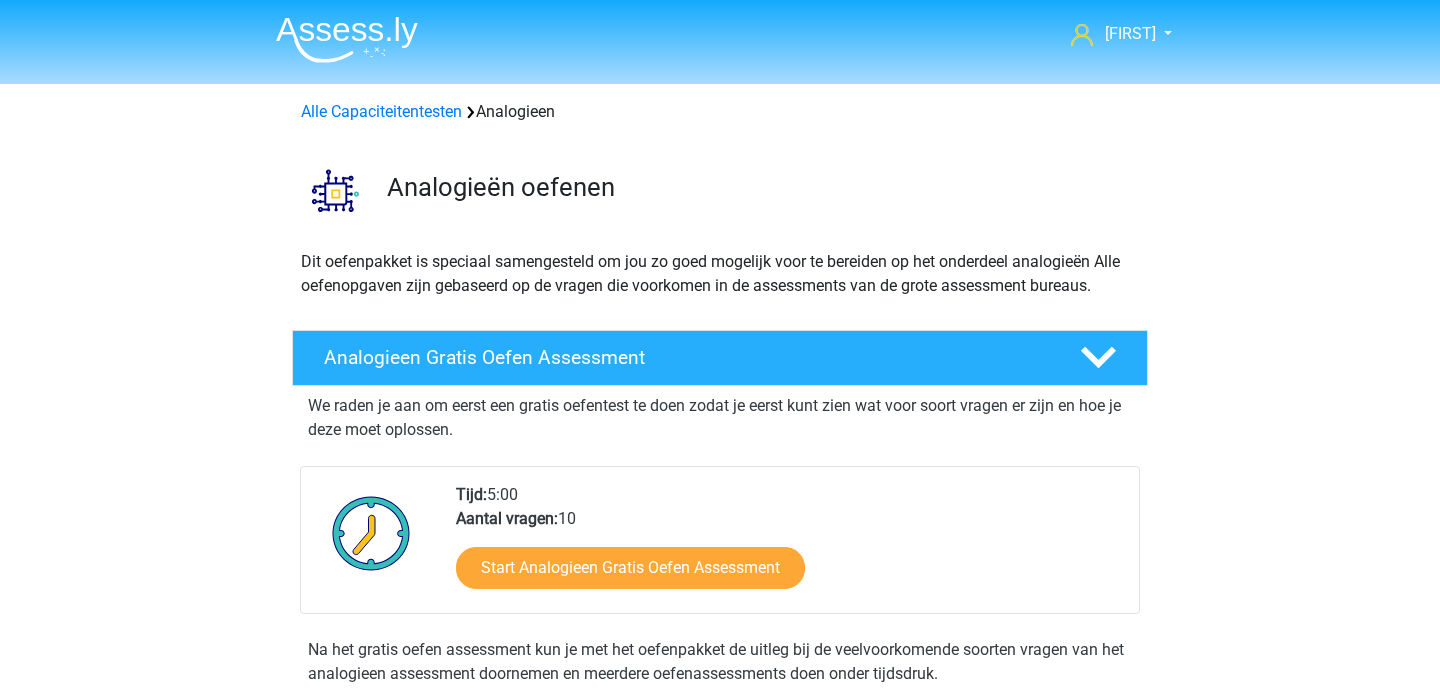 scroll, scrollTop: 819, scrollLeft: 0, axis: vertical 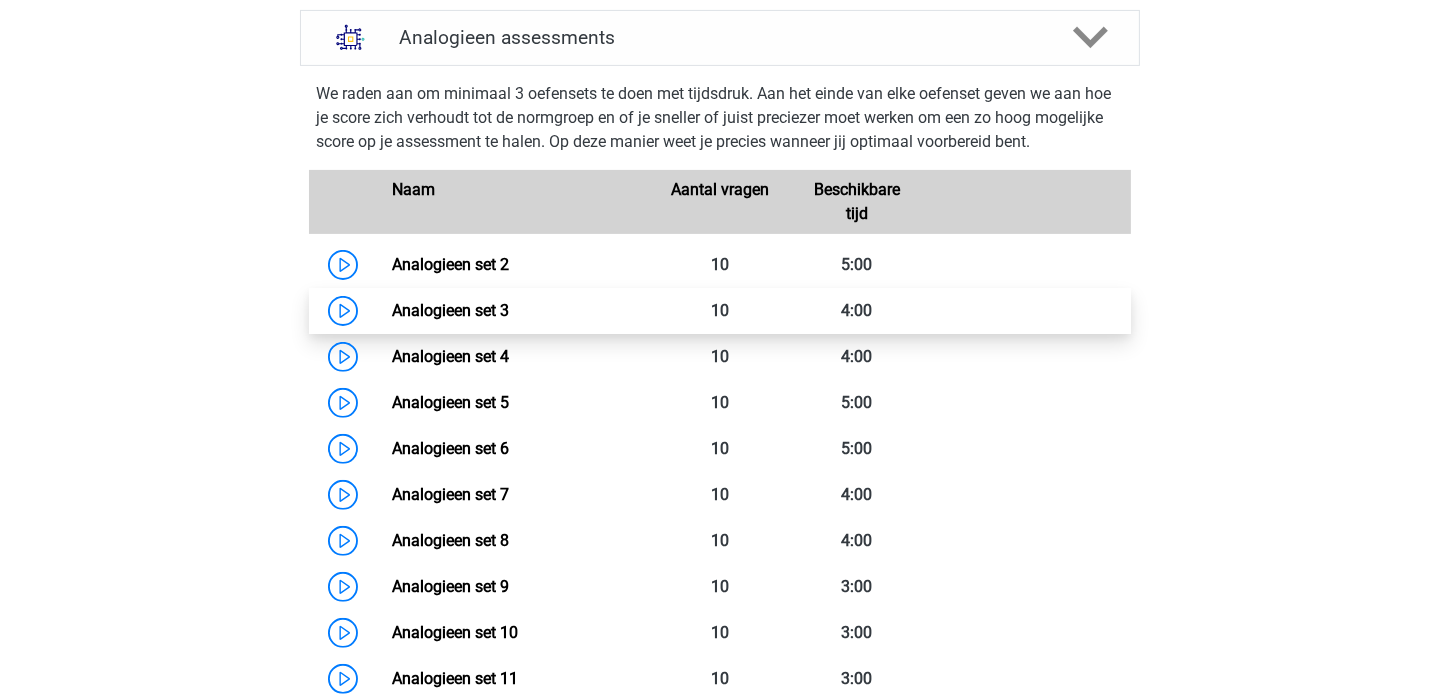 click on "Analogieen
set 3" at bounding box center [450, 310] 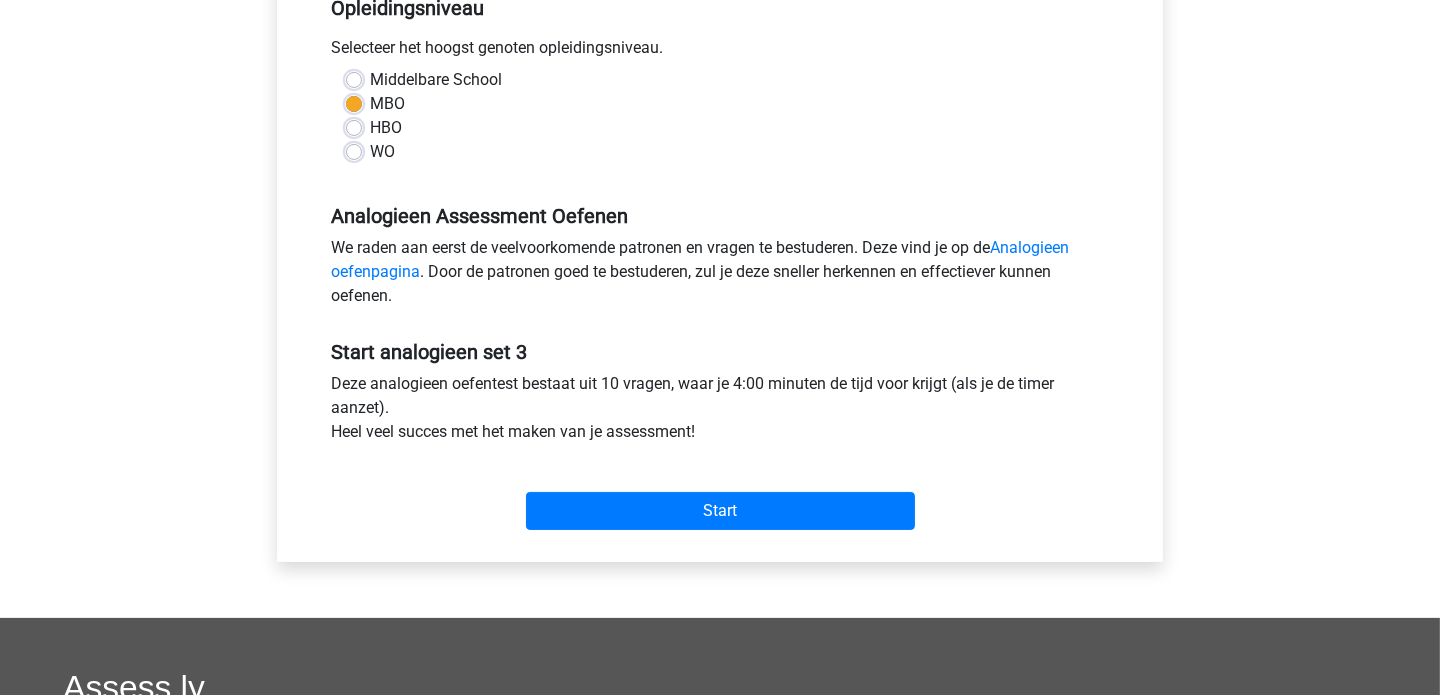 scroll, scrollTop: 472, scrollLeft: 0, axis: vertical 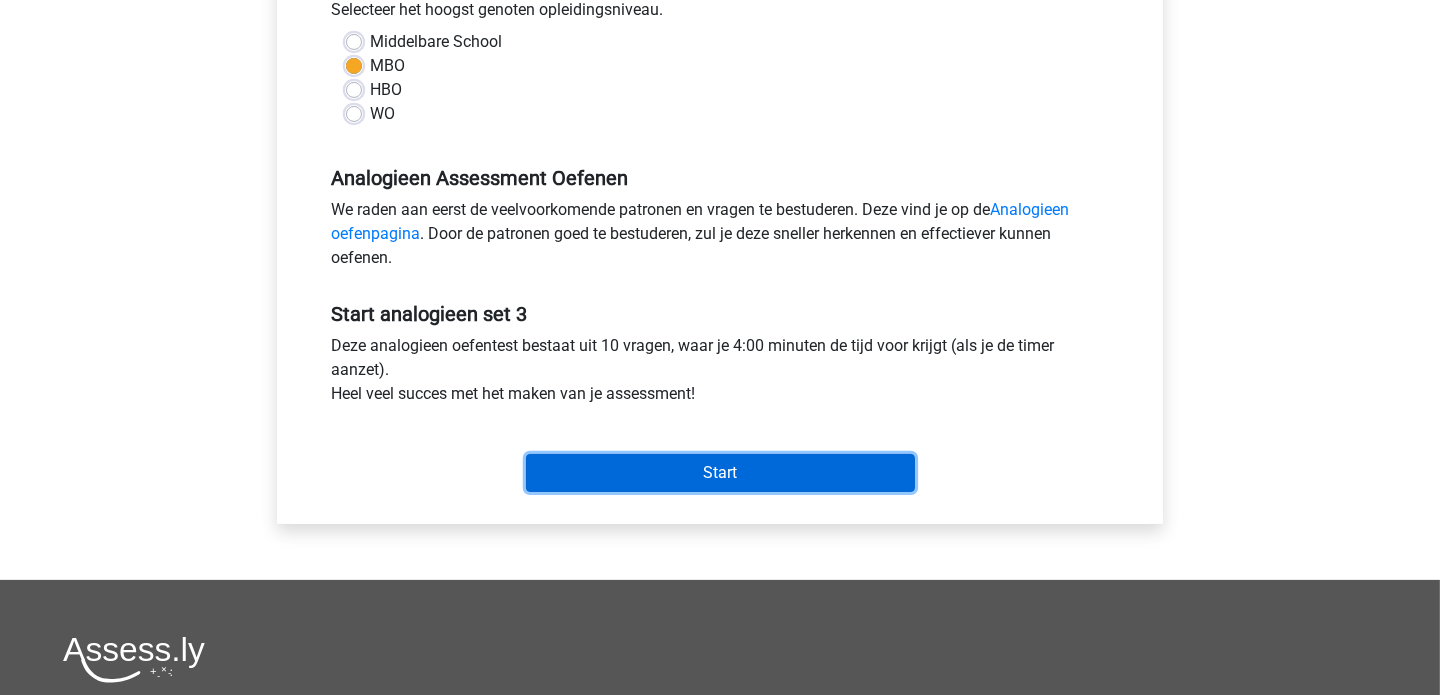click on "Start" at bounding box center (720, 473) 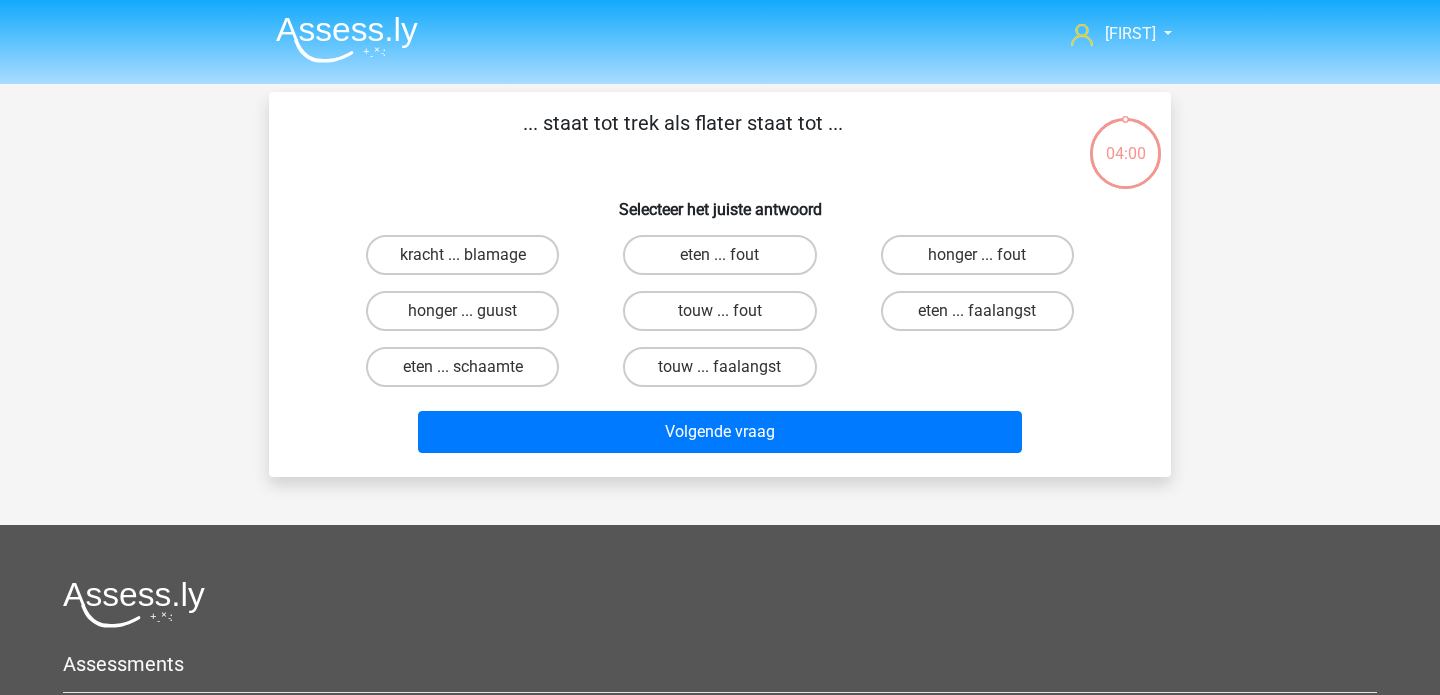 scroll, scrollTop: 0, scrollLeft: 0, axis: both 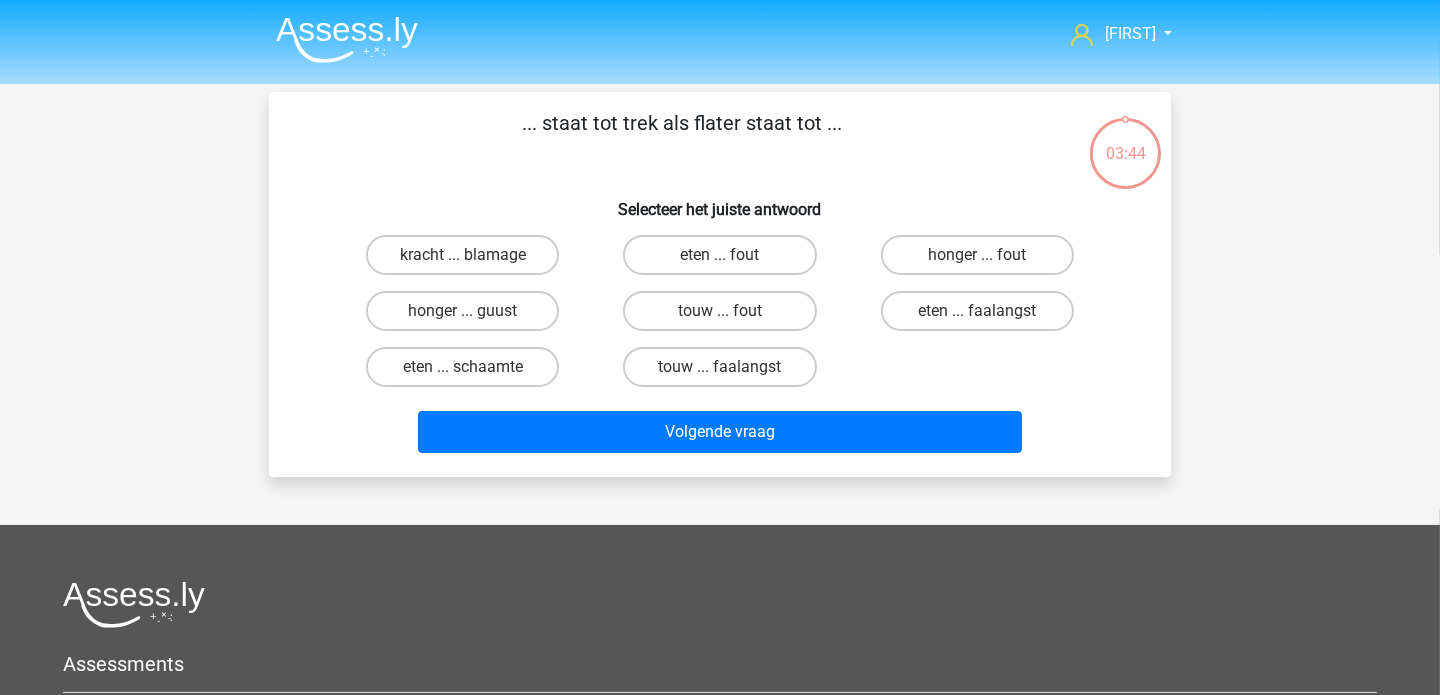click on "honger ... fout" at bounding box center [983, 261] 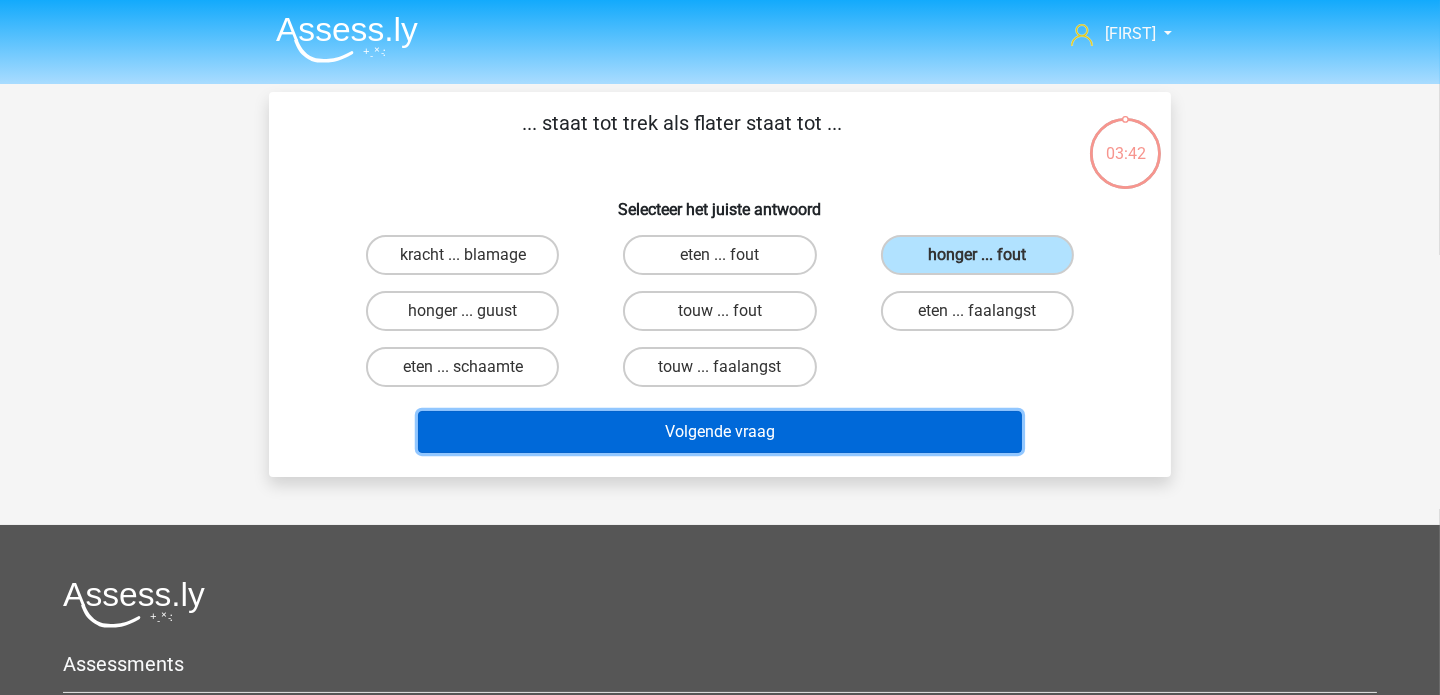 click on "Volgende vraag" at bounding box center (720, 432) 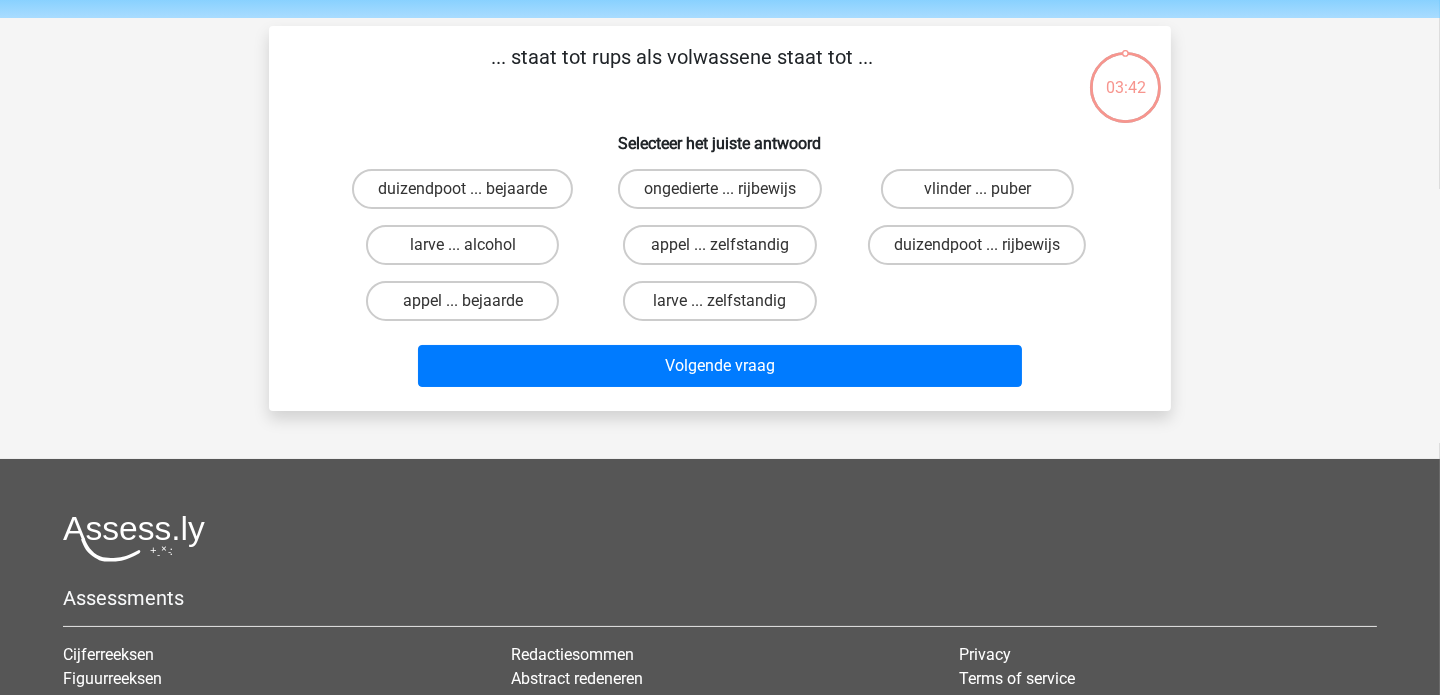 scroll, scrollTop: 92, scrollLeft: 0, axis: vertical 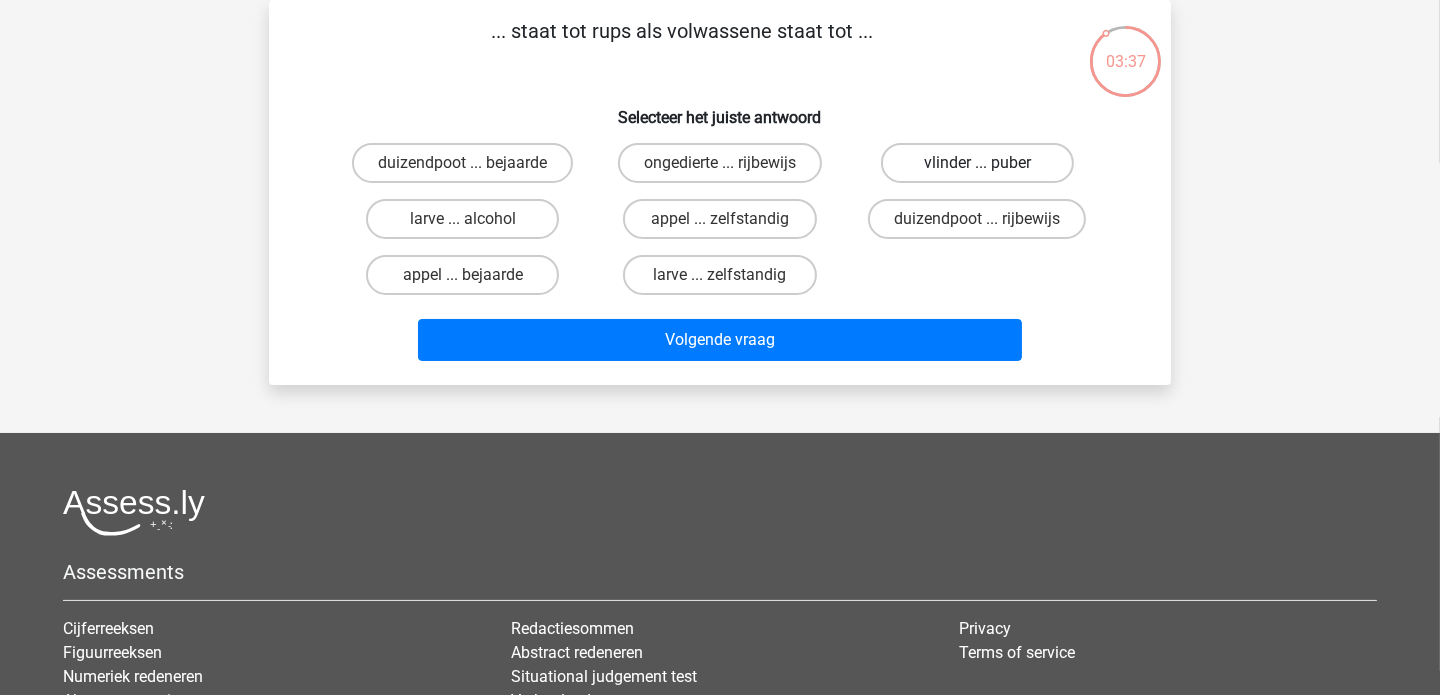 click on "vlinder ... puber" at bounding box center (977, 163) 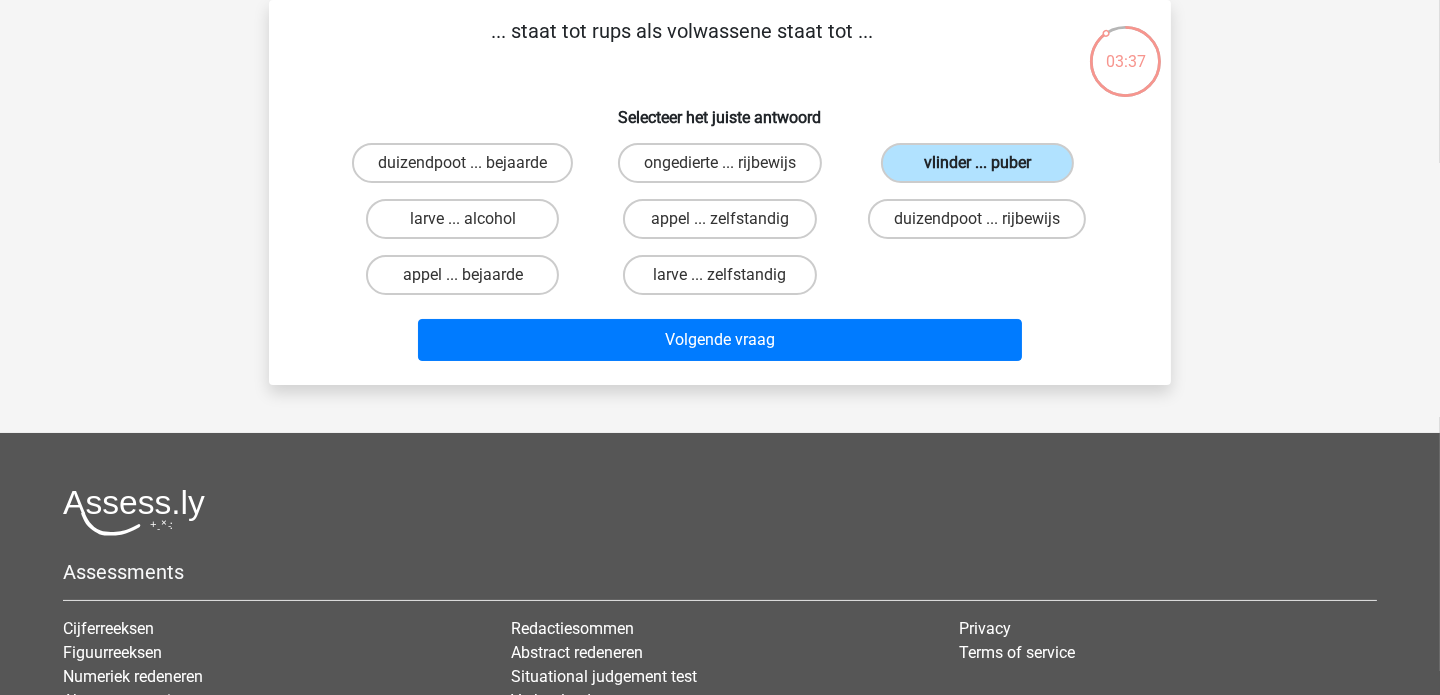 click on "vlinder ... puber" at bounding box center (977, 163) 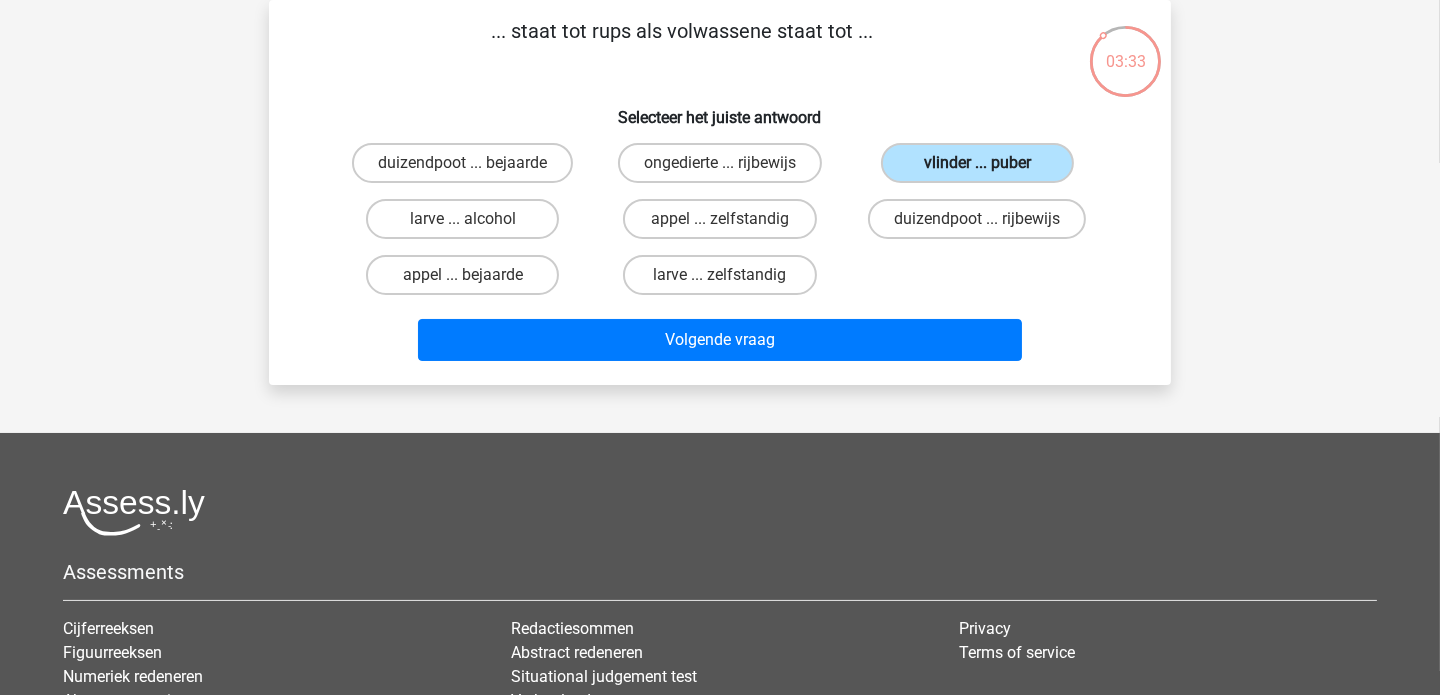 click on "vlinder ... puber" at bounding box center (977, 163) 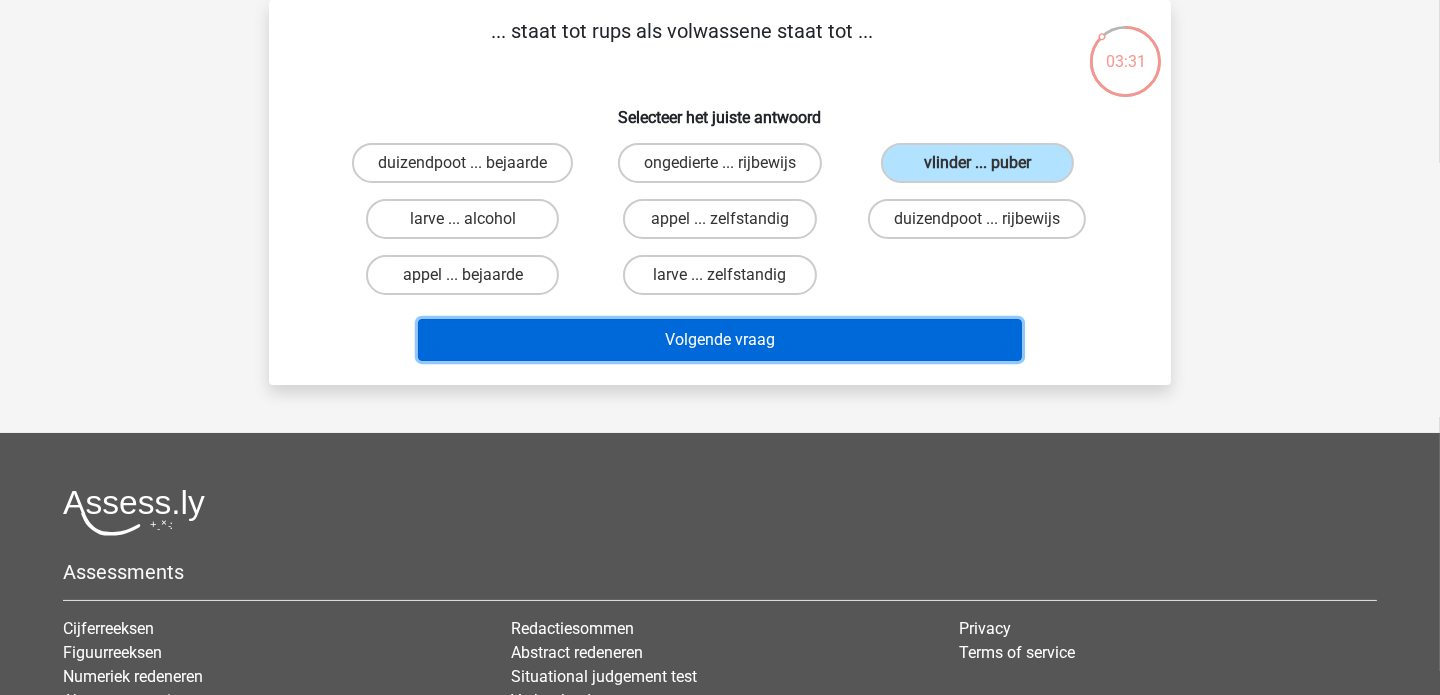 click on "Volgende vraag" at bounding box center (720, 340) 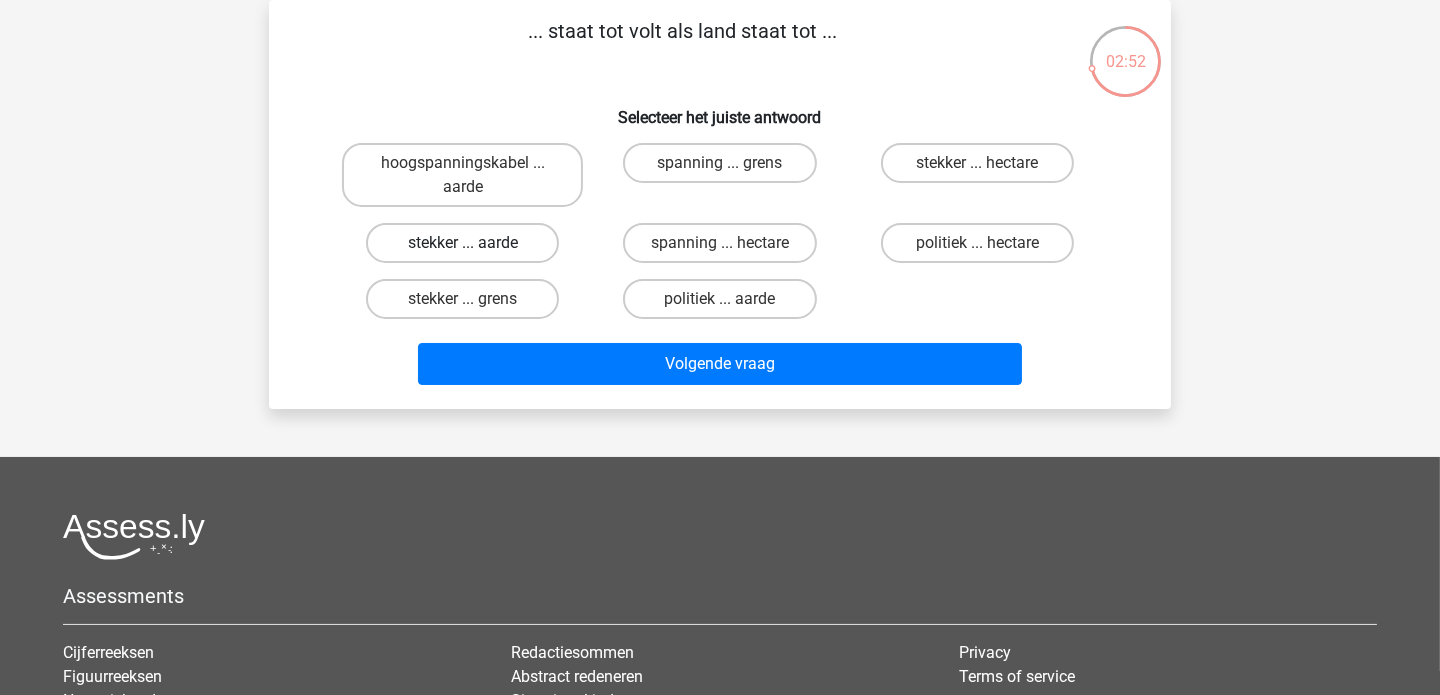 click on "stekker ... aarde" at bounding box center (462, 243) 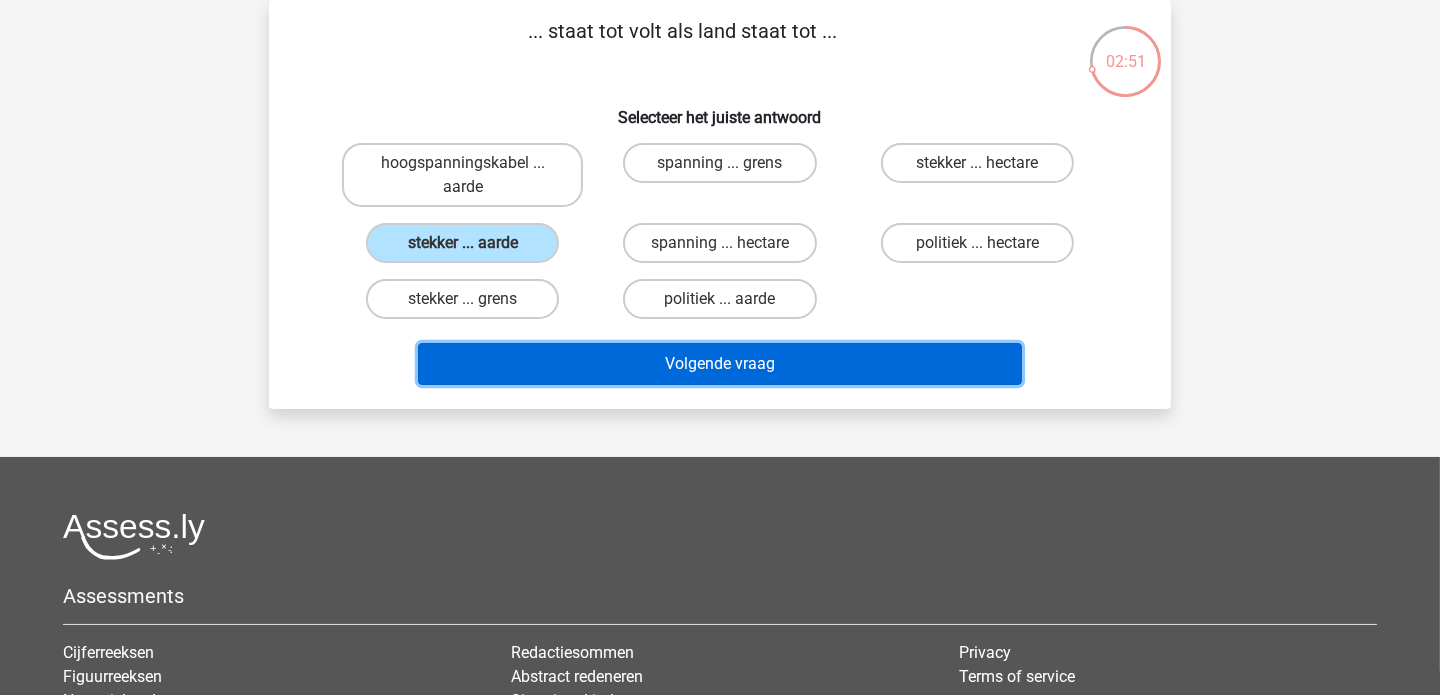 click on "Volgende vraag" at bounding box center (720, 364) 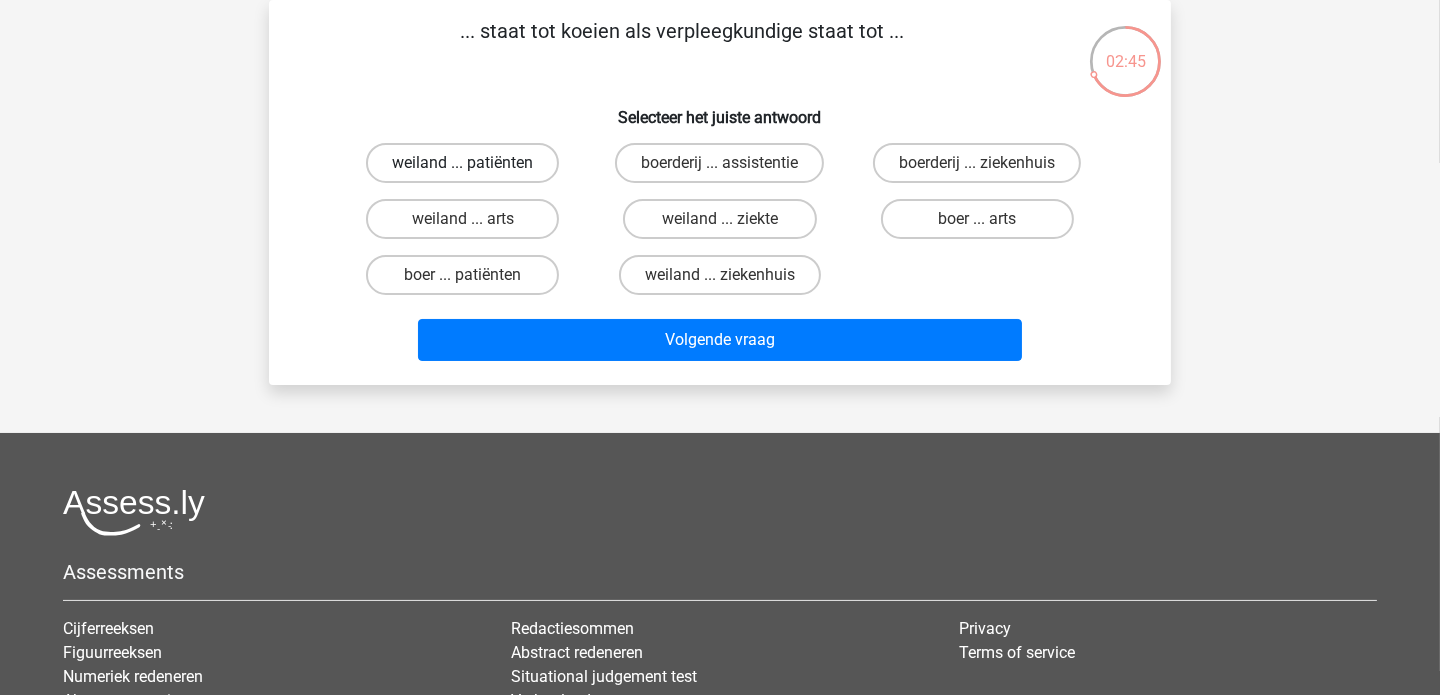 click on "weiland ... patiënten" at bounding box center [462, 163] 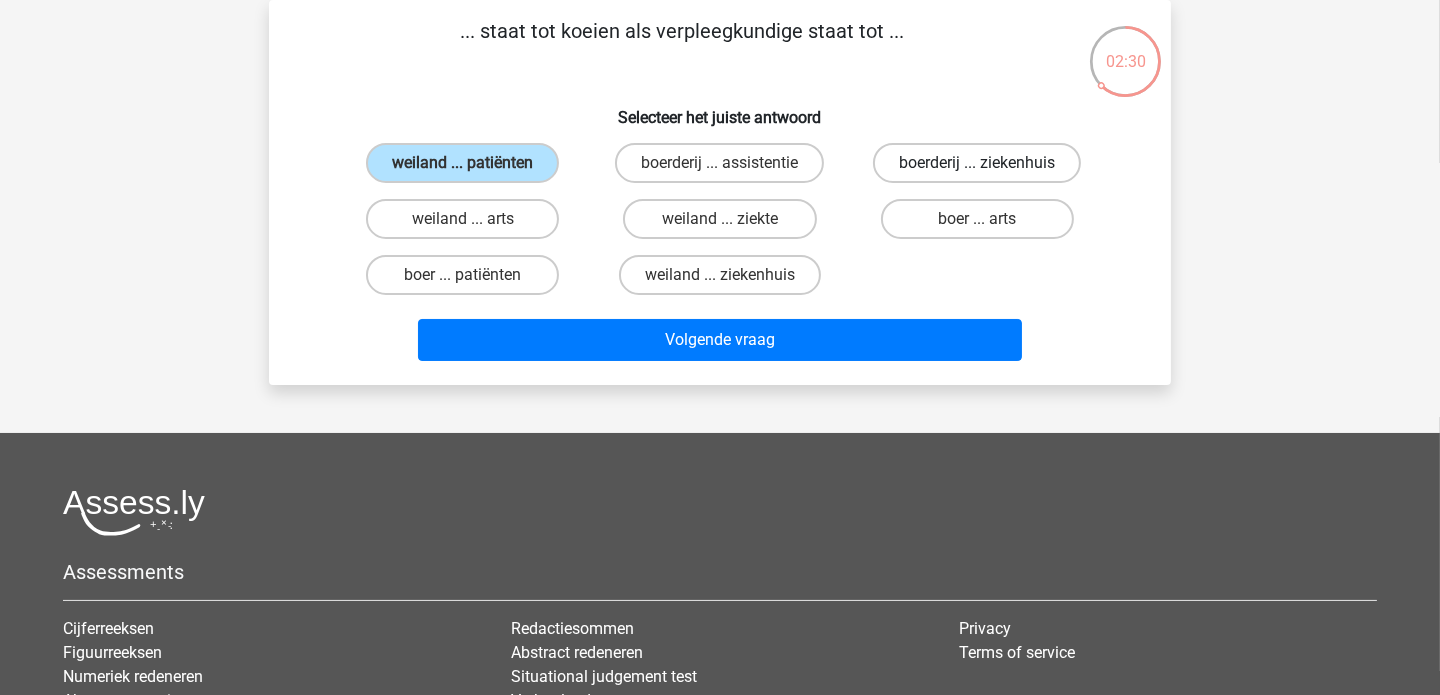 click on "boerderij ... ziekenhuis" at bounding box center (977, 163) 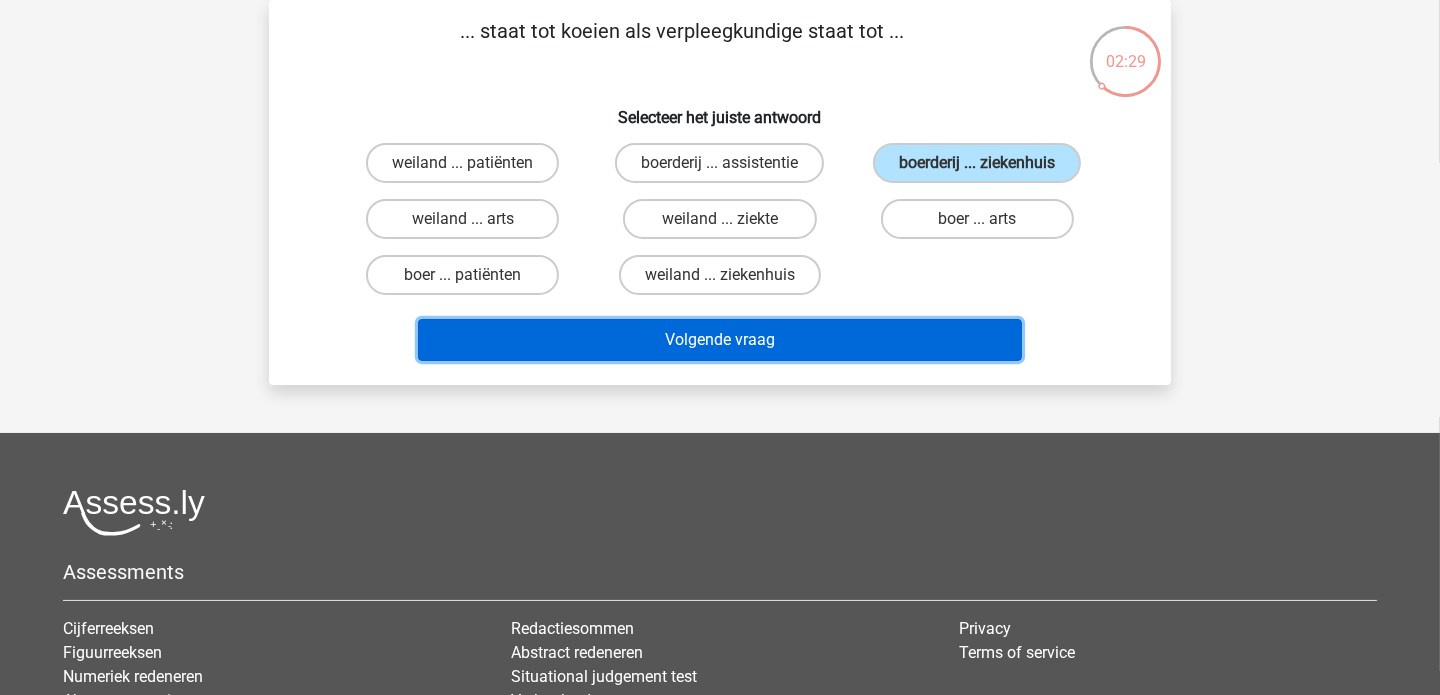 click on "Volgende vraag" at bounding box center (720, 340) 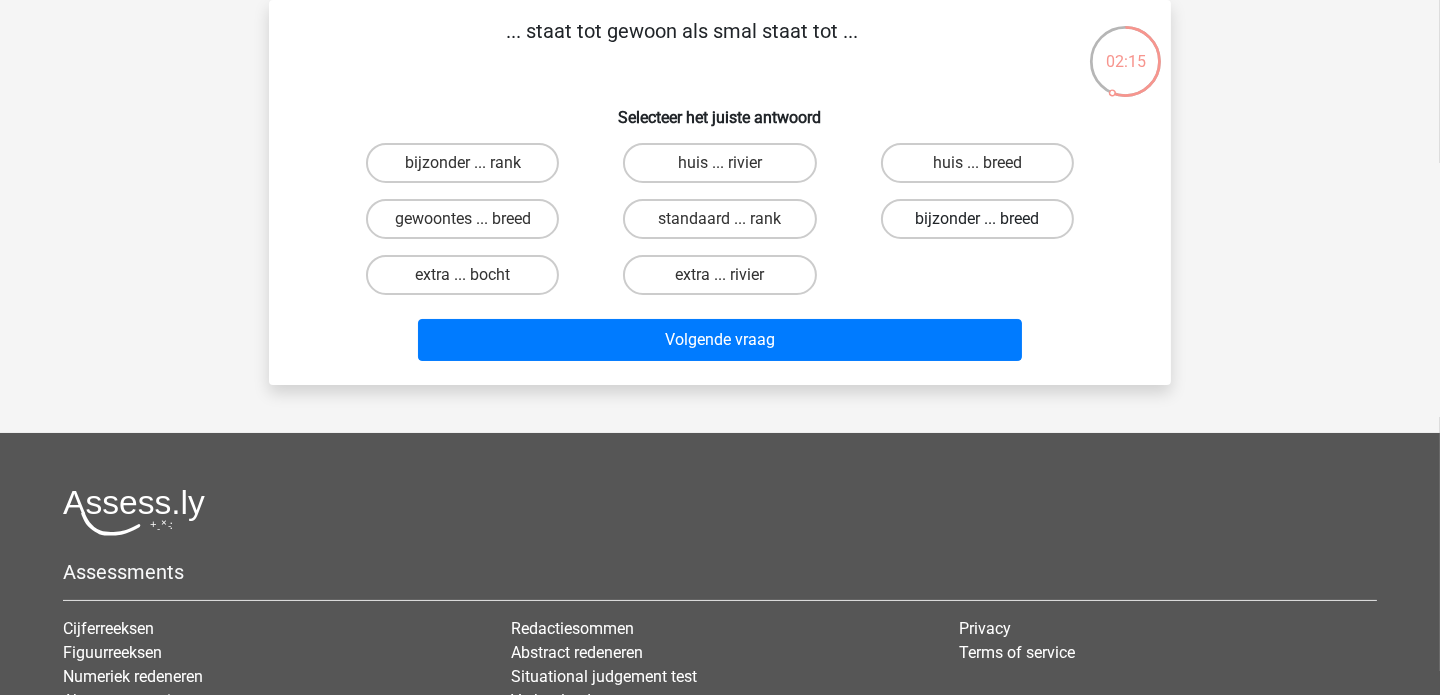click on "bijzonder ... breed" at bounding box center (977, 219) 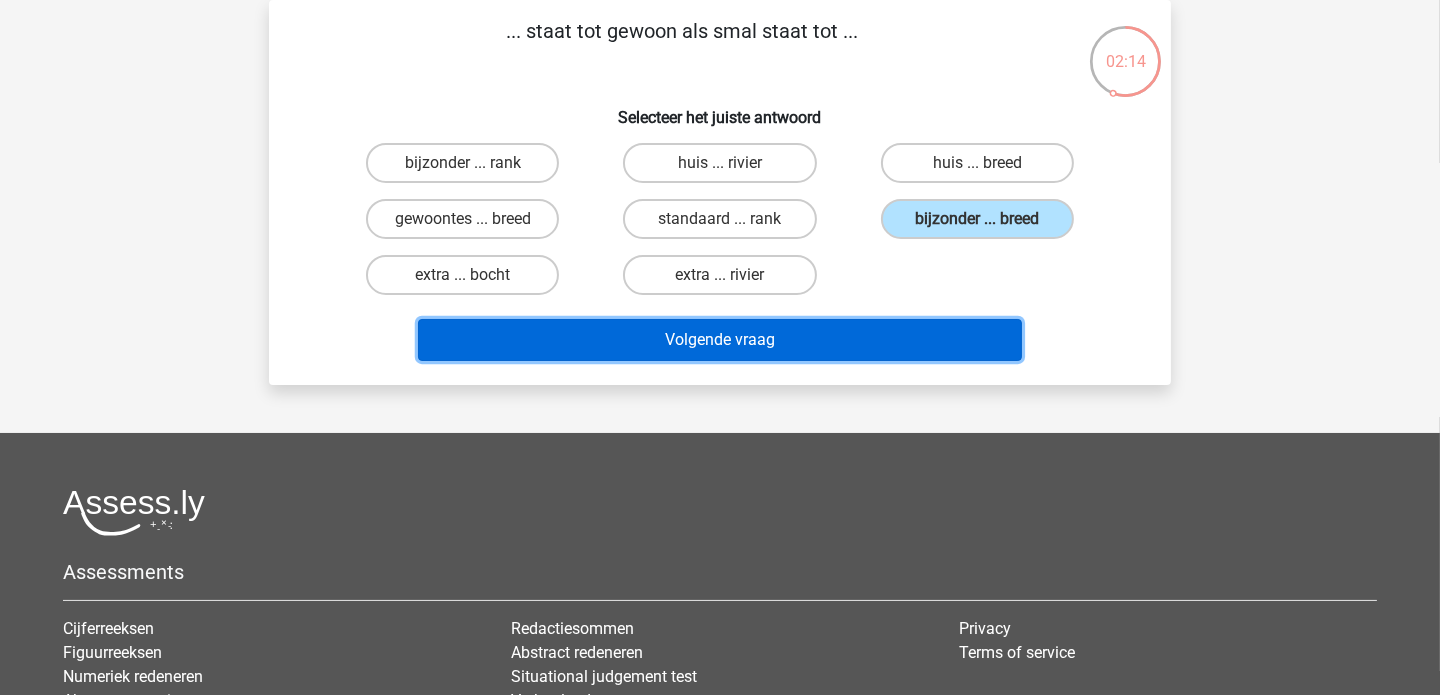 click on "Volgende vraag" at bounding box center (720, 340) 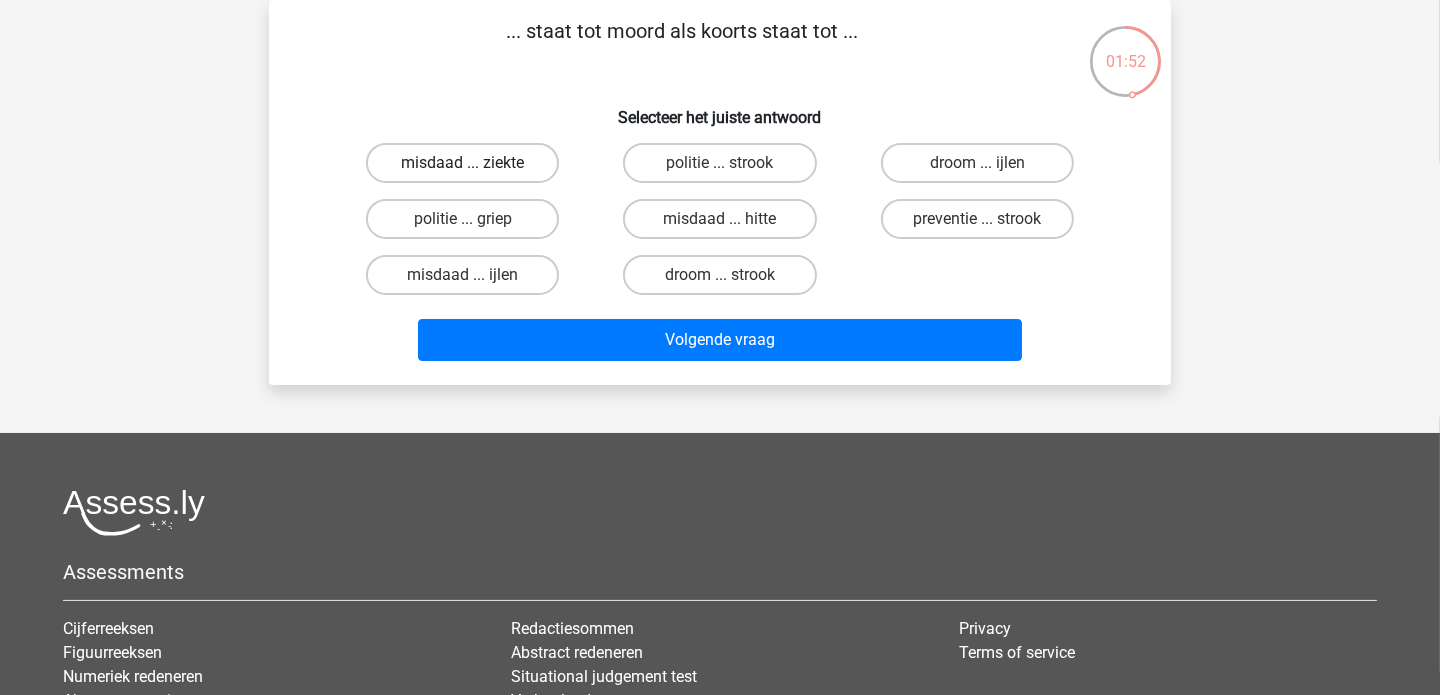 click on "misdaad ... ziekte" at bounding box center (462, 163) 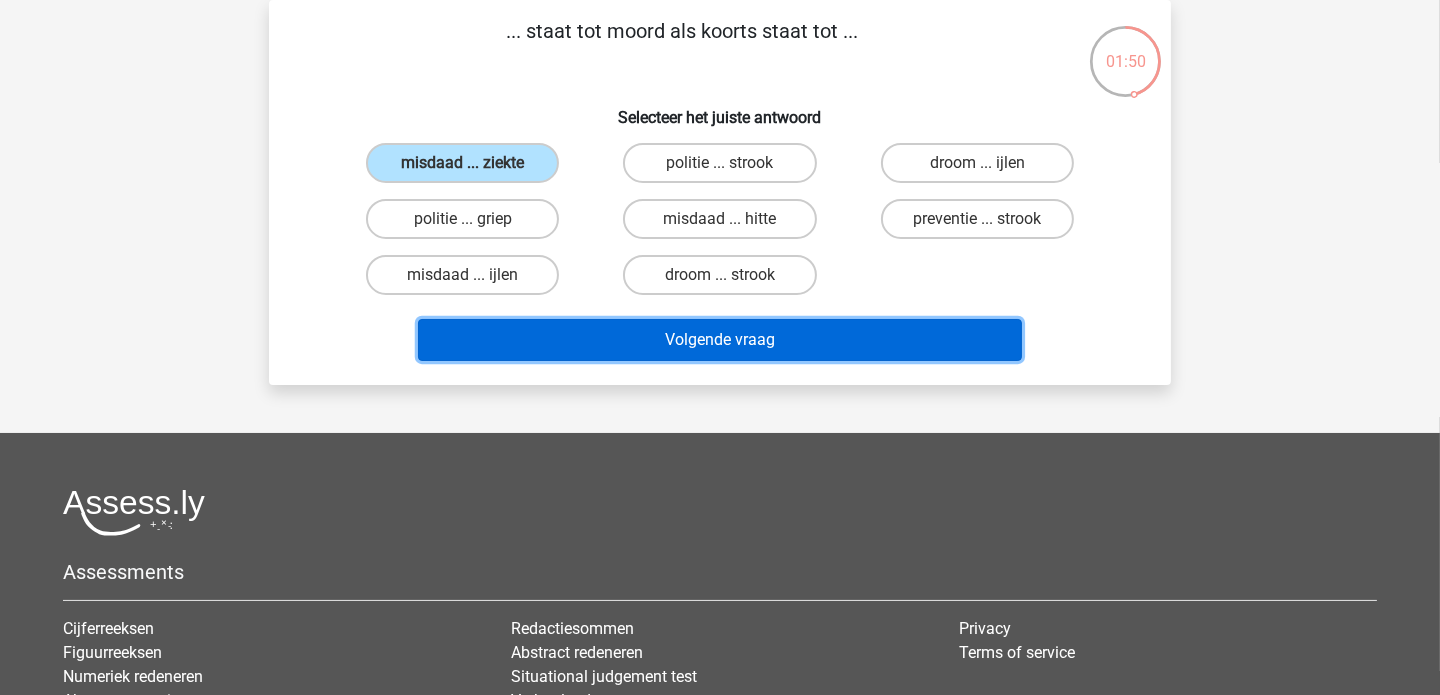 click on "Volgende vraag" at bounding box center (720, 340) 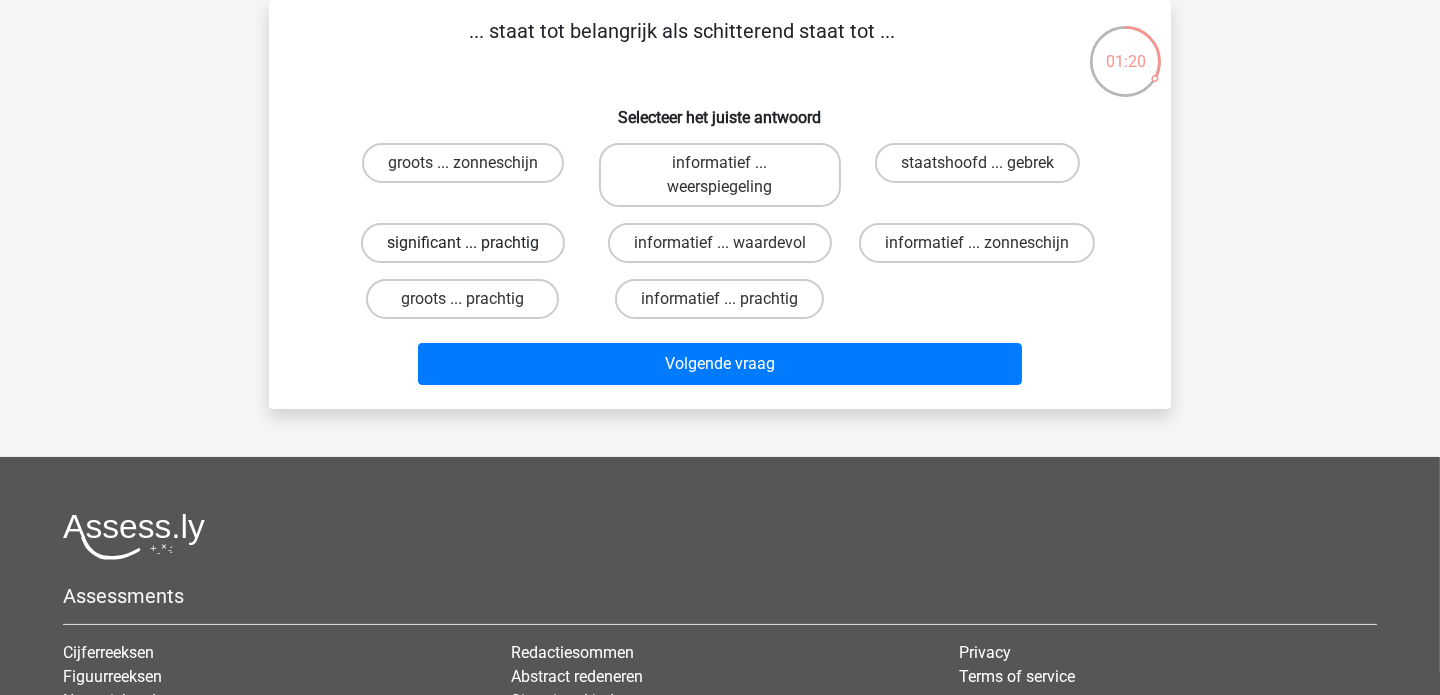 click on "significant ... prachtig" at bounding box center [463, 243] 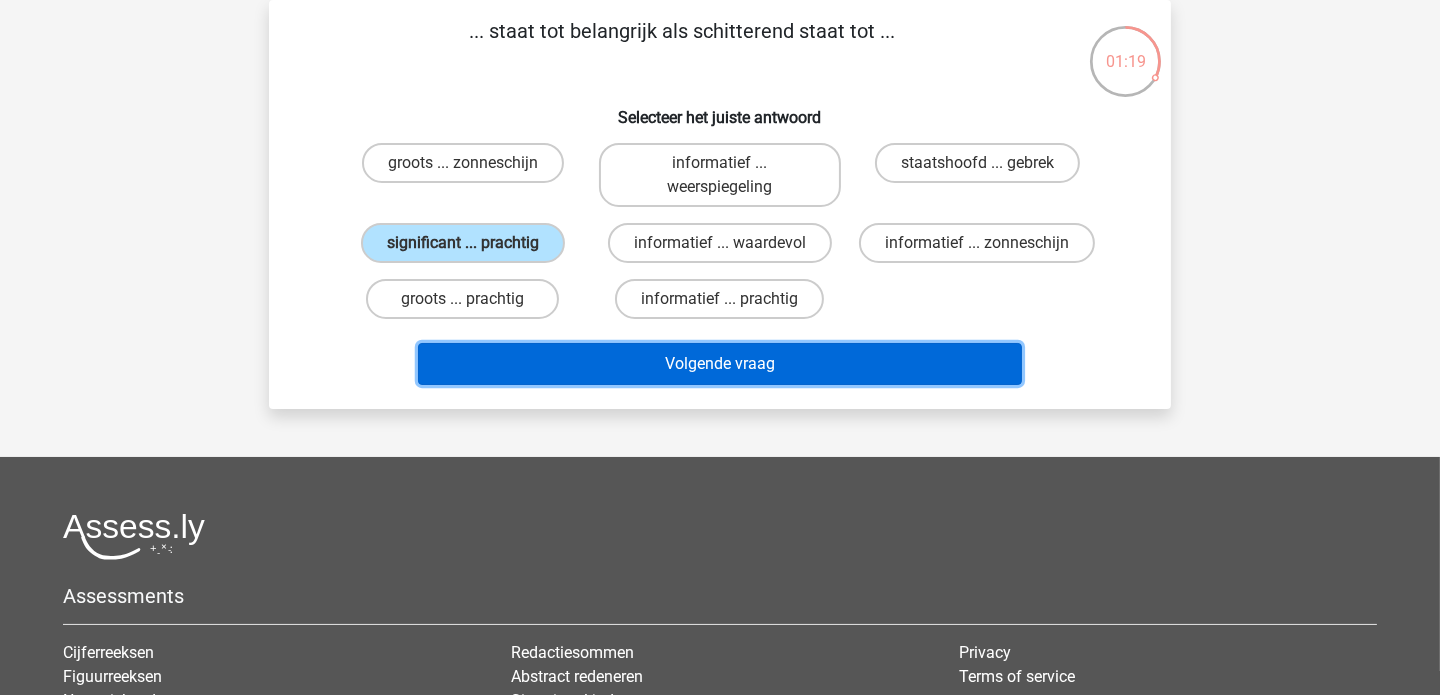 click on "Volgende vraag" at bounding box center (720, 364) 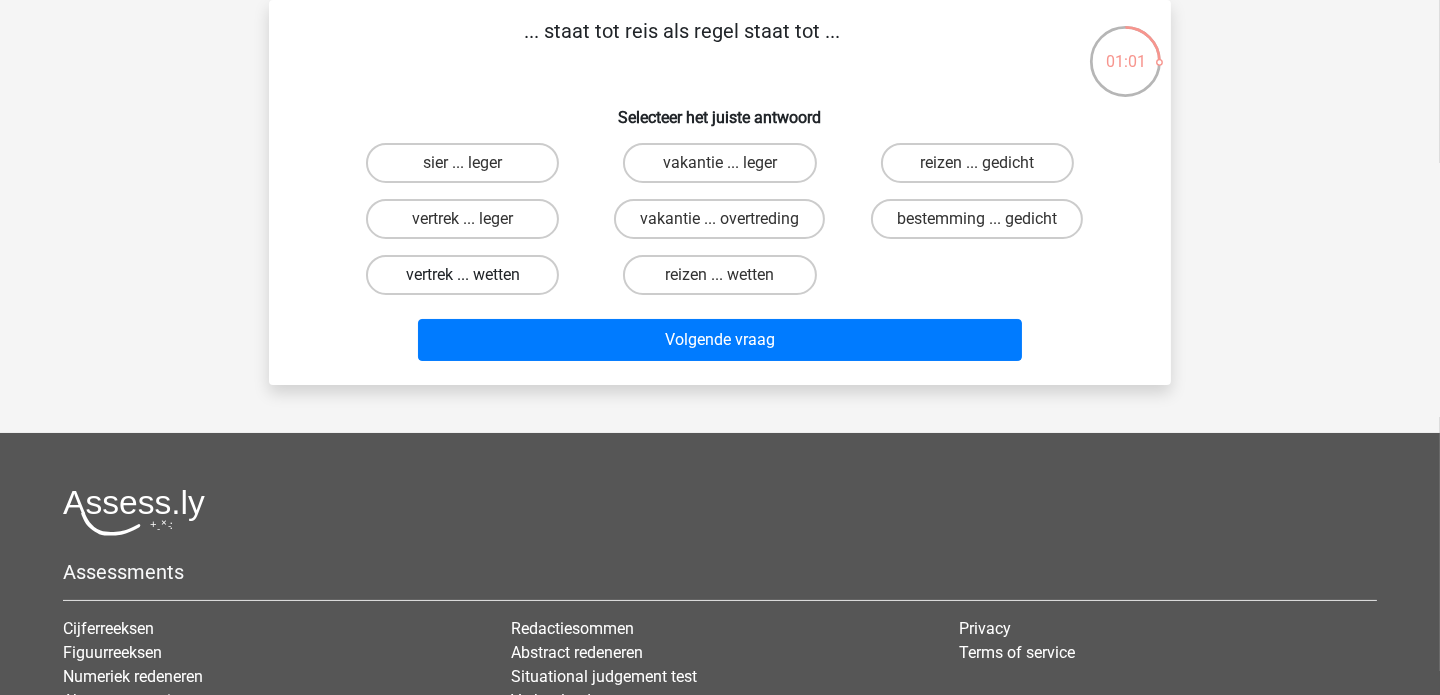 click on "vertrek ... wetten" at bounding box center (462, 275) 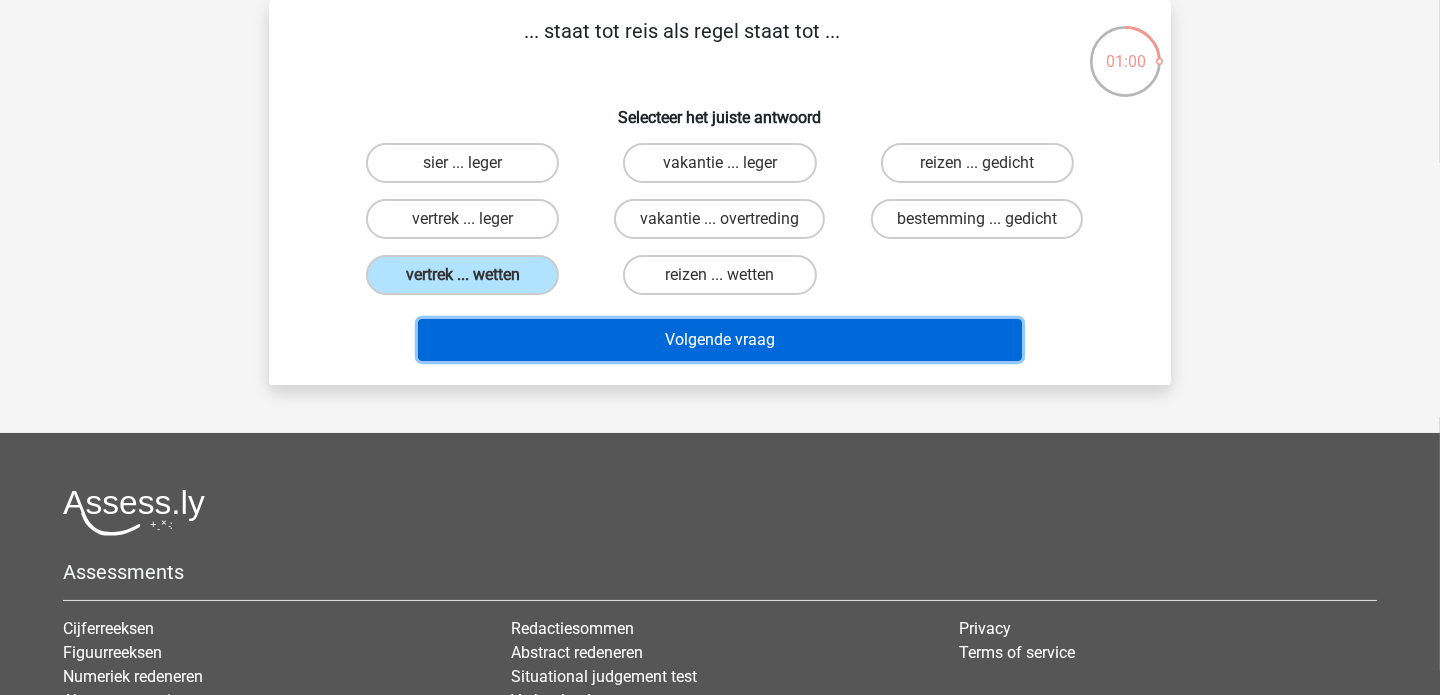 click on "Volgende vraag" at bounding box center [720, 340] 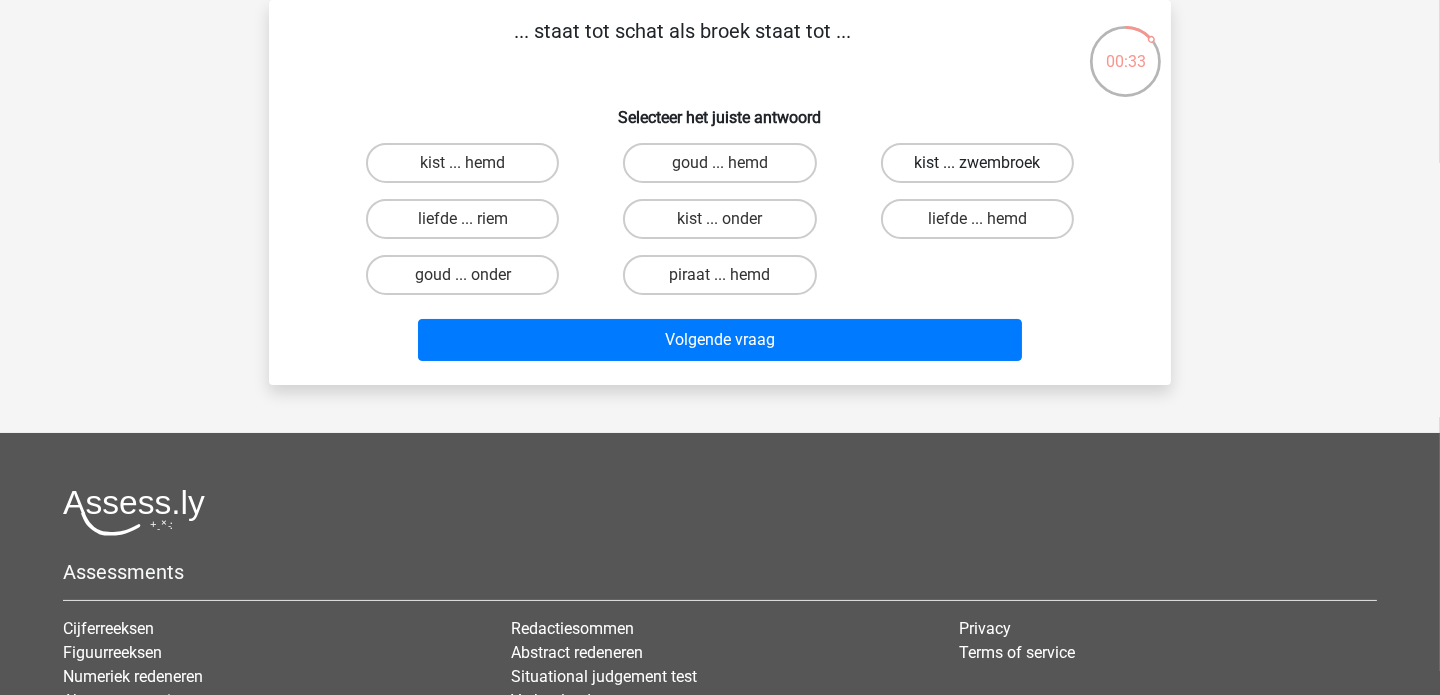 click on "kist ... zwembroek" at bounding box center (977, 163) 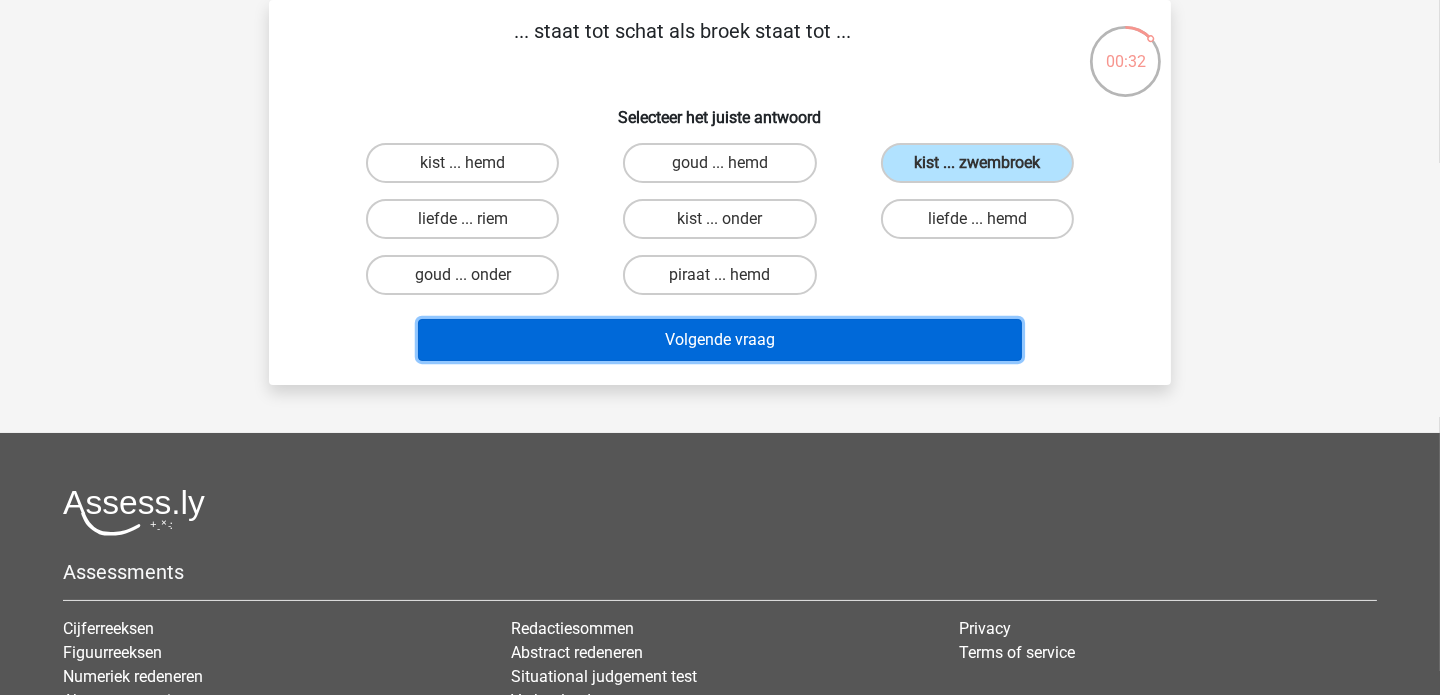 click on "Volgende vraag" at bounding box center (720, 340) 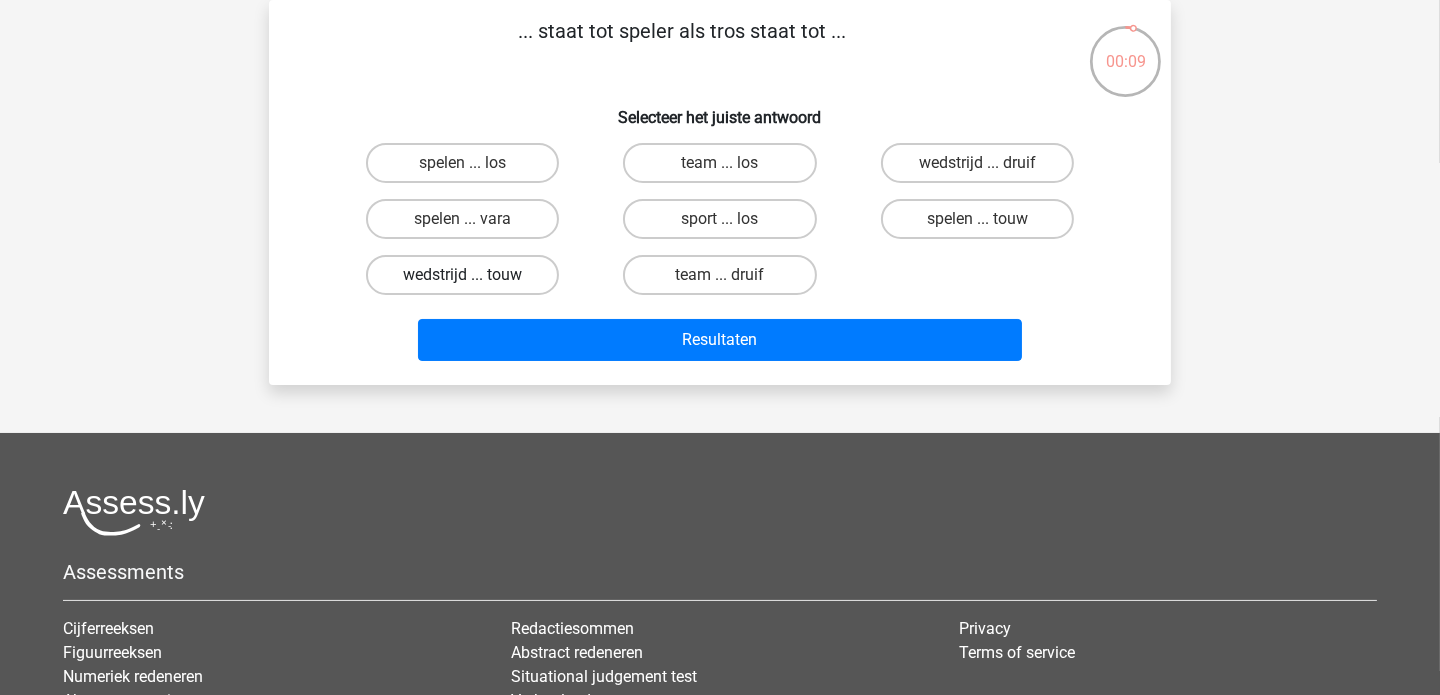 click on "wedstrijd ... touw" at bounding box center [462, 275] 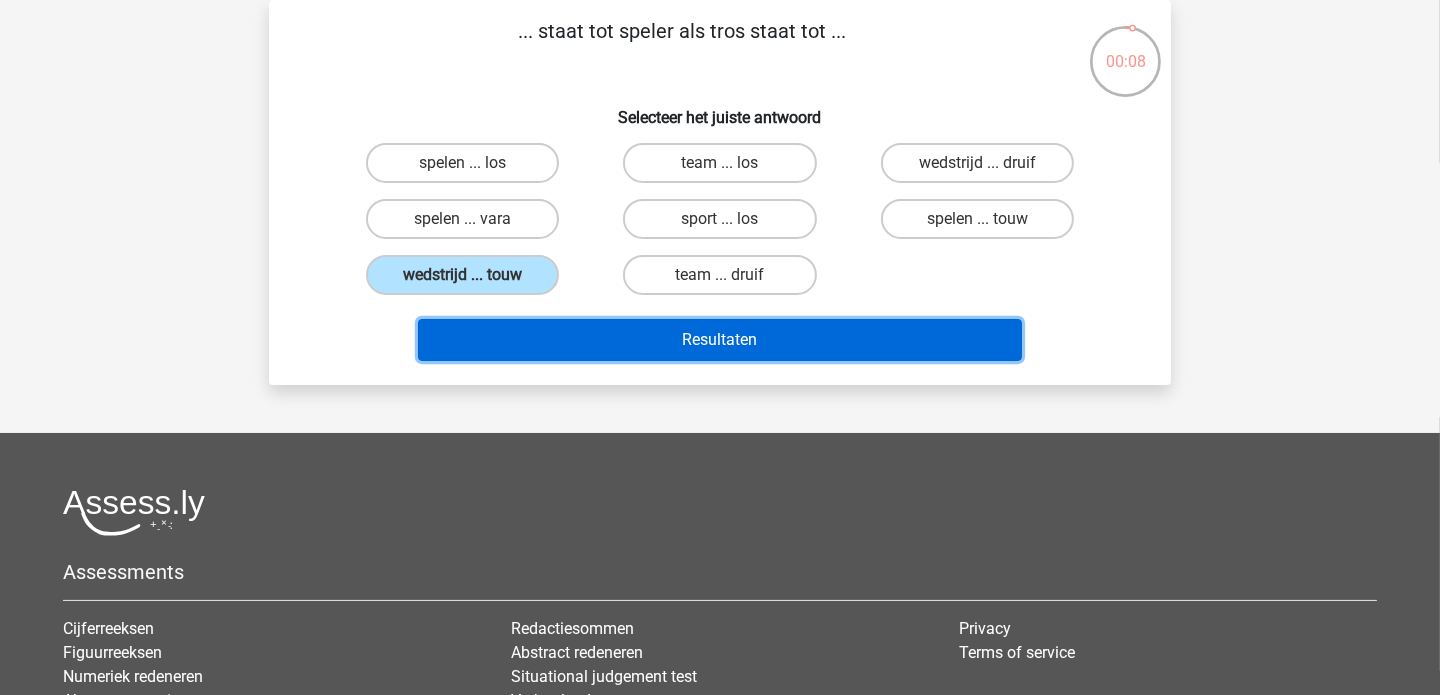 click on "Resultaten" at bounding box center (720, 340) 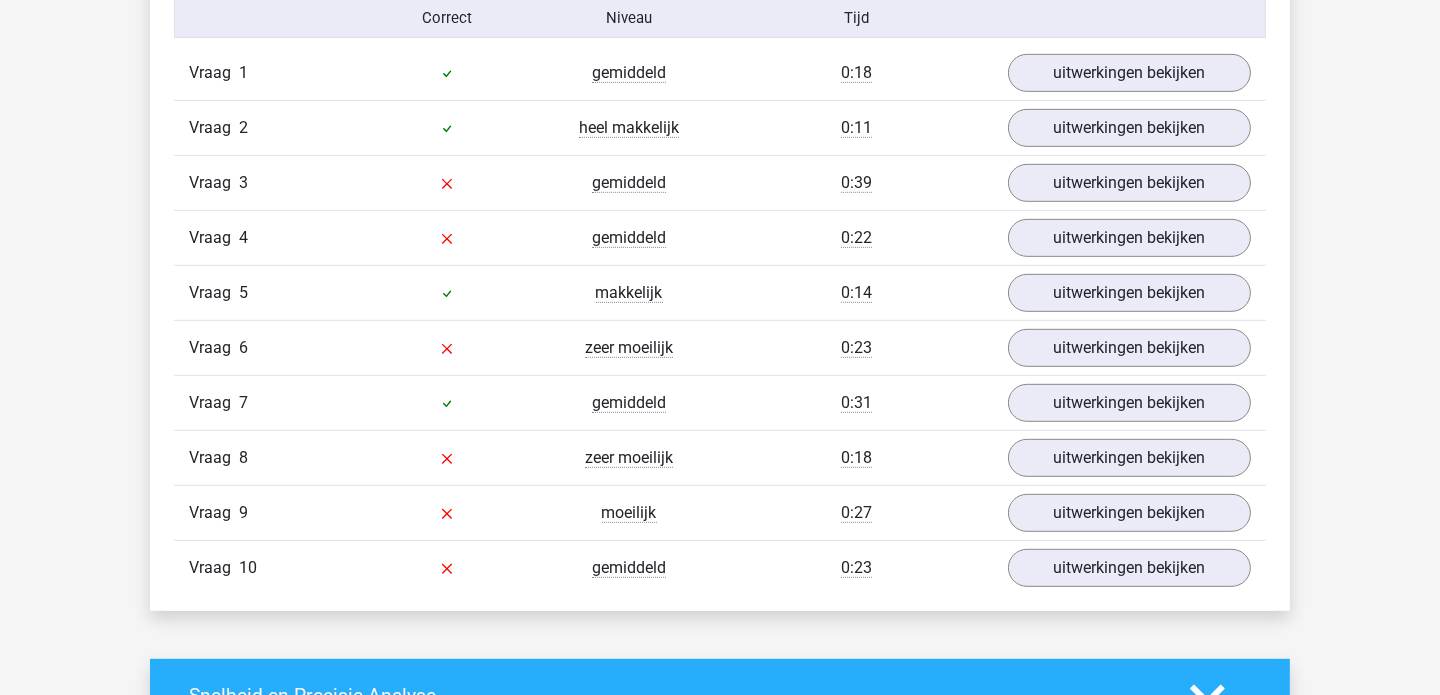 scroll, scrollTop: 1339, scrollLeft: 0, axis: vertical 